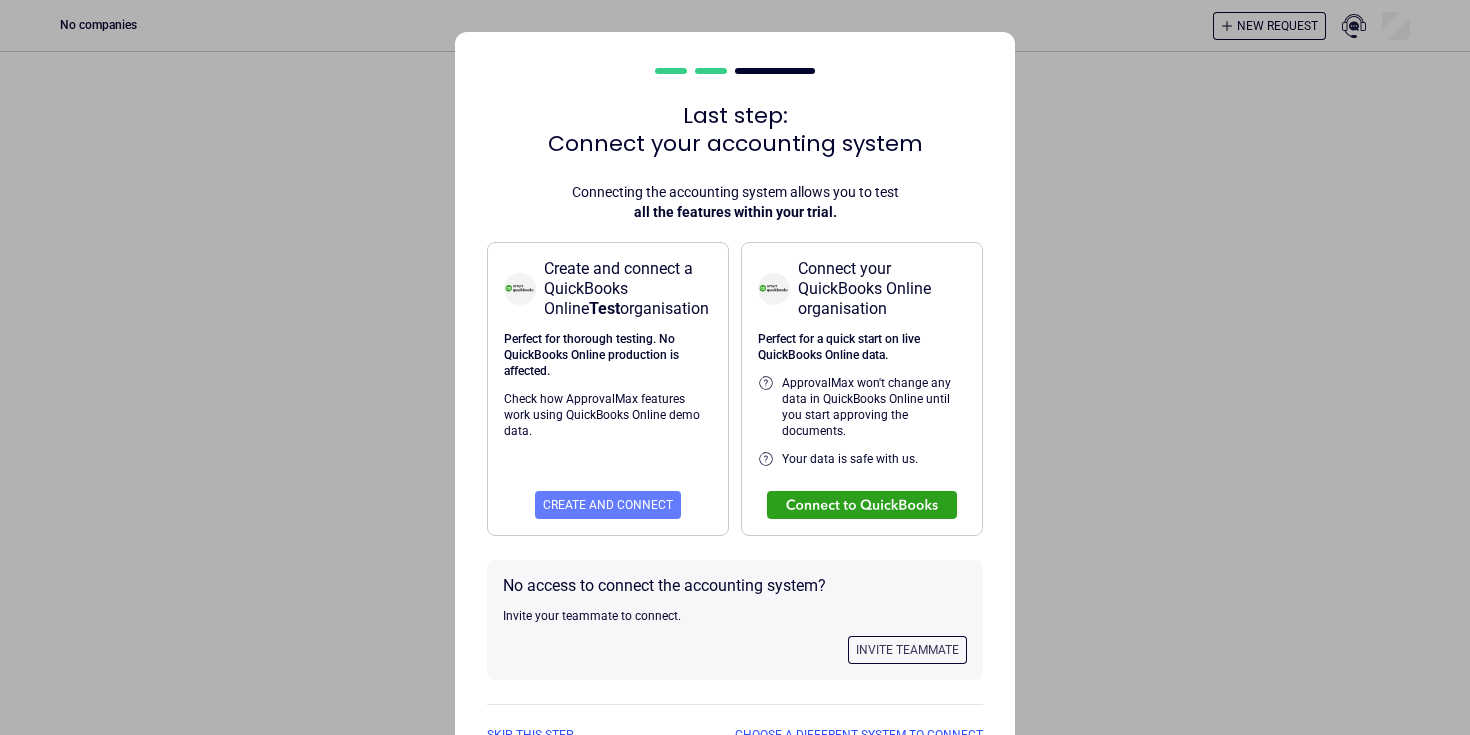 scroll, scrollTop: 0, scrollLeft: 0, axis: both 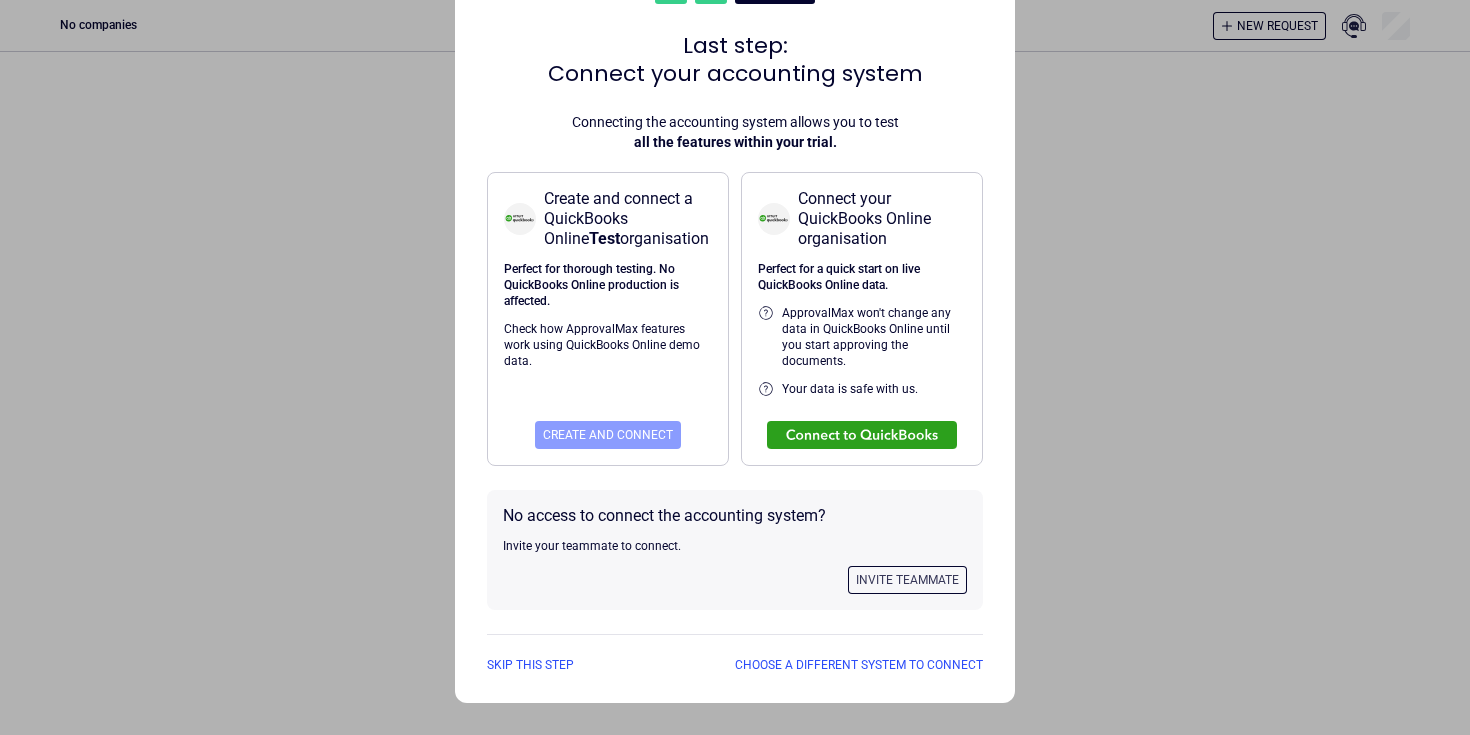 click on "Create and connect" at bounding box center [608, 435] 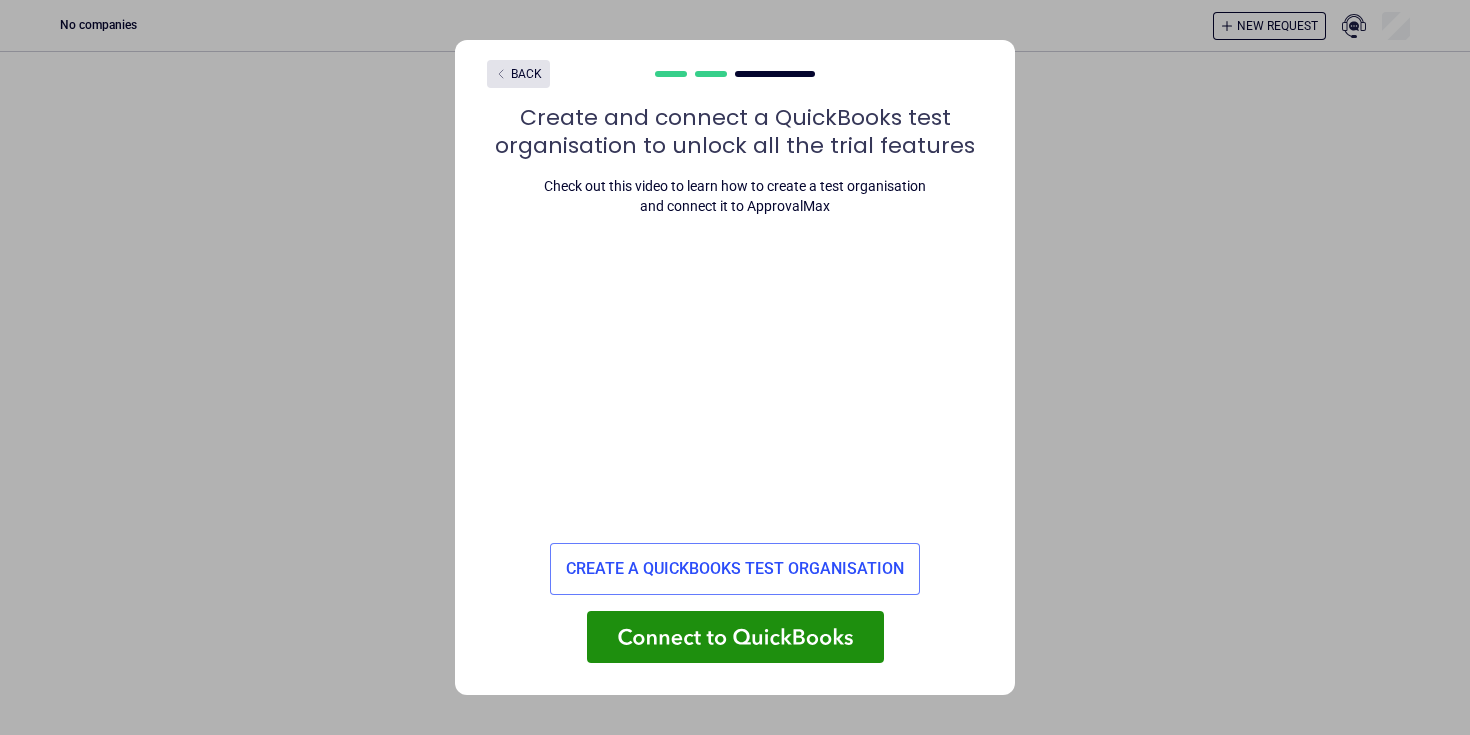 click at bounding box center [735, 637] 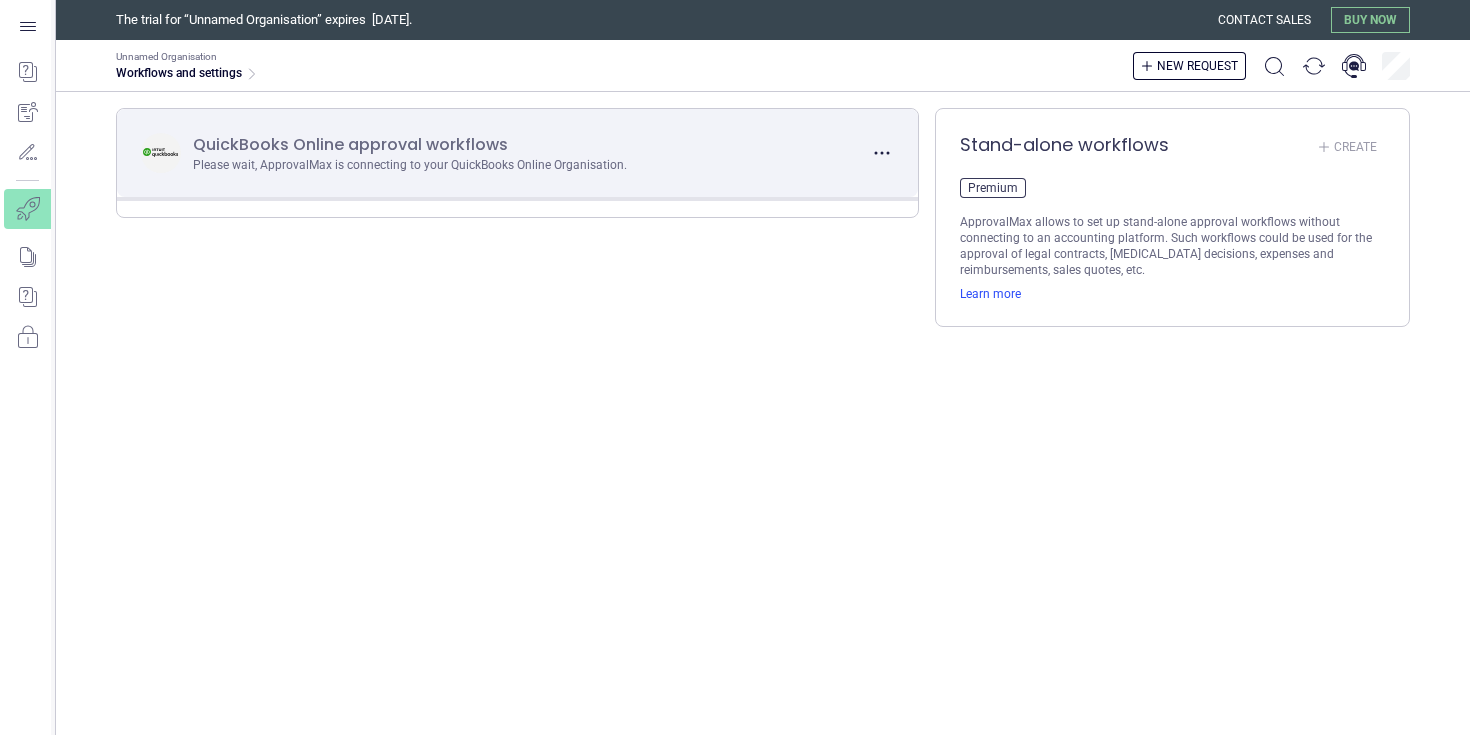 scroll, scrollTop: 0, scrollLeft: 0, axis: both 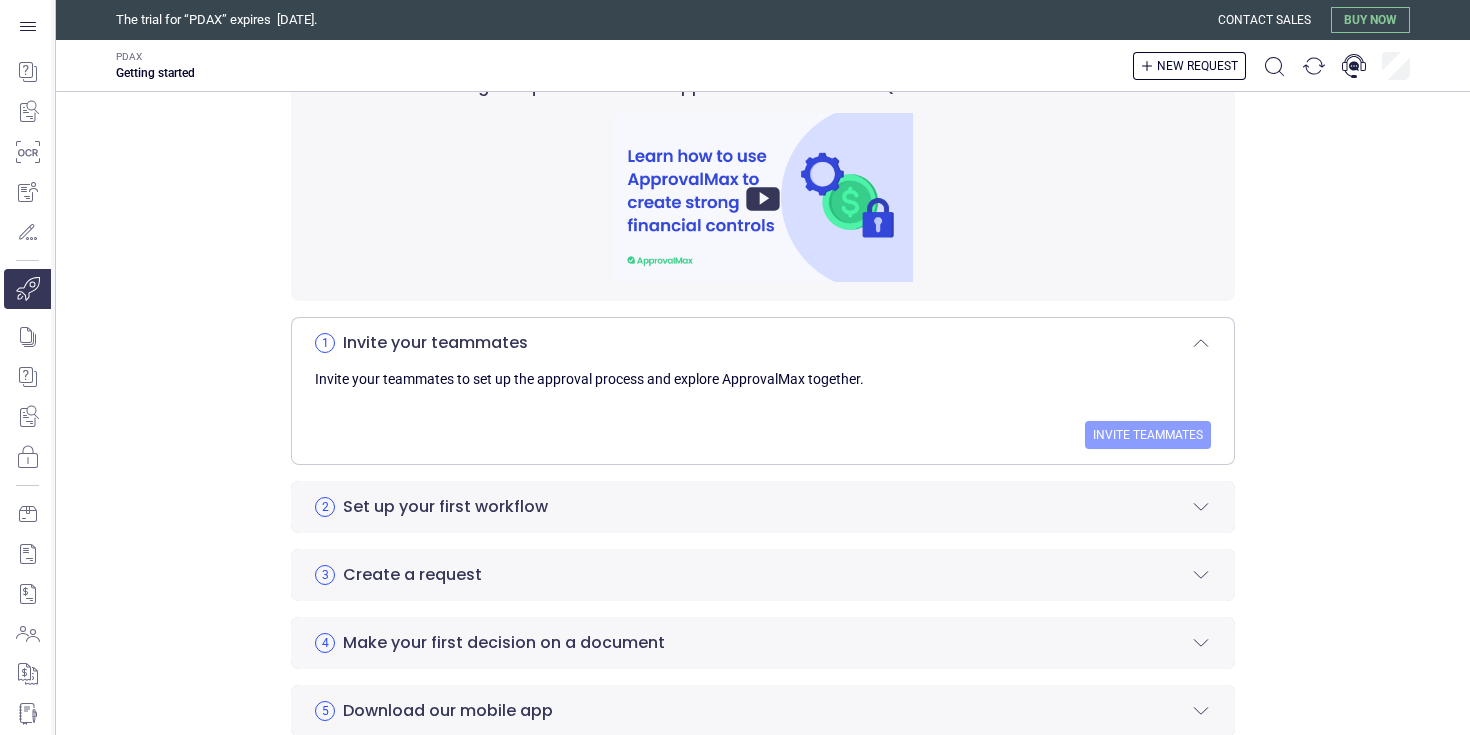 click on "Invite teammates" at bounding box center (1148, 435) 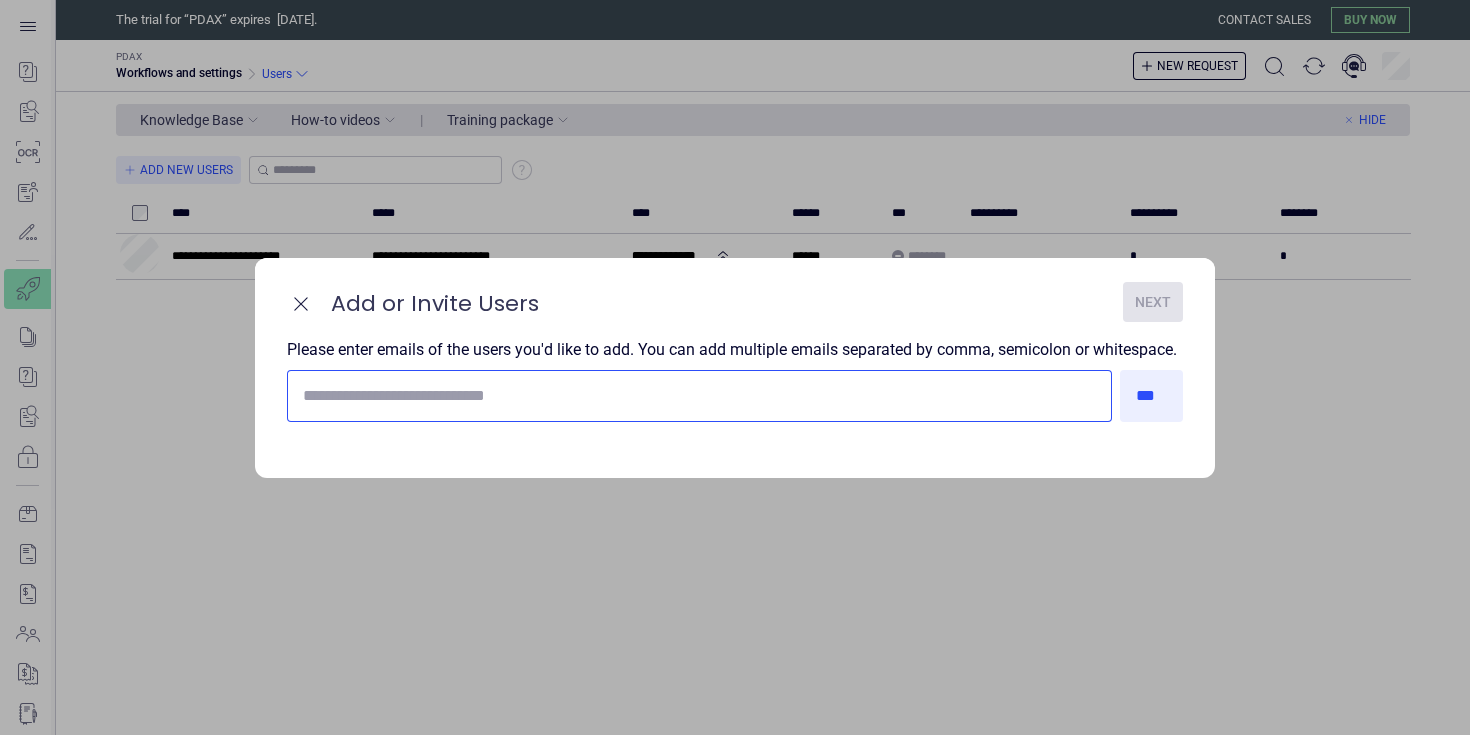 scroll, scrollTop: 0, scrollLeft: 0, axis: both 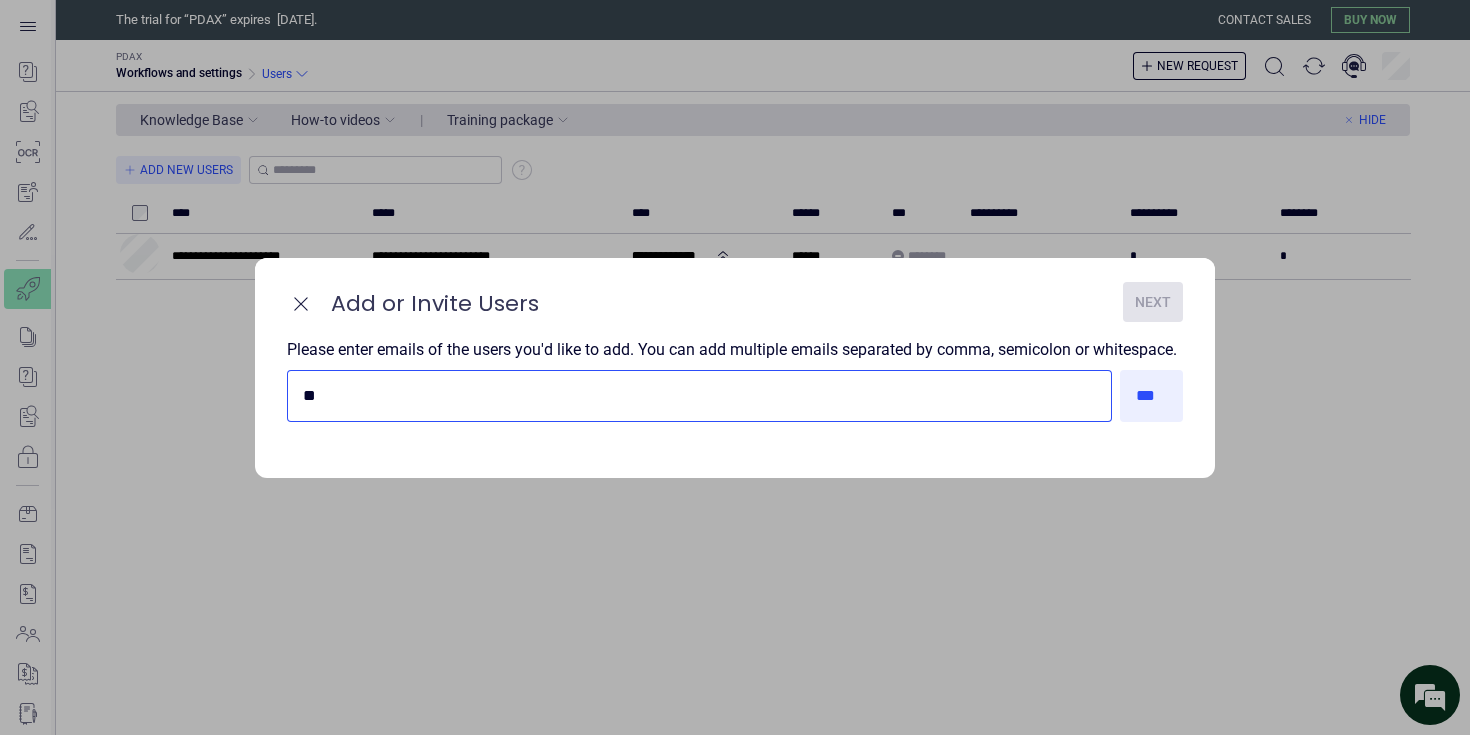 type on "*" 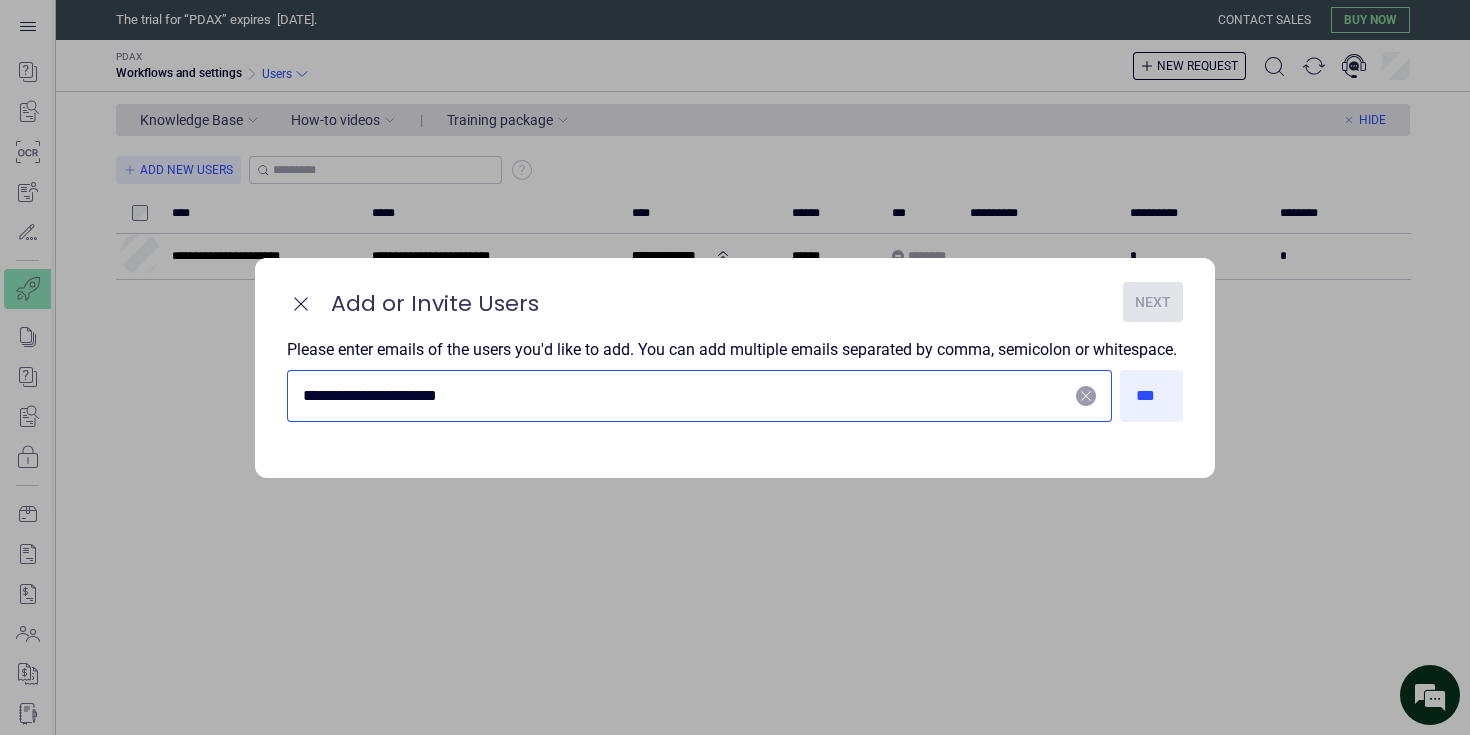 click on "**********" at bounding box center (685, 396) 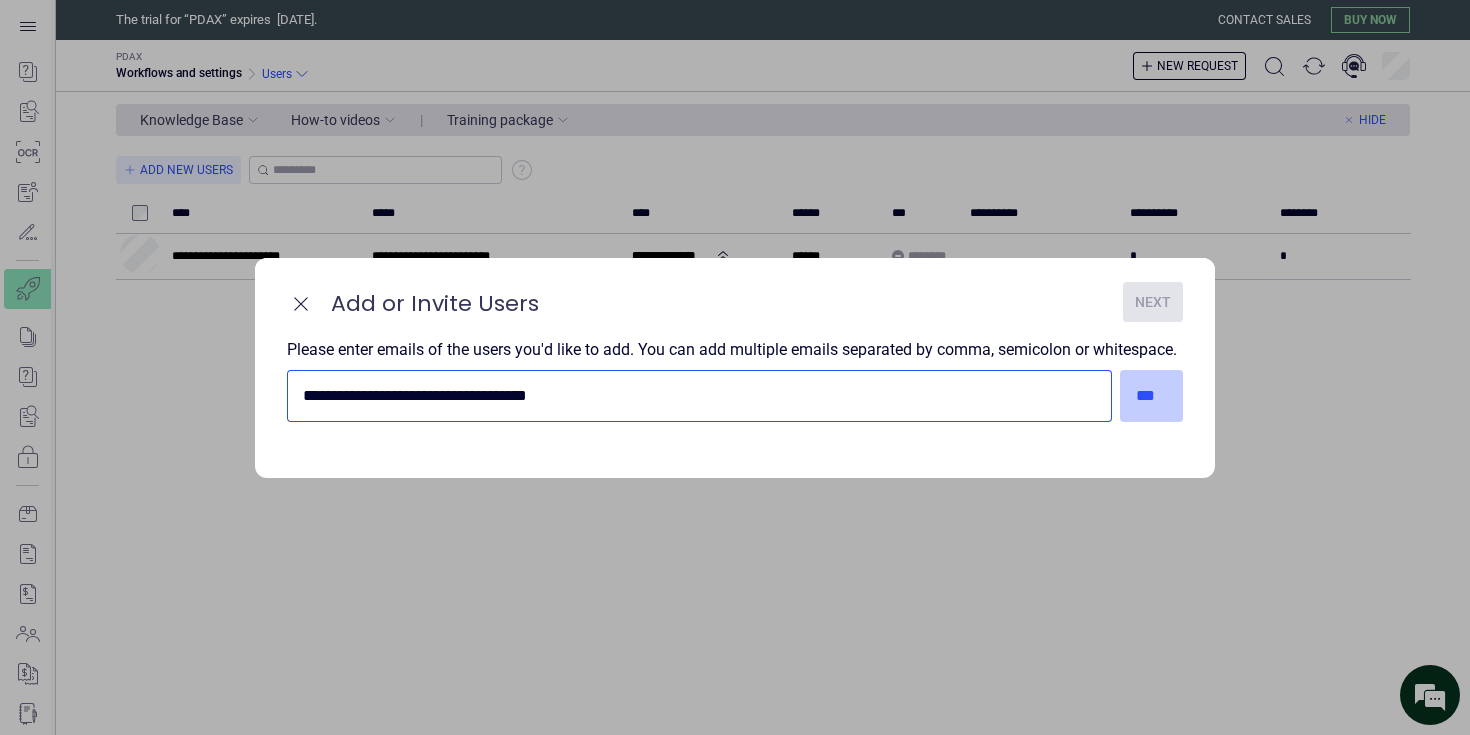 type on "**********" 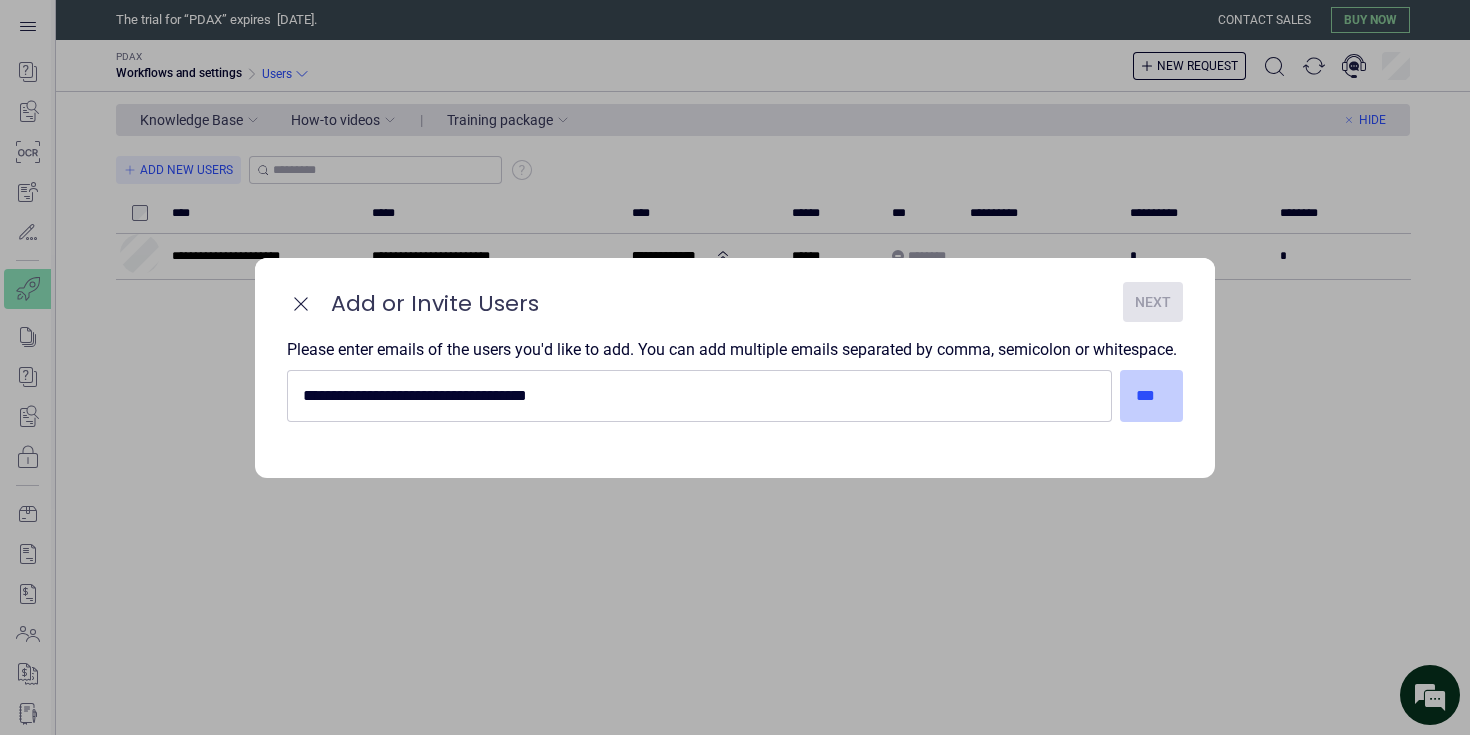 click on "***" at bounding box center [1152, 396] 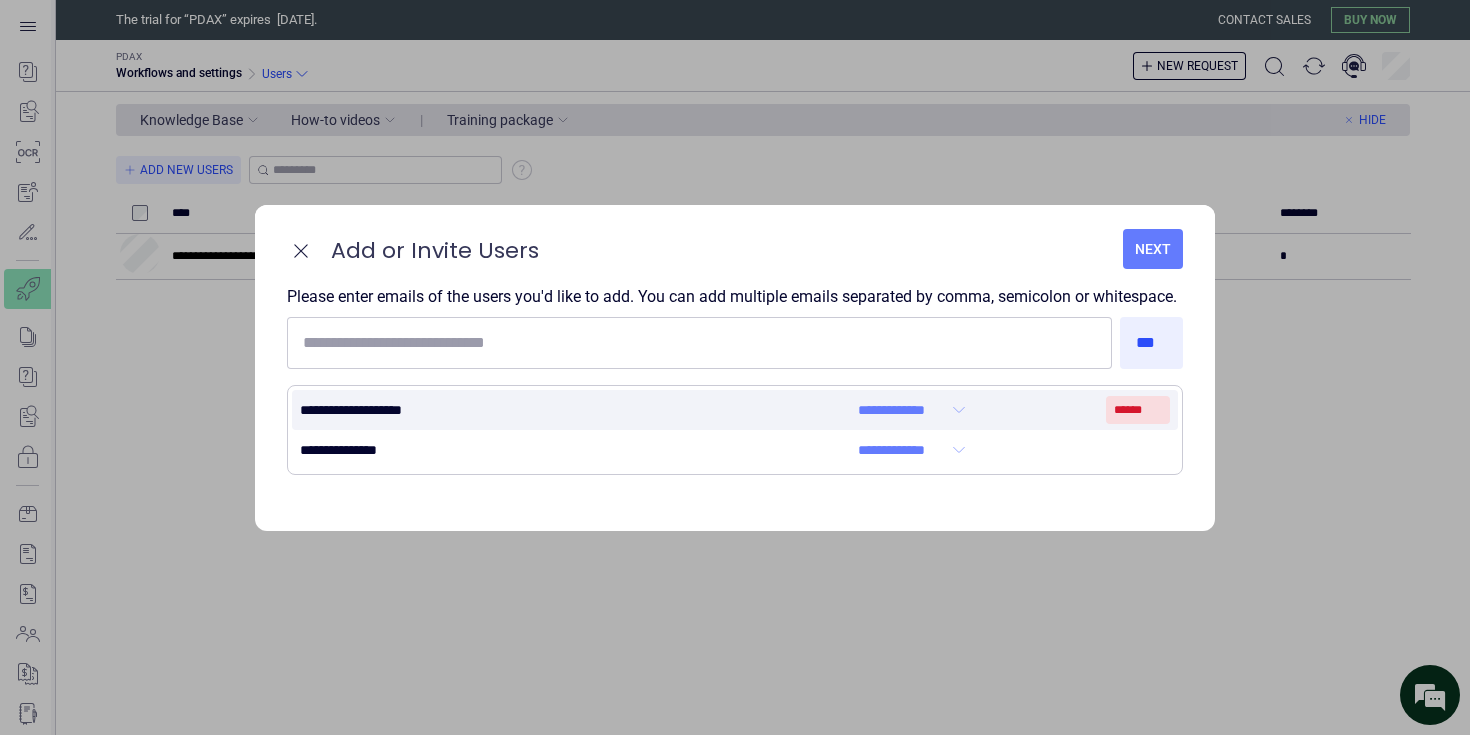 click on "**********" at bounding box center (978, 410) 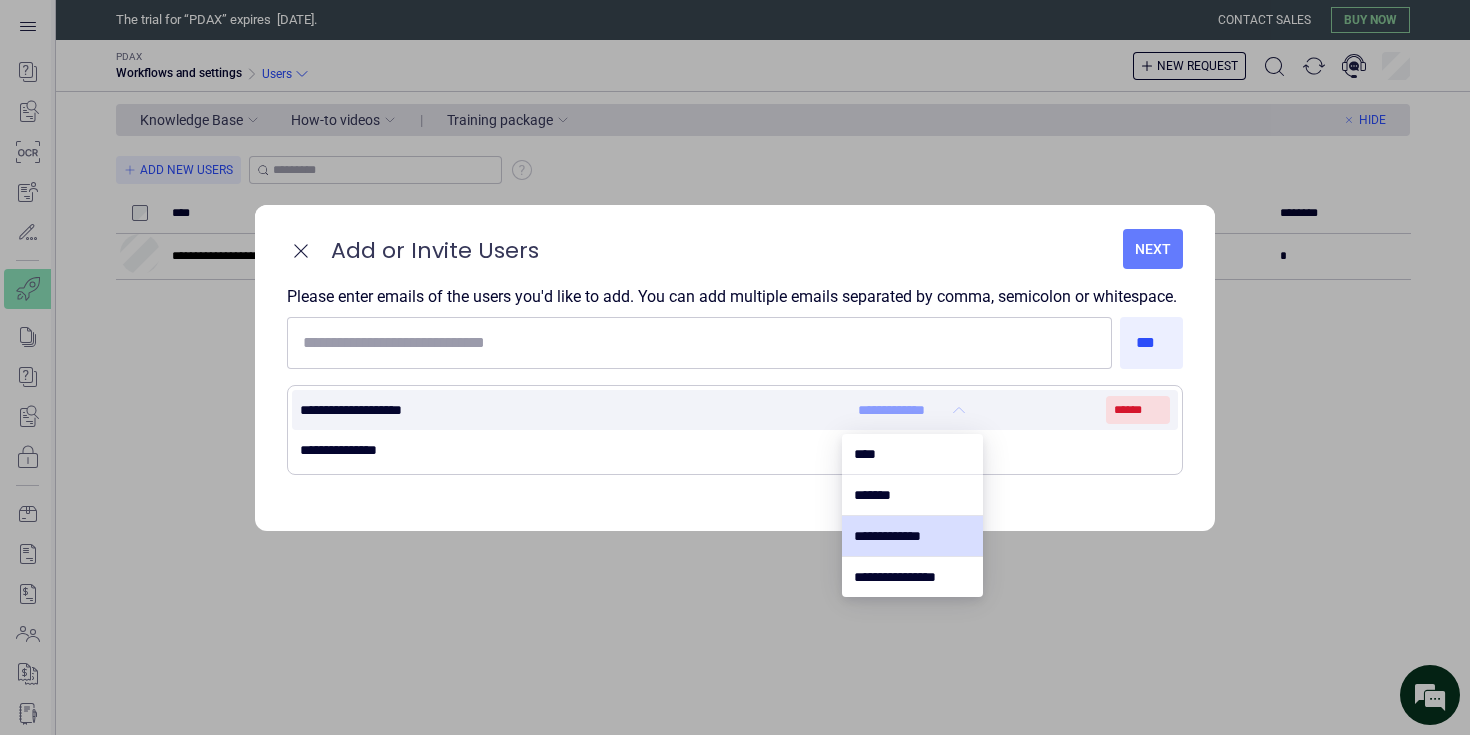 click on "**********" at bounding box center (912, 410) 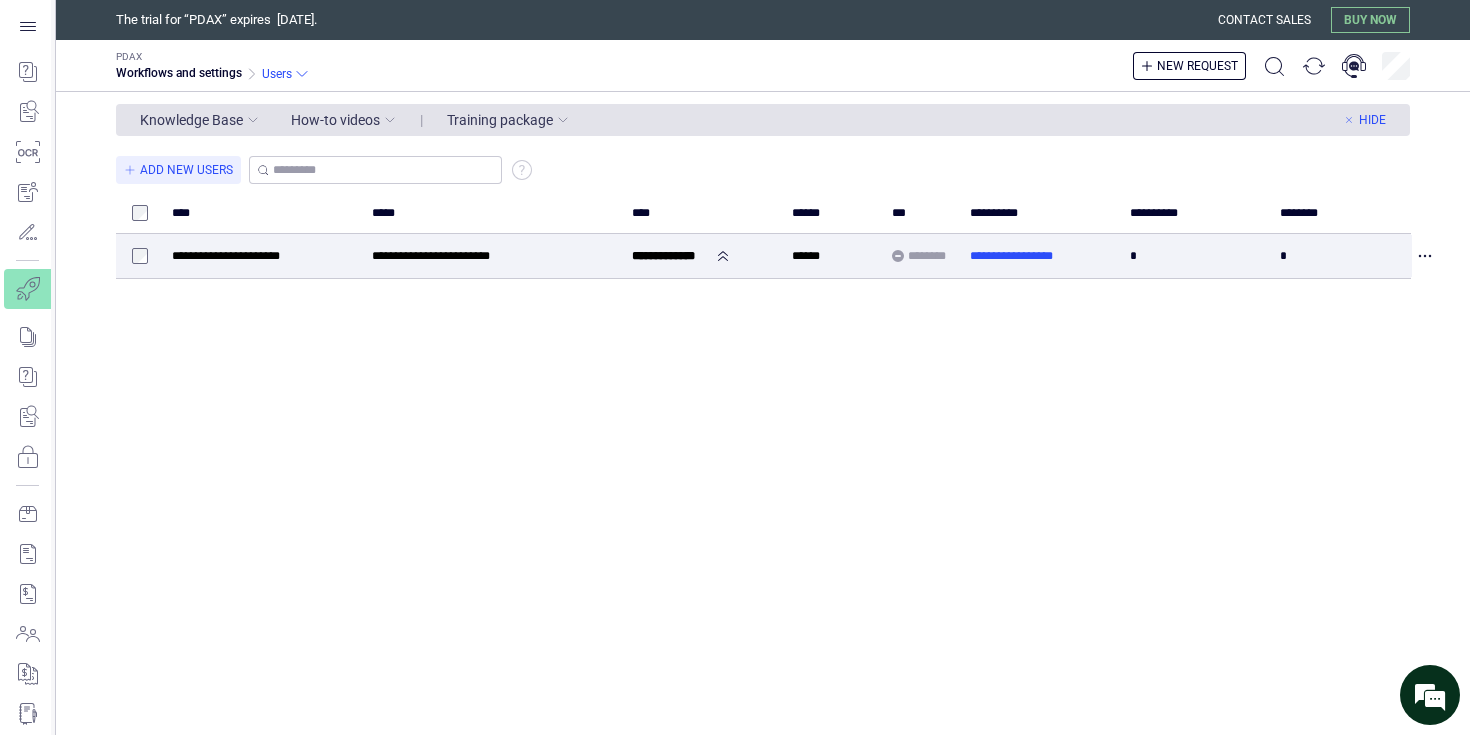 click 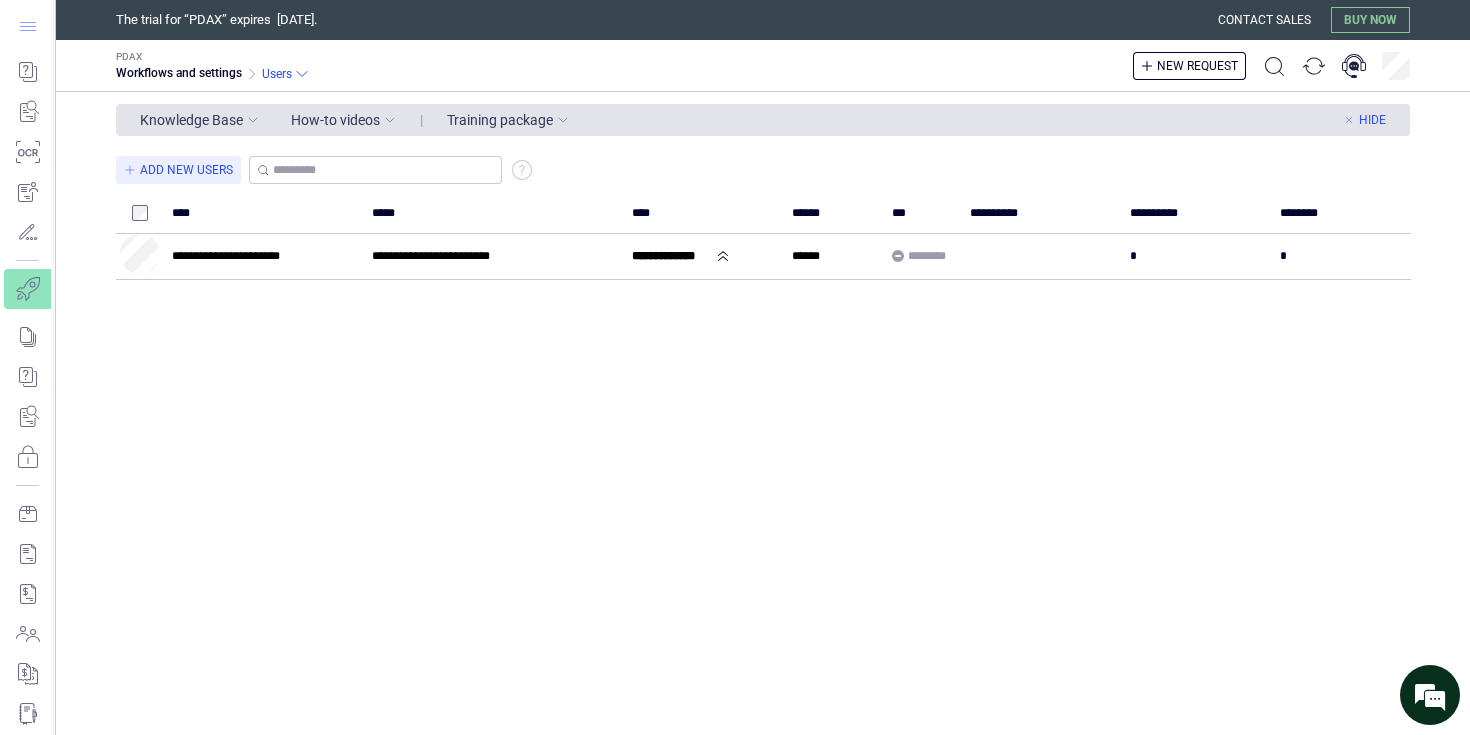 click 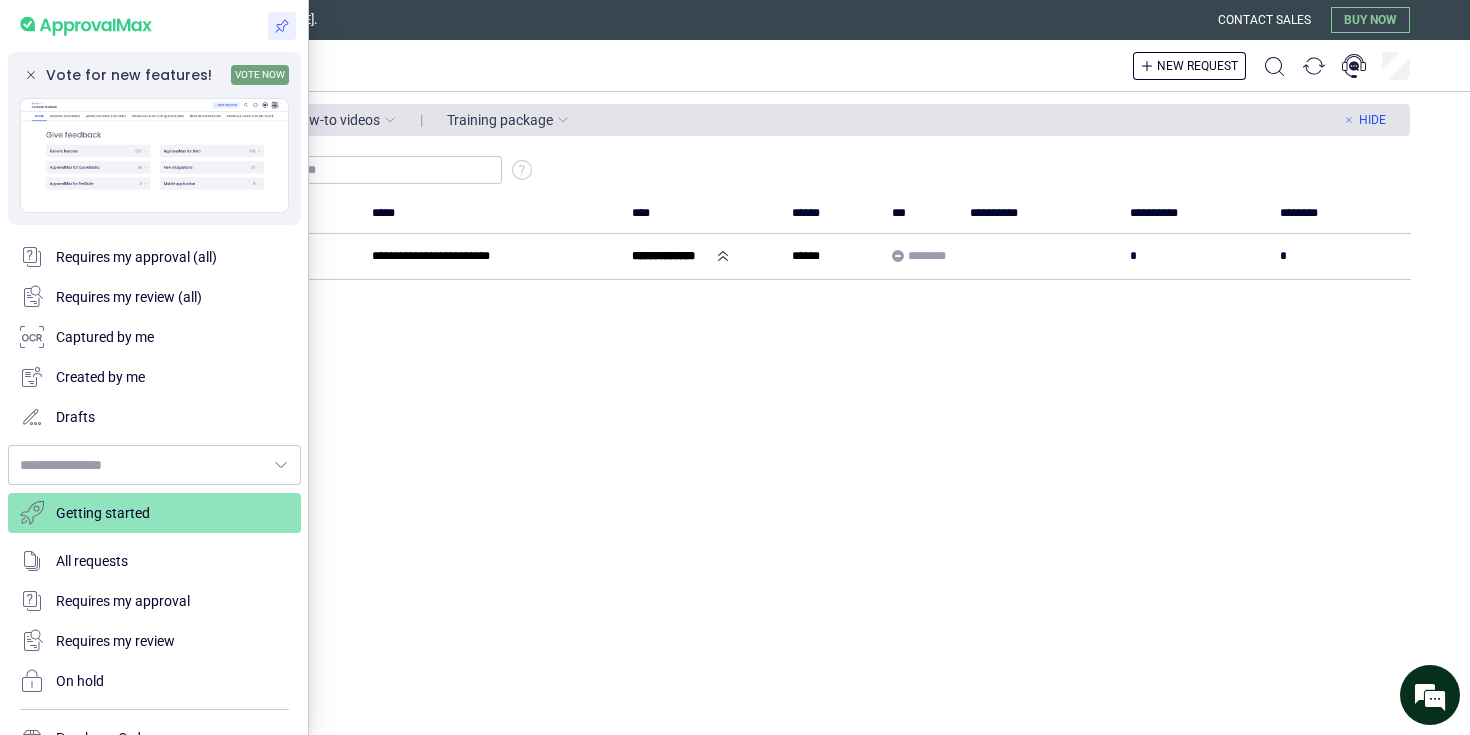 type on "****" 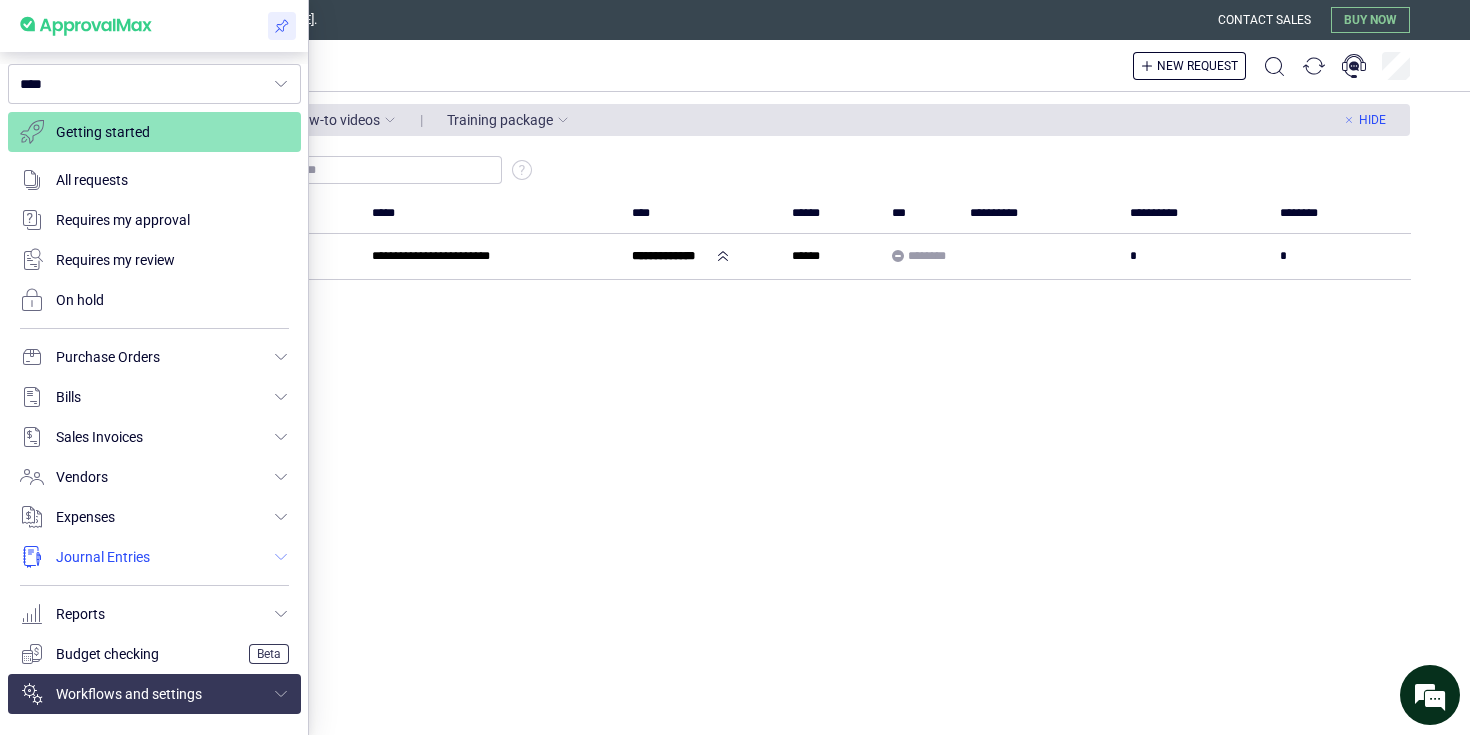 scroll, scrollTop: 424, scrollLeft: 0, axis: vertical 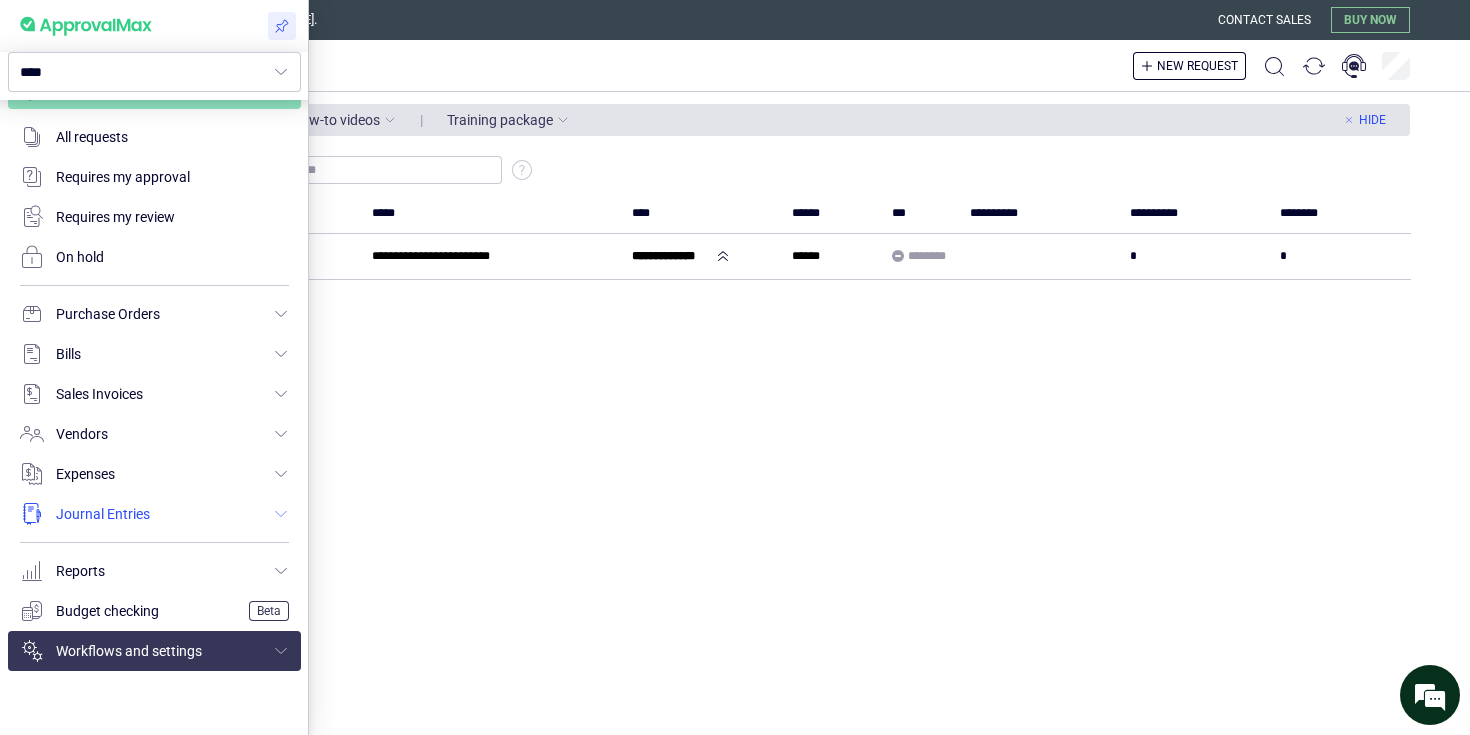click at bounding box center (154, 514) 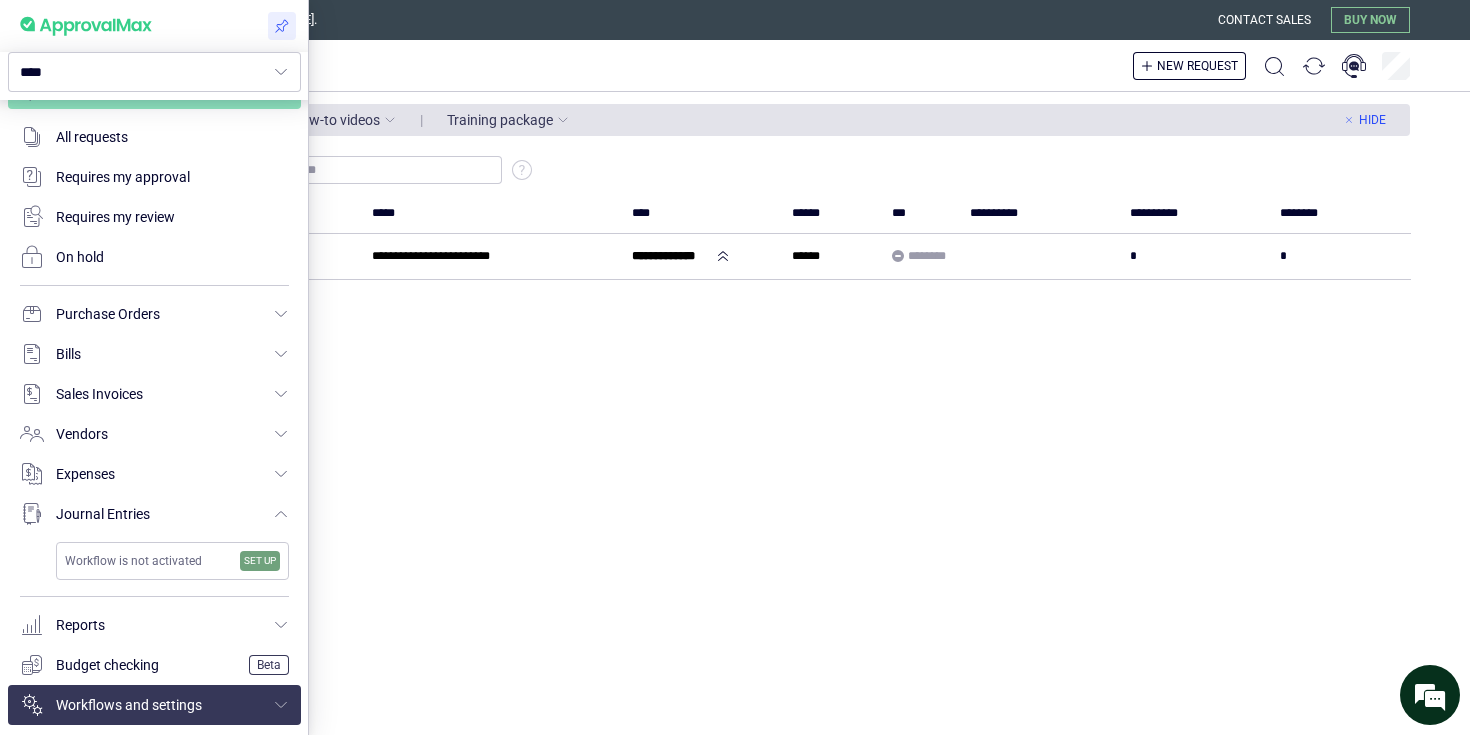 click on "Workflow is not activated" at bounding box center [133, 561] 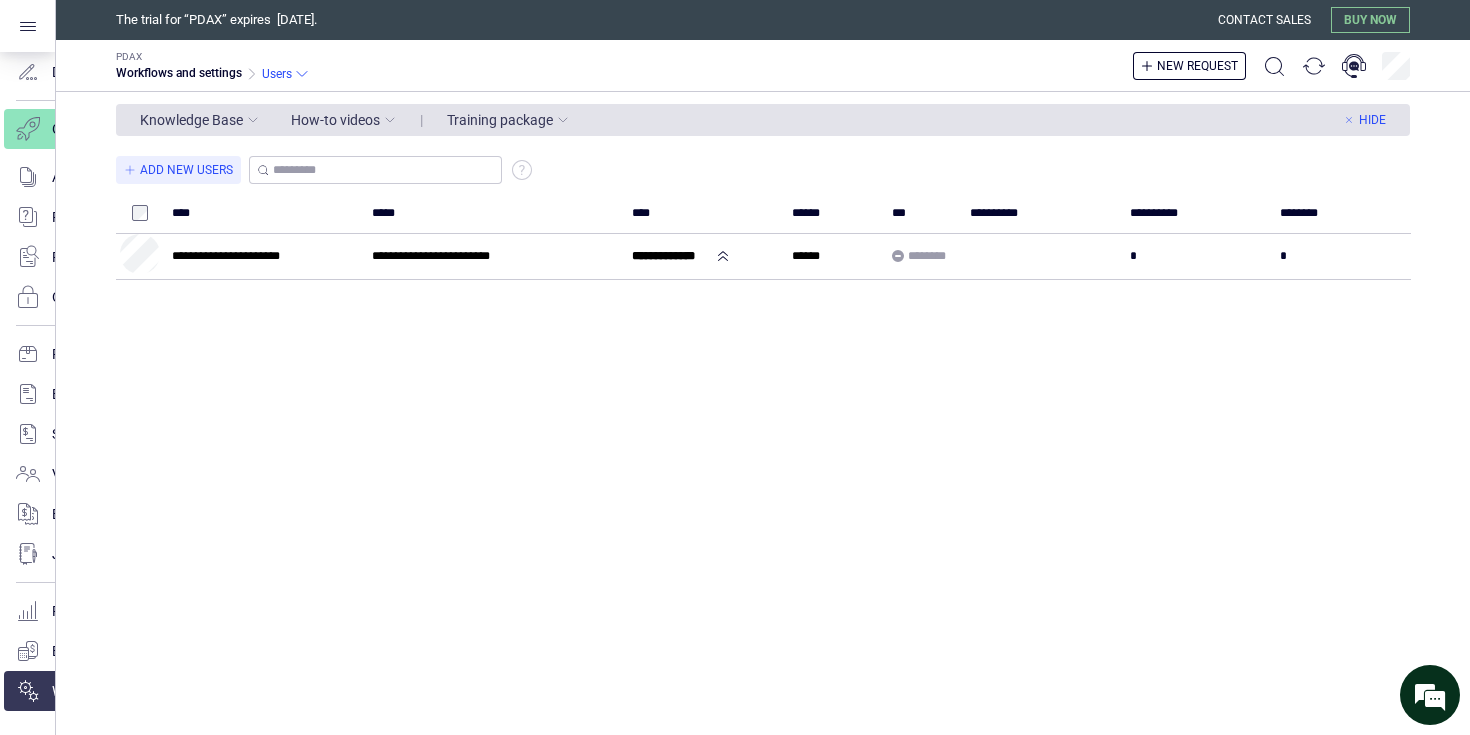 scroll, scrollTop: 160, scrollLeft: 0, axis: vertical 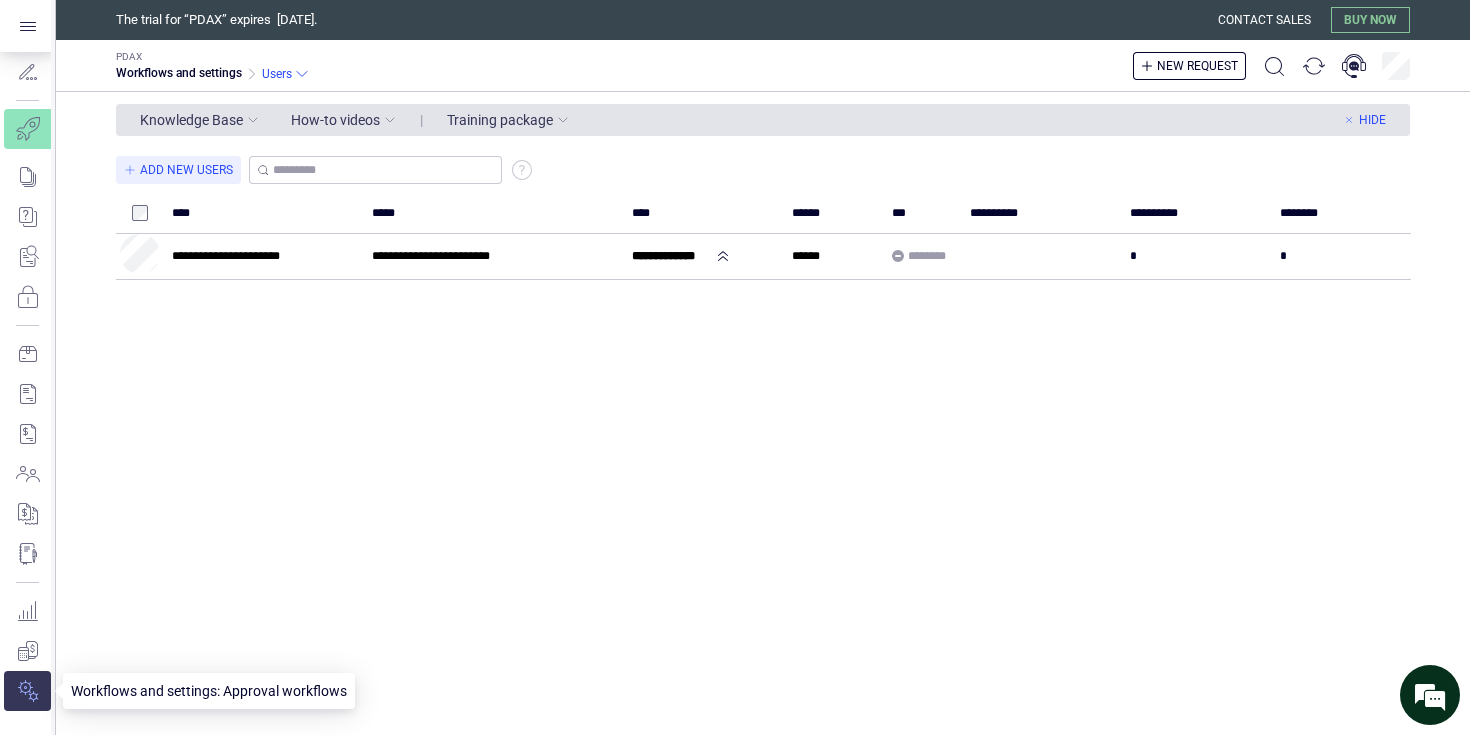 click at bounding box center [27, 691] 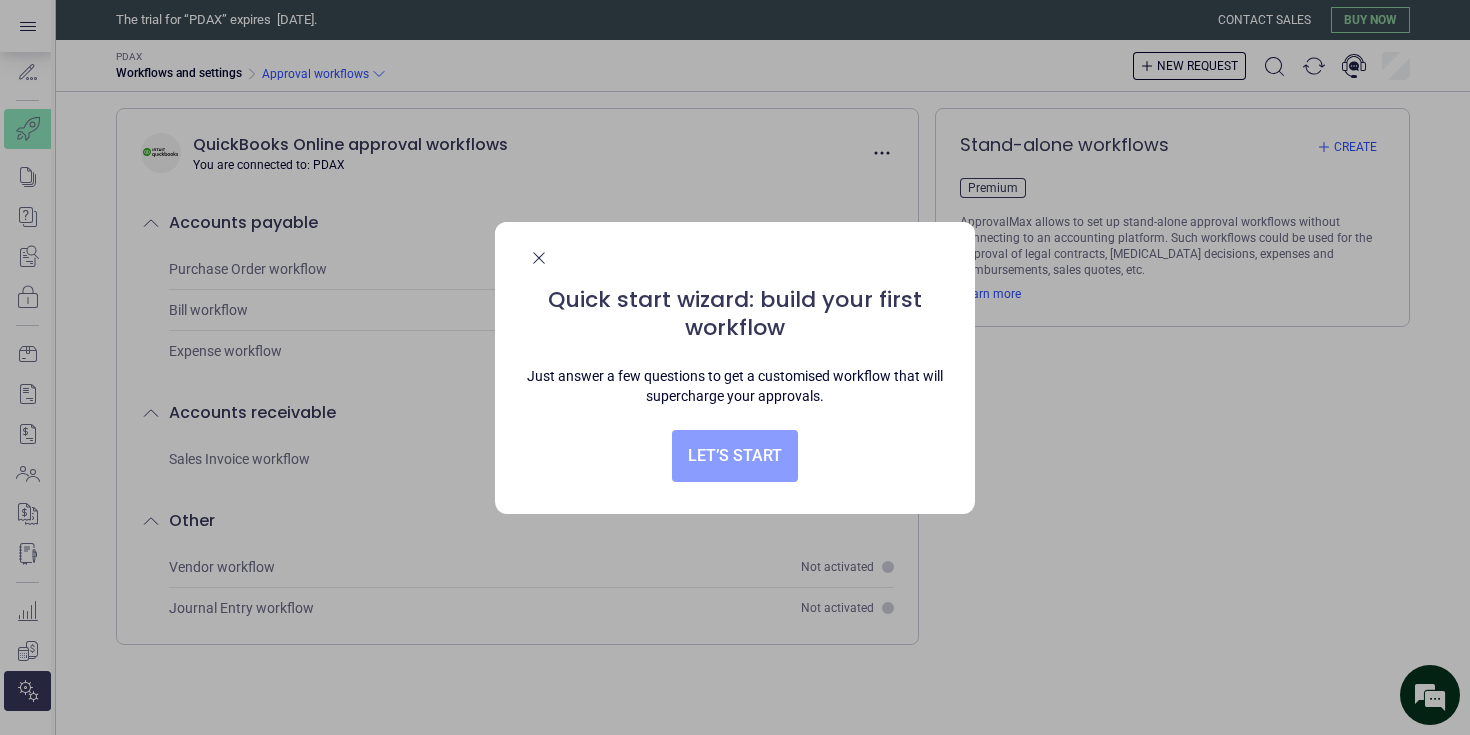 click on "Let’s start" at bounding box center [735, 456] 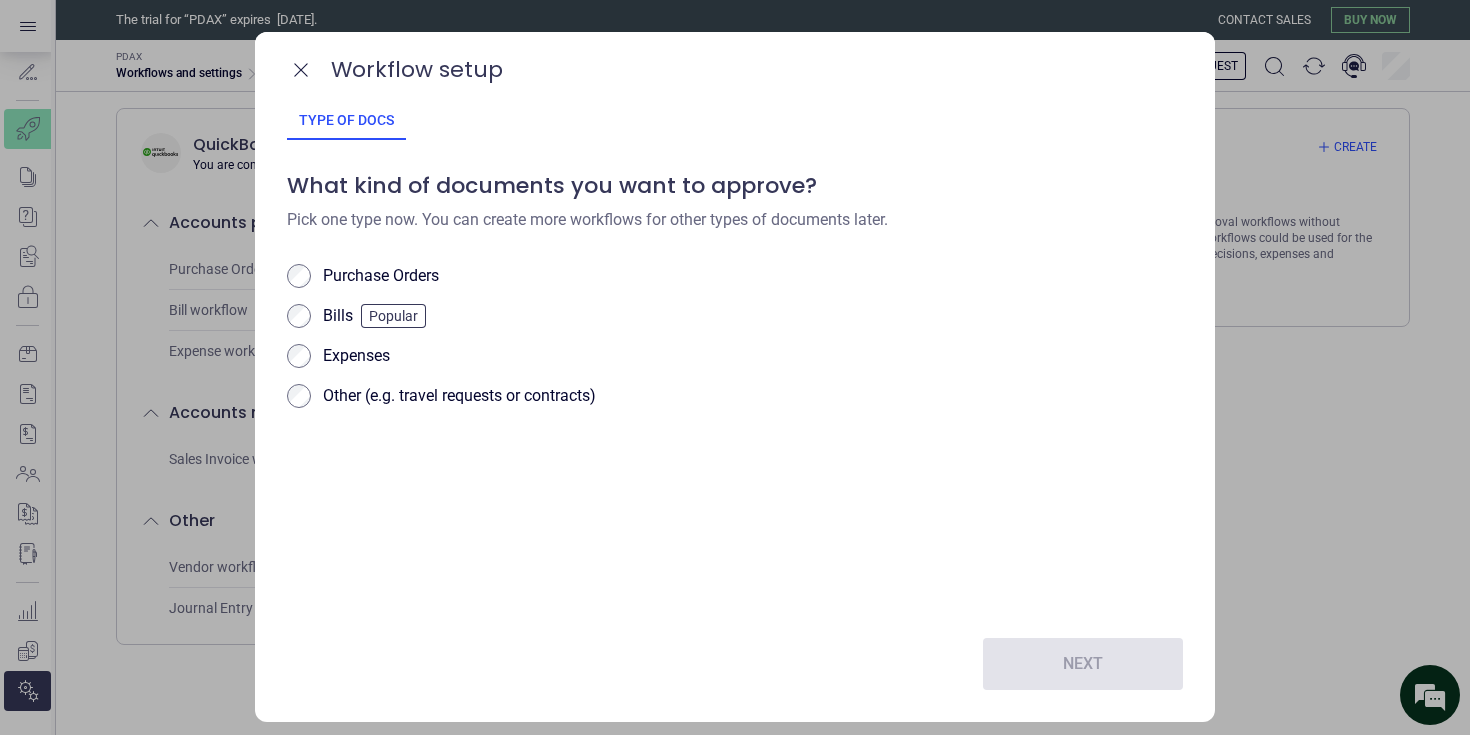 click on "Workflow setup" at bounding box center (735, 66) 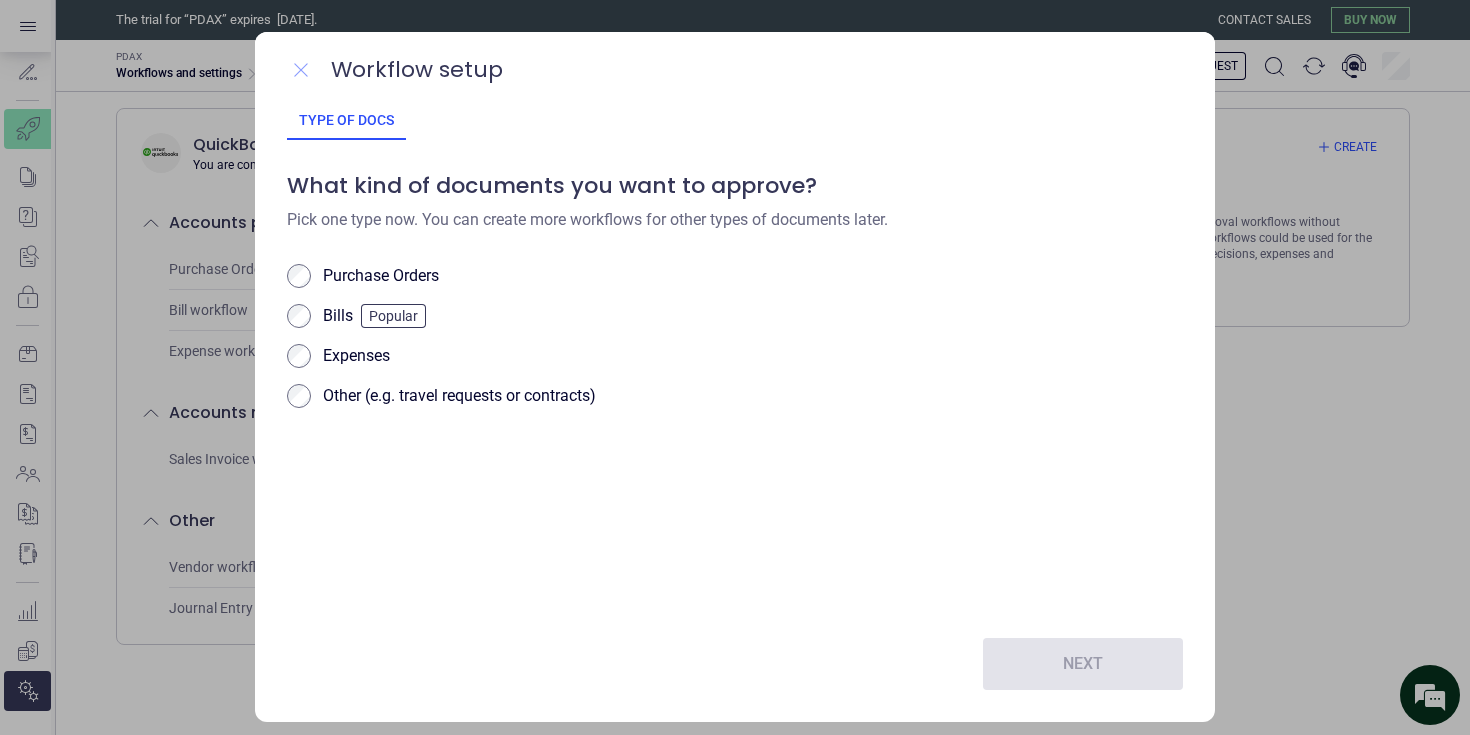 click 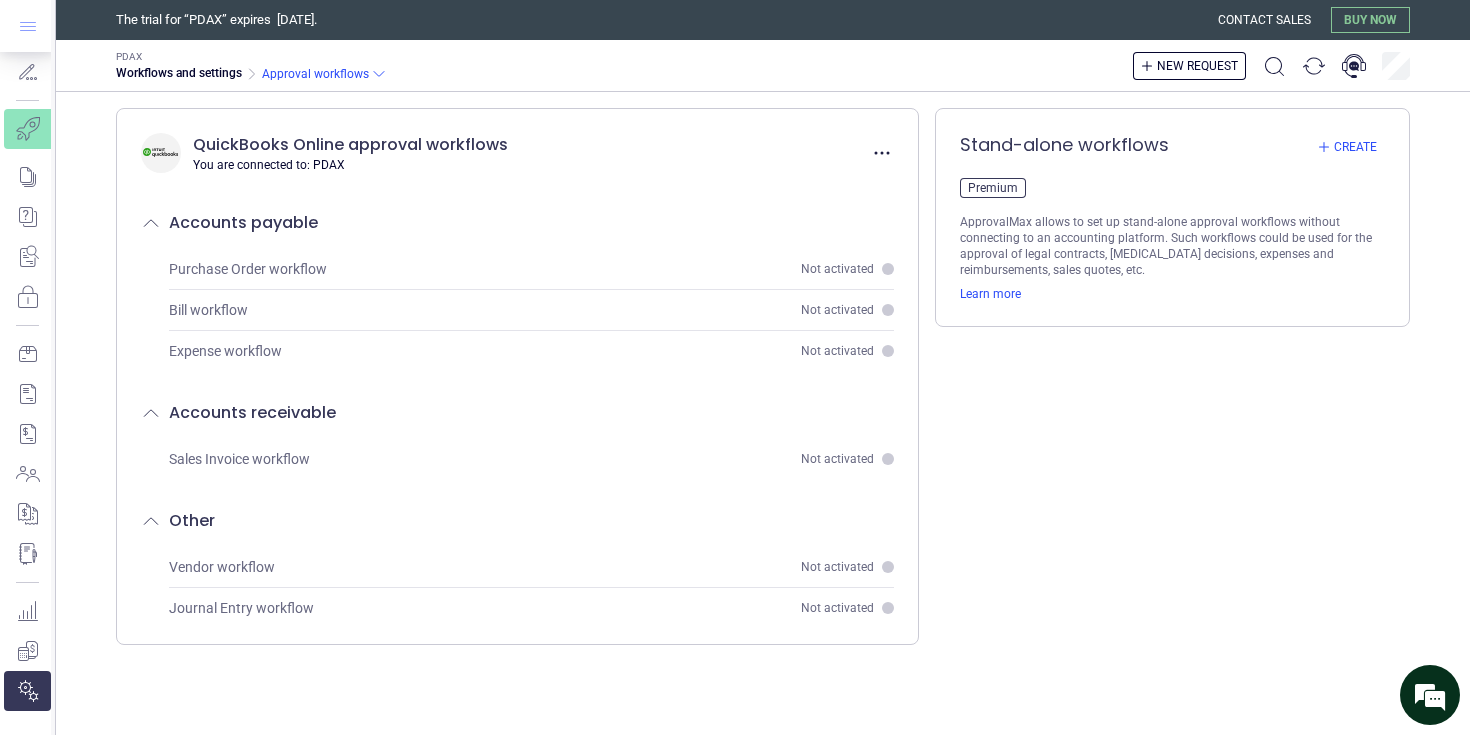 click 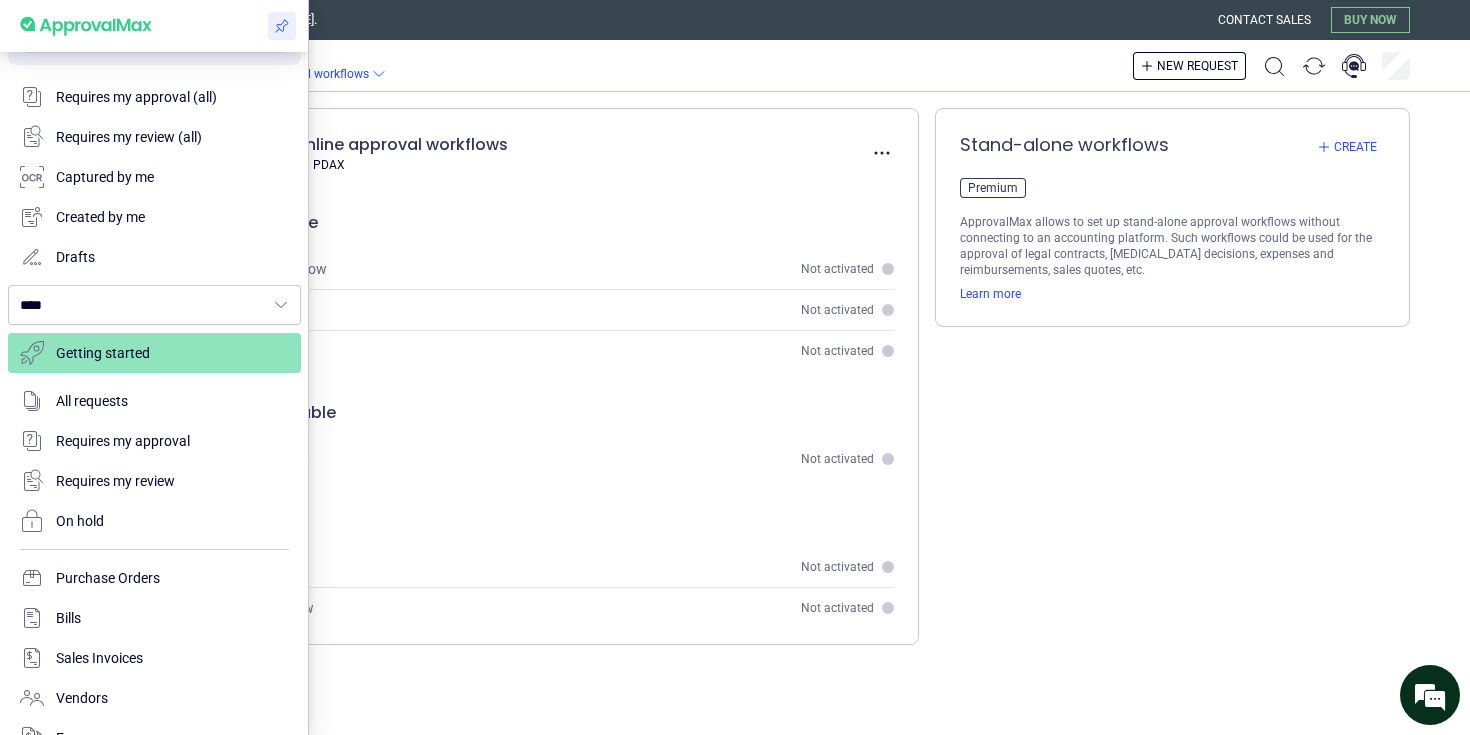 scroll, scrollTop: 278, scrollLeft: 0, axis: vertical 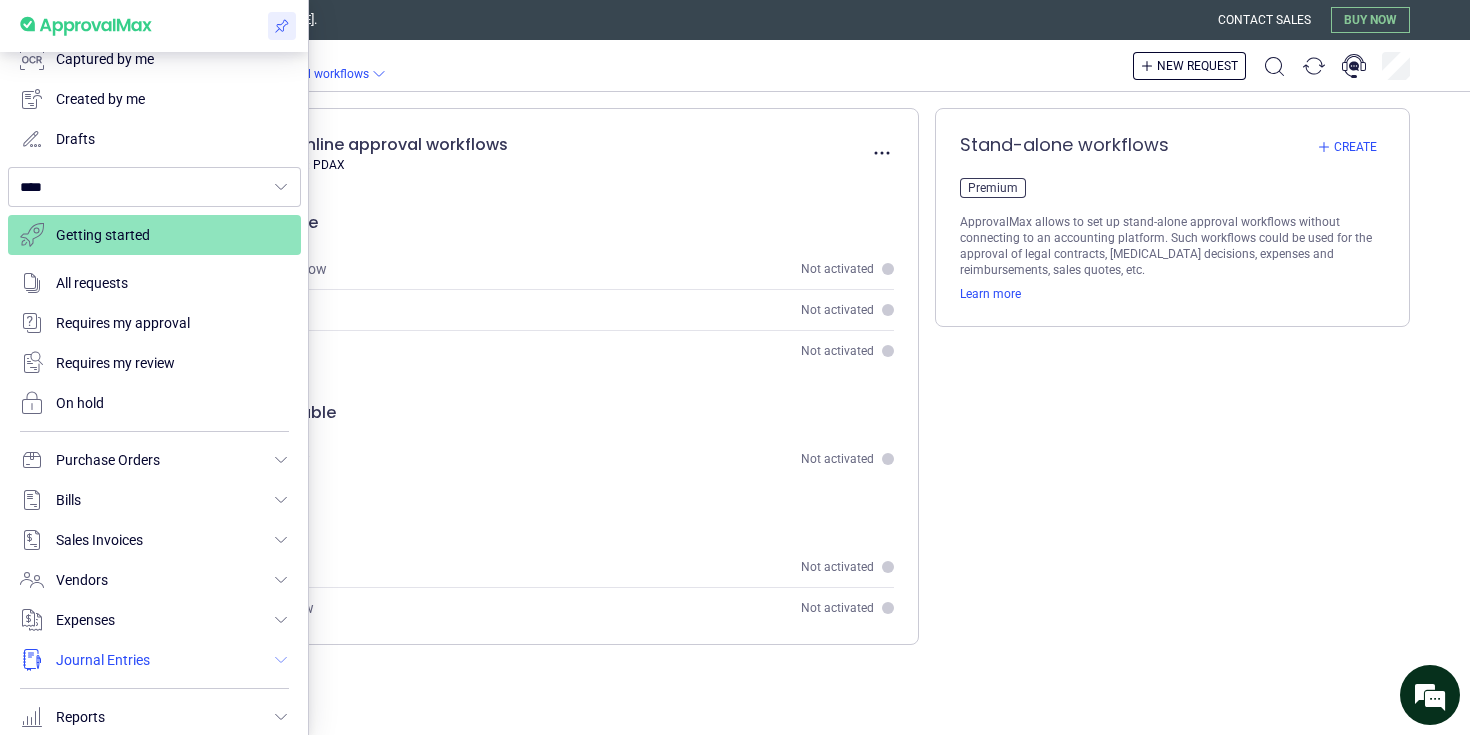 click at bounding box center [154, 660] 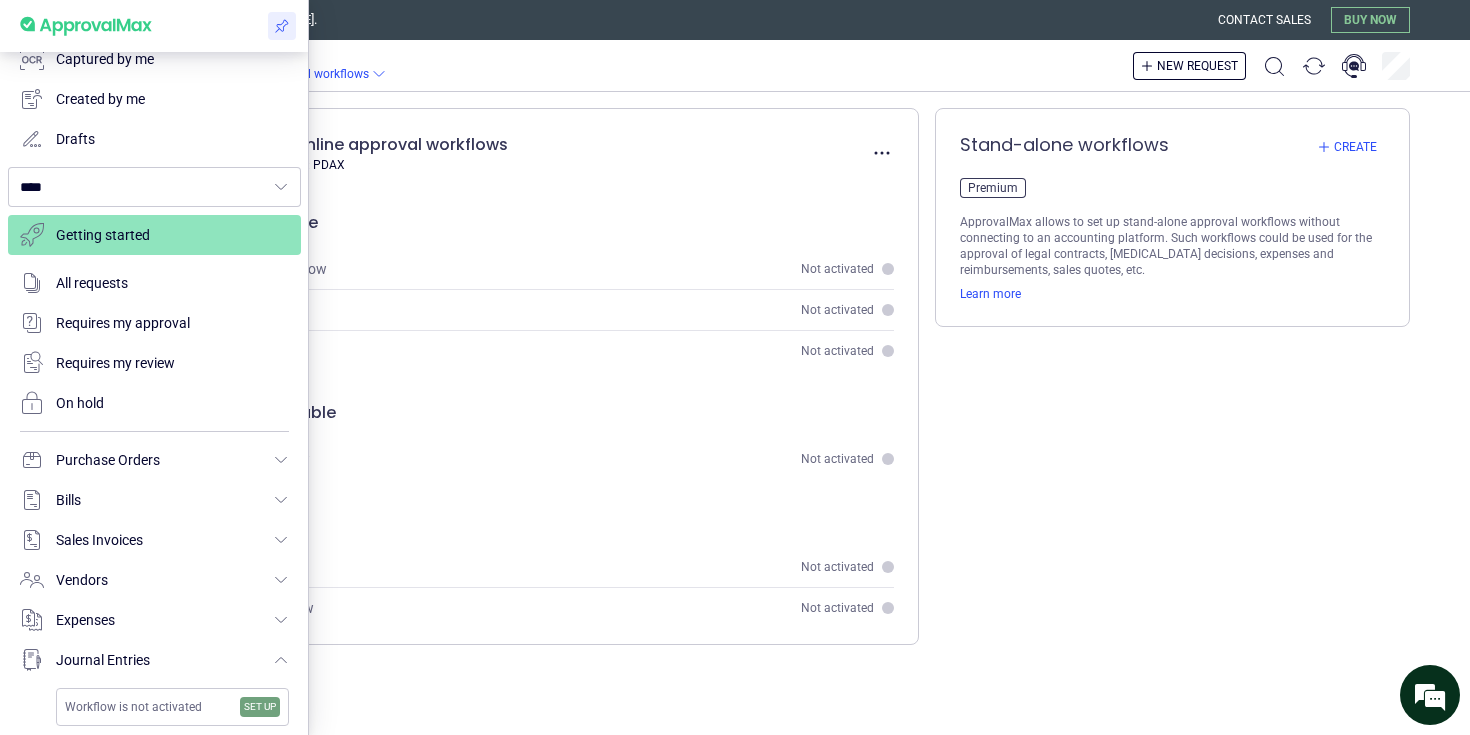 click on "Workflow is not activated Set up" at bounding box center [172, 707] 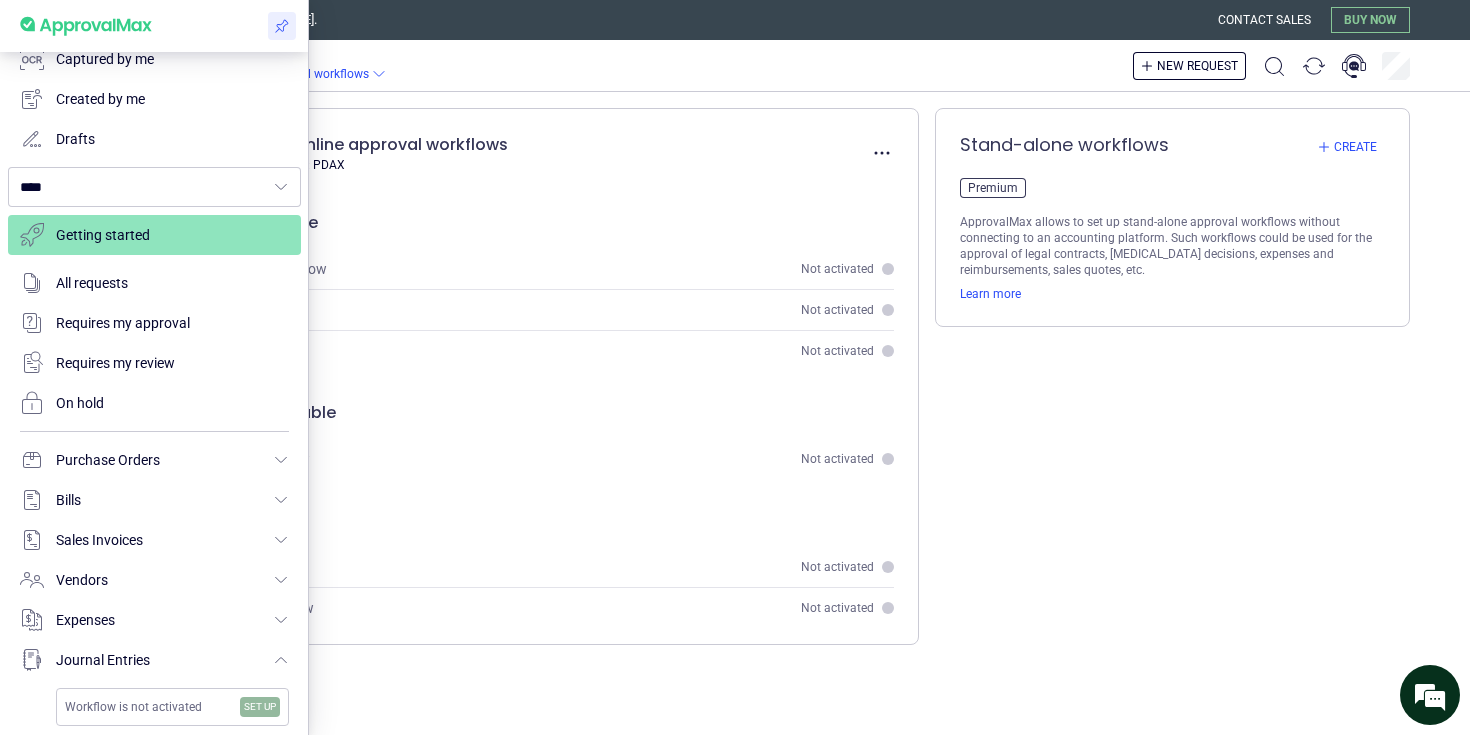click on "Set up" at bounding box center [260, 707] 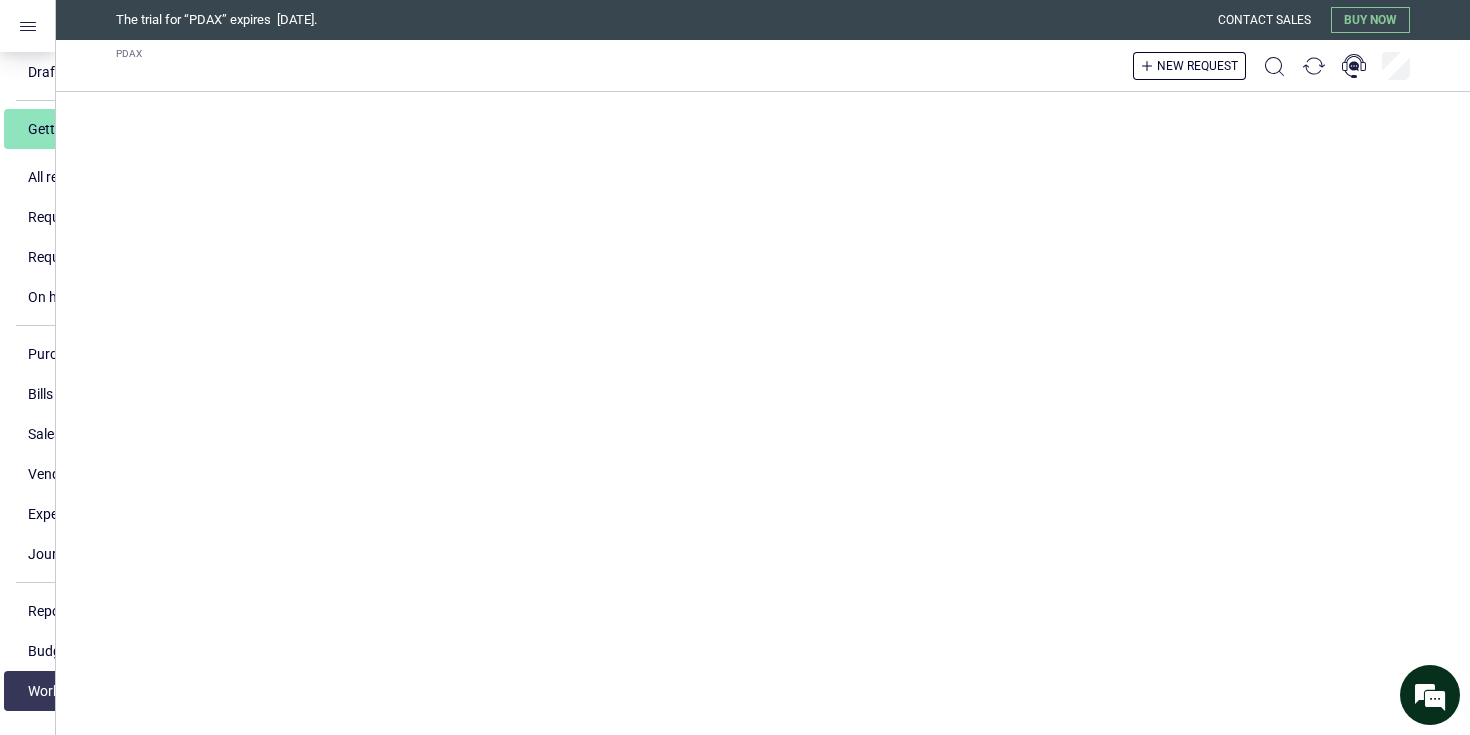 scroll, scrollTop: 160, scrollLeft: 0, axis: vertical 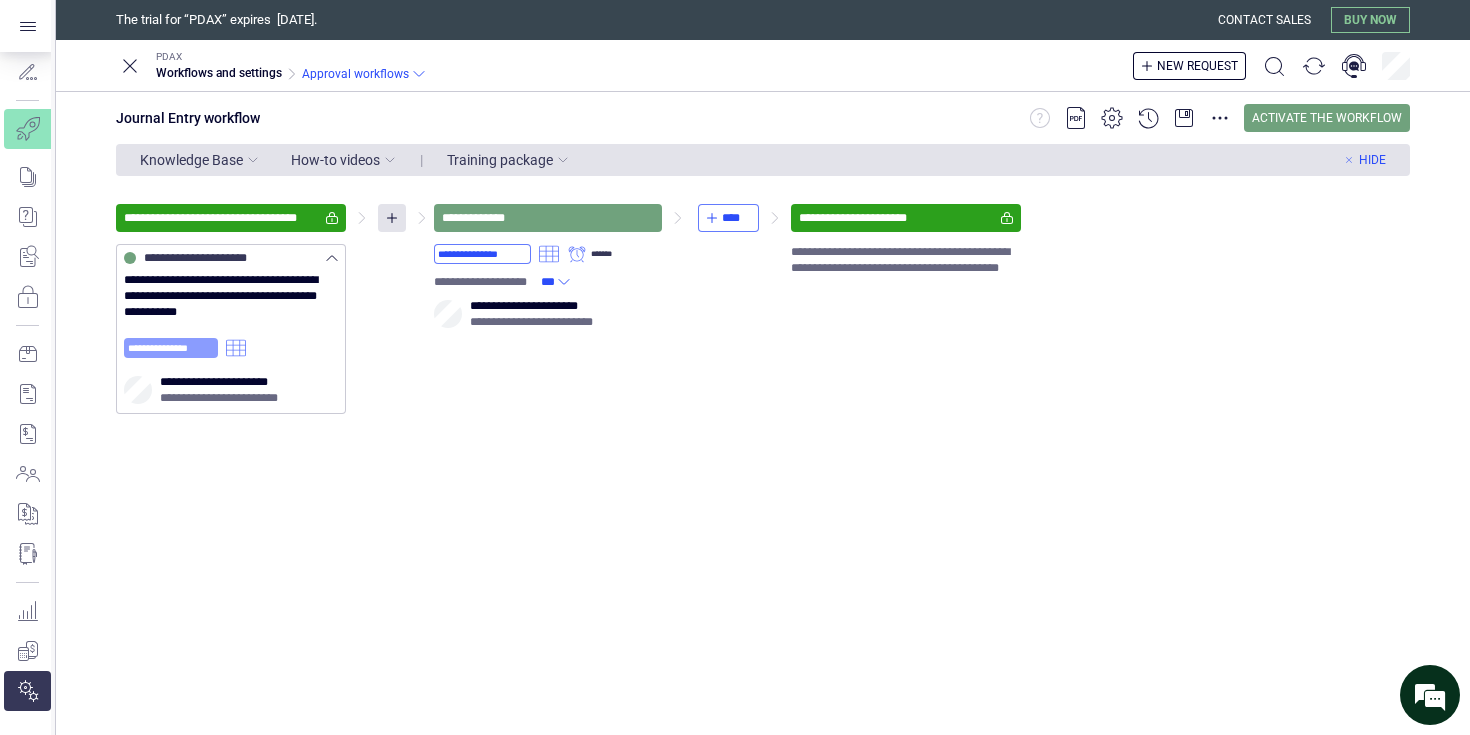 click on "**********" at bounding box center (171, 348) 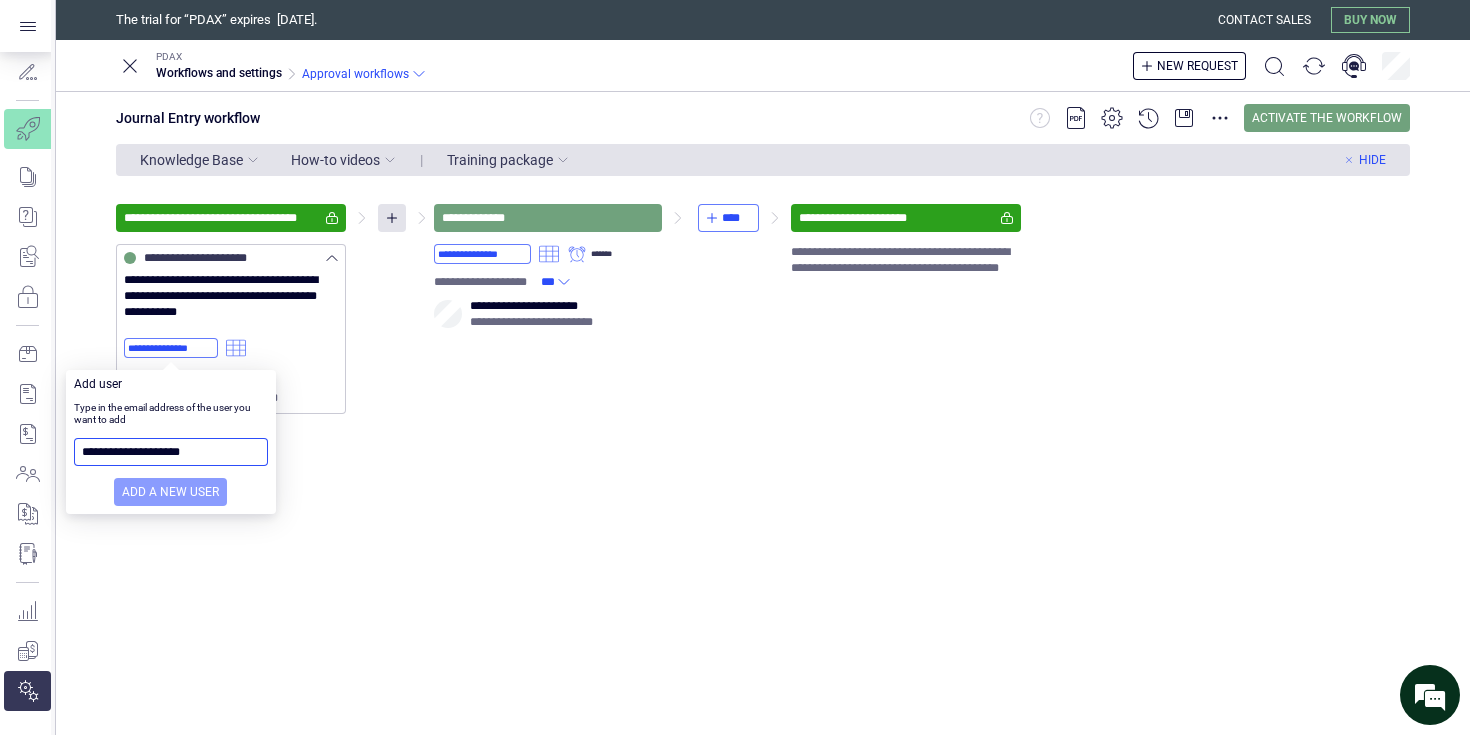 type on "**********" 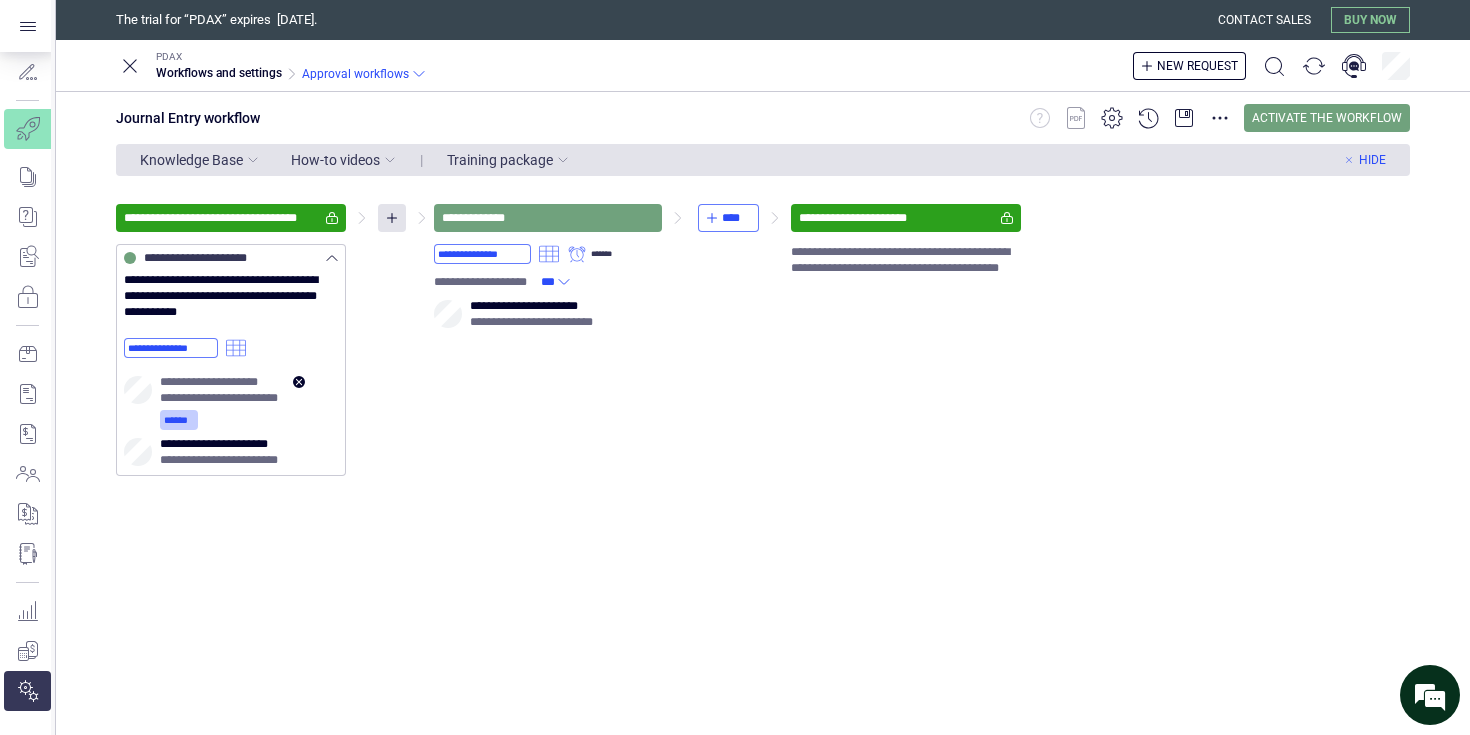 click on "******" at bounding box center (179, 420) 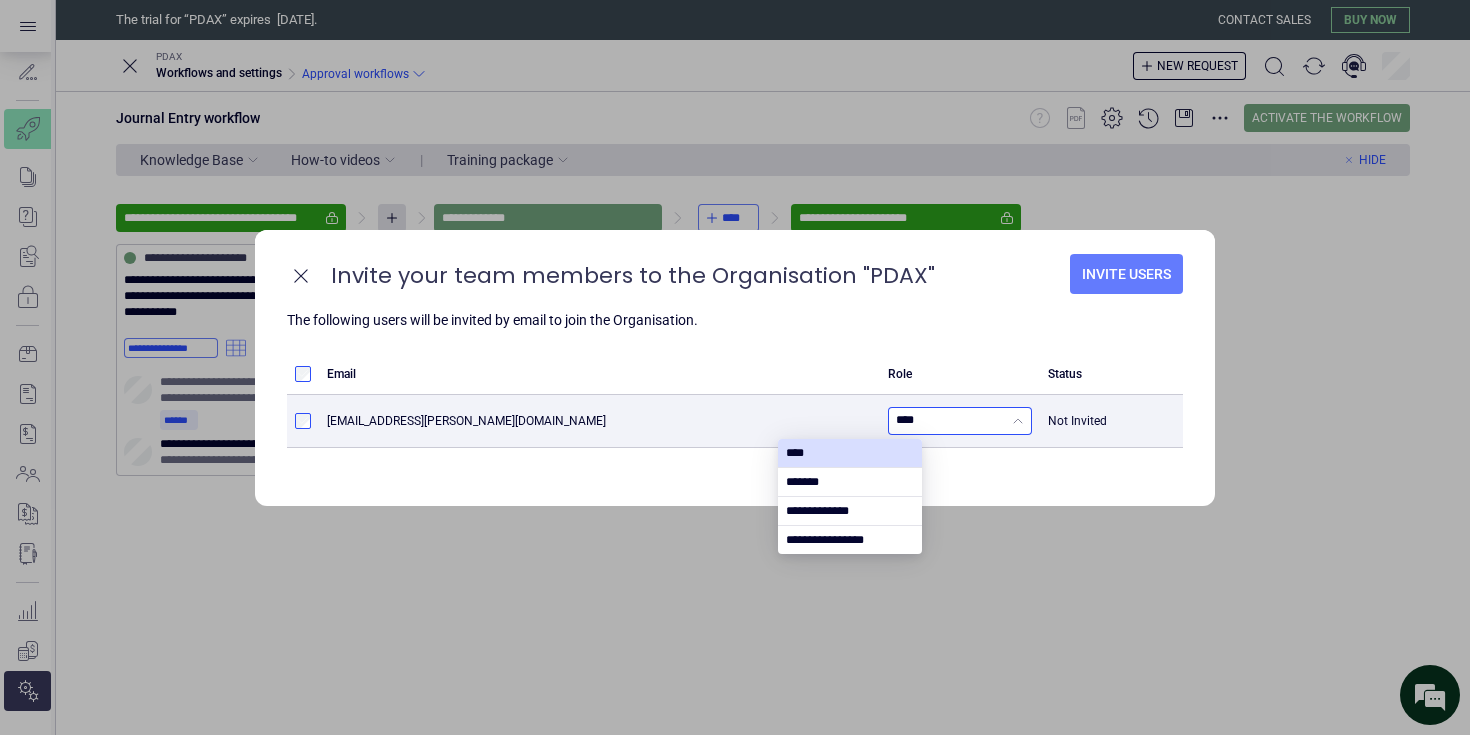 click on "****" at bounding box center [952, 421] 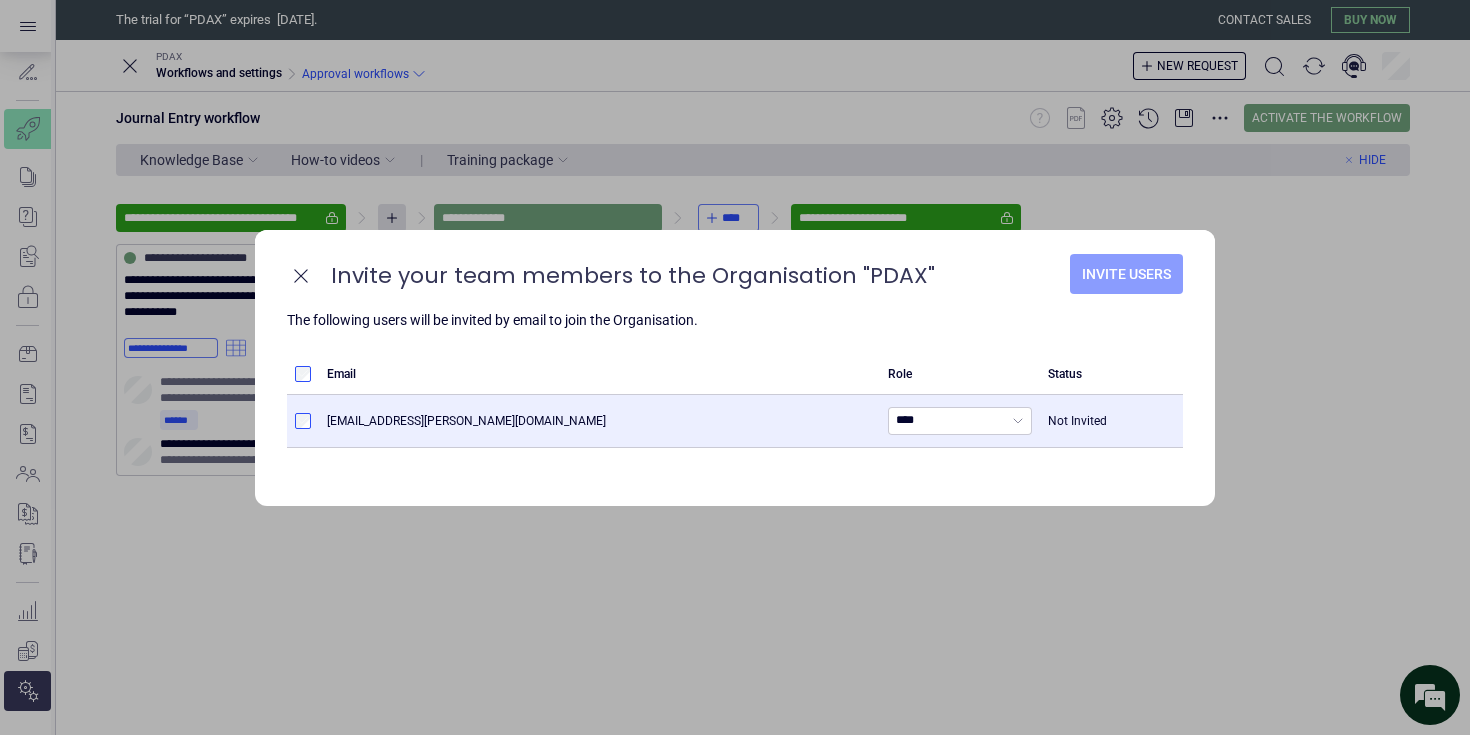 click on "Invite Users" at bounding box center [1126, 274] 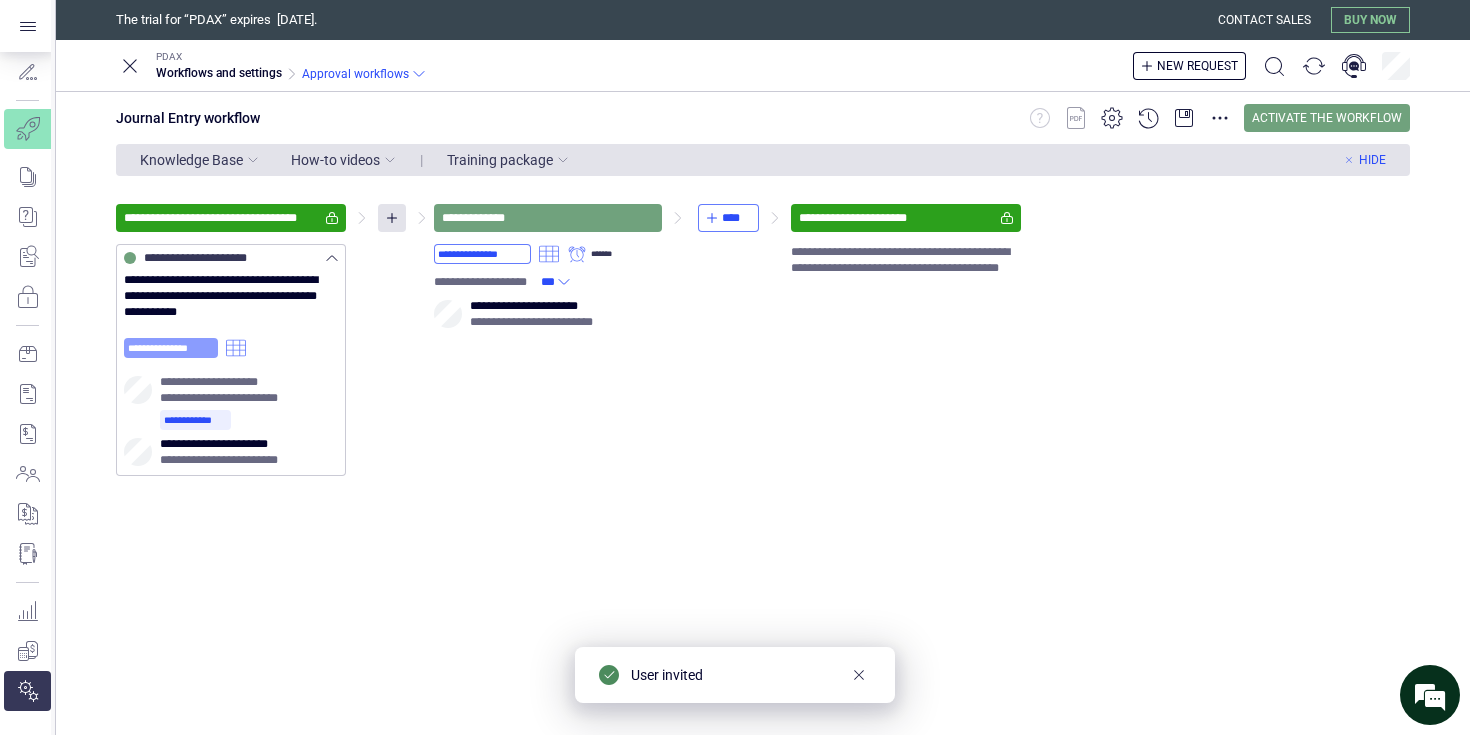 click on "**********" at bounding box center [171, 348] 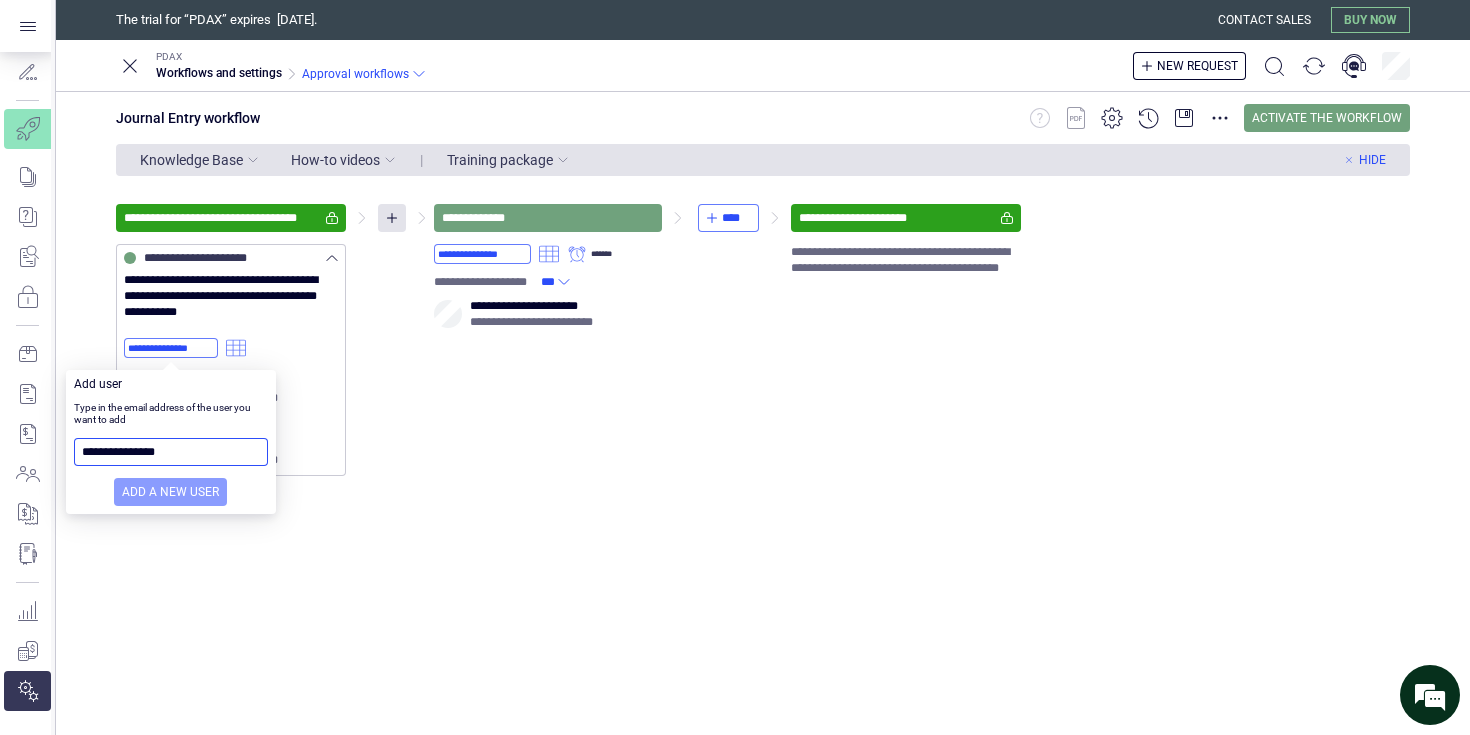 type on "**********" 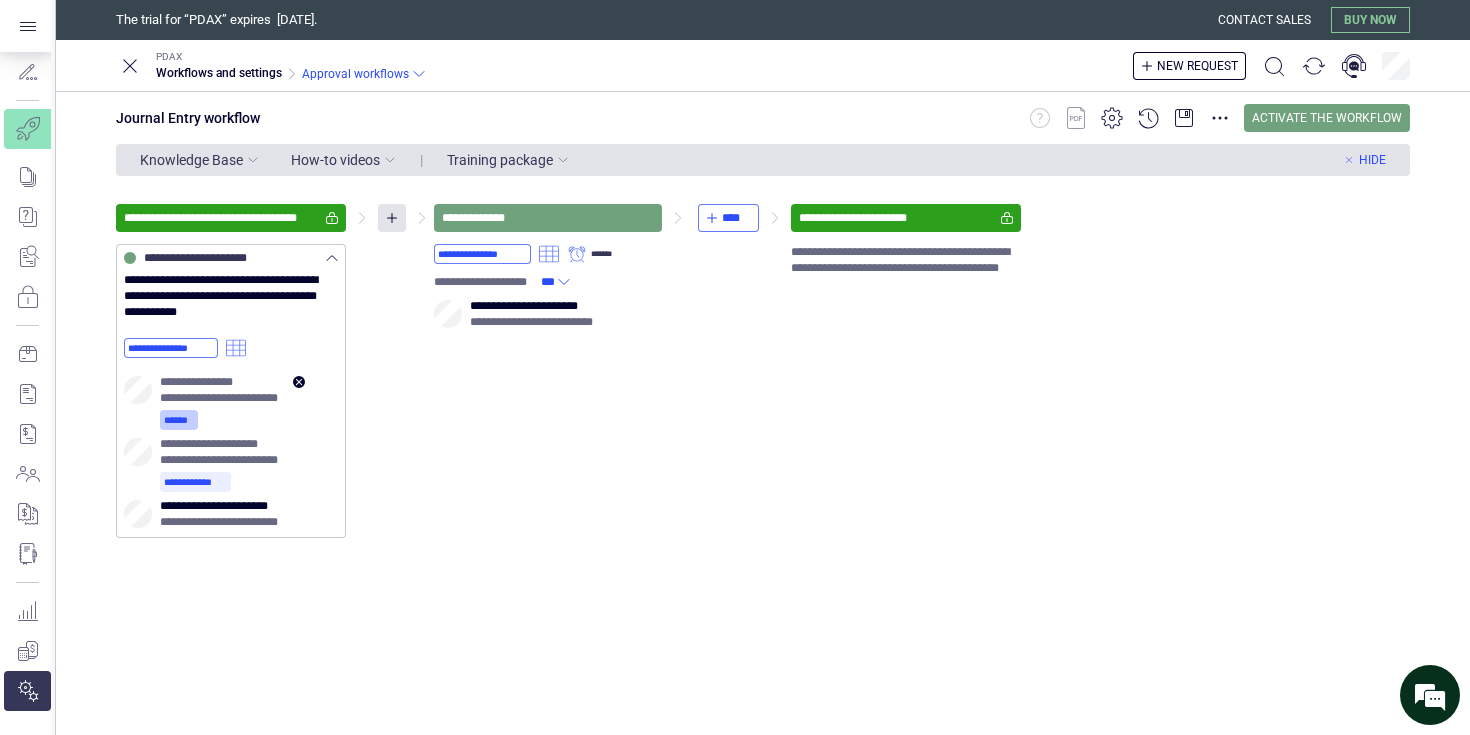 click on "******" at bounding box center (179, 420) 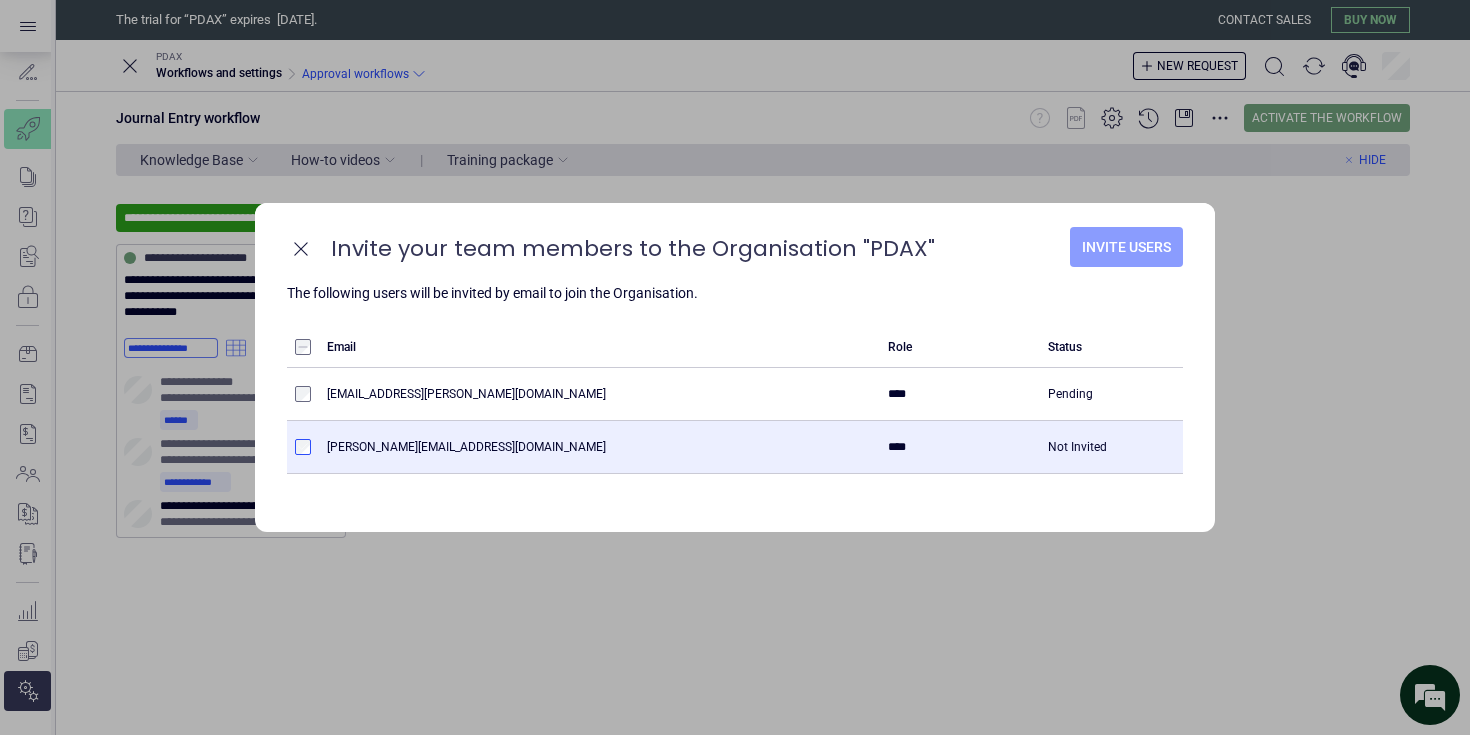 click on "Invite Users" at bounding box center [1126, 247] 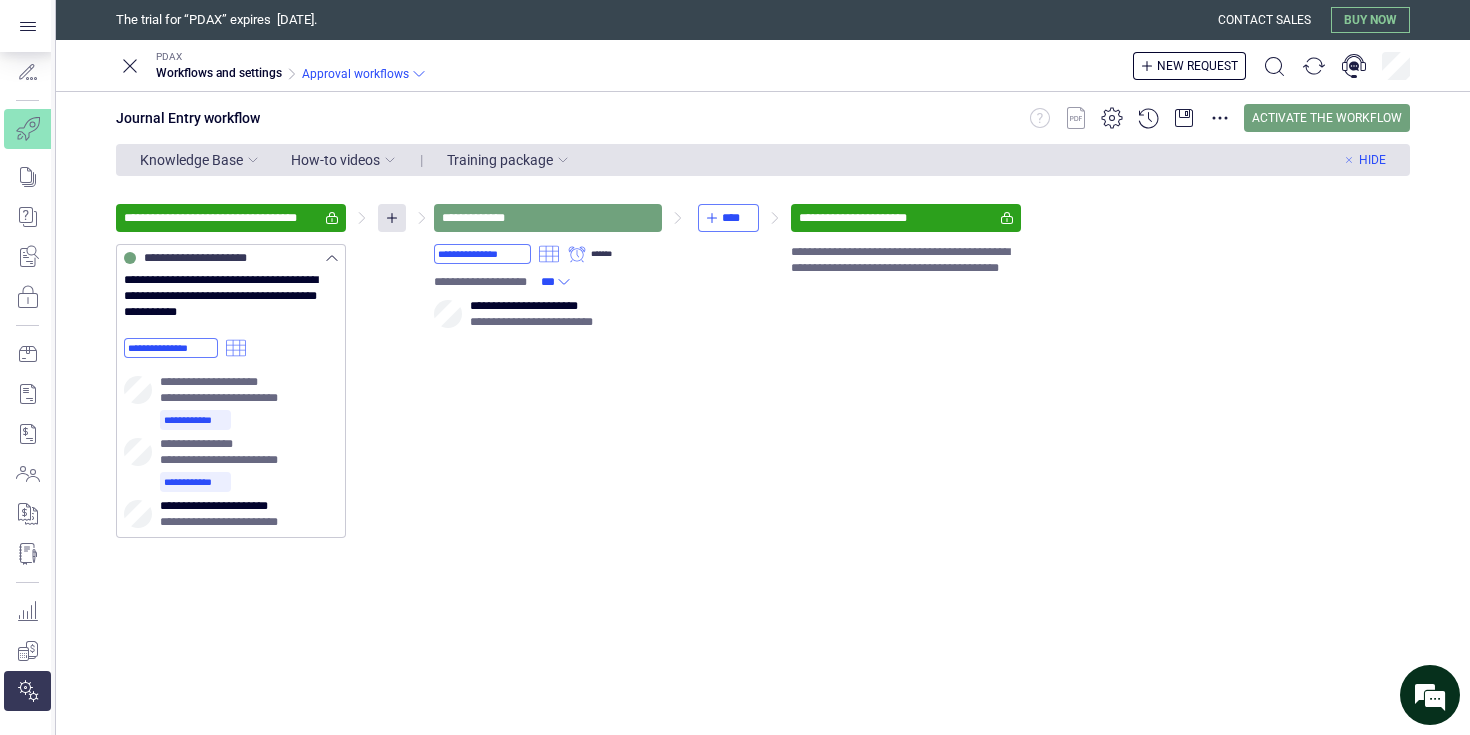 click on "**********" at bounding box center (763, 371) 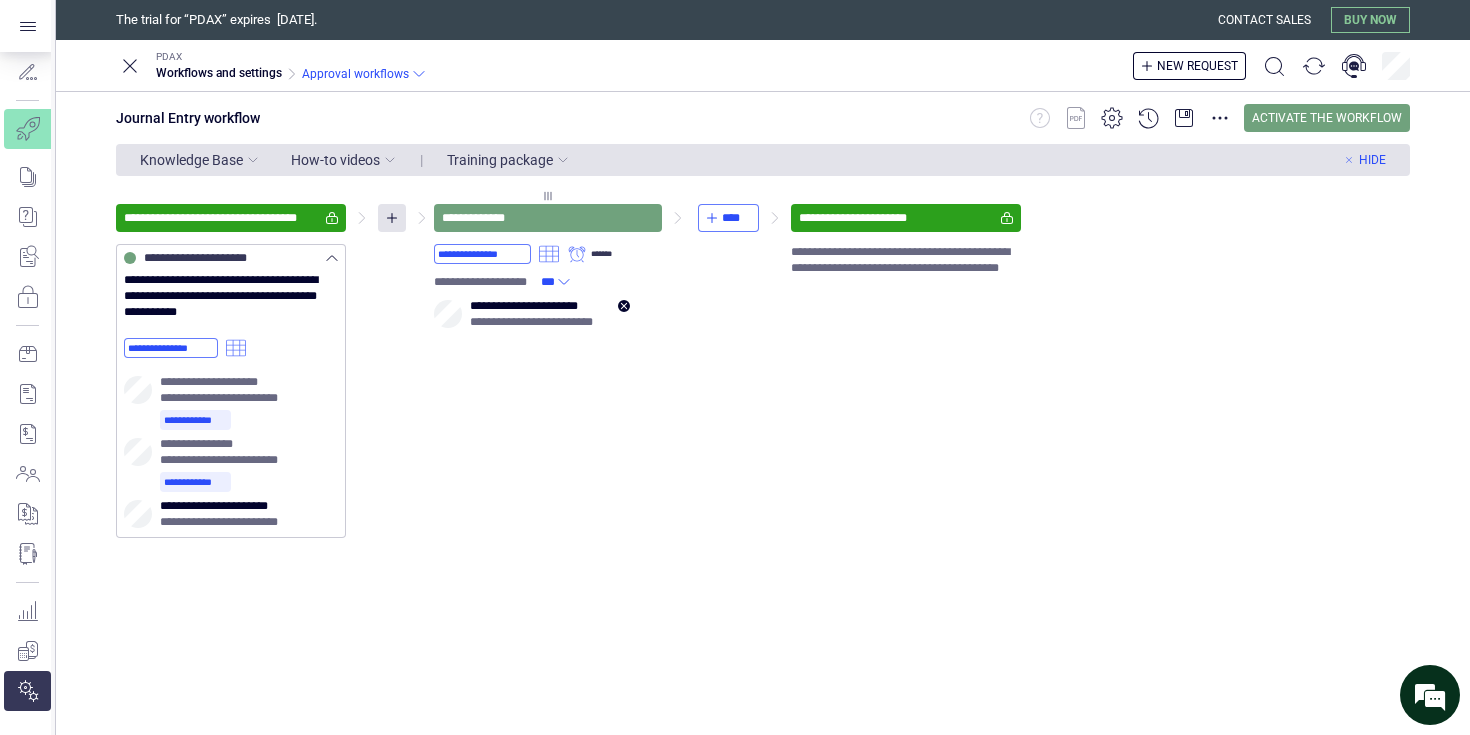 click on "**********" at bounding box center [548, 315] 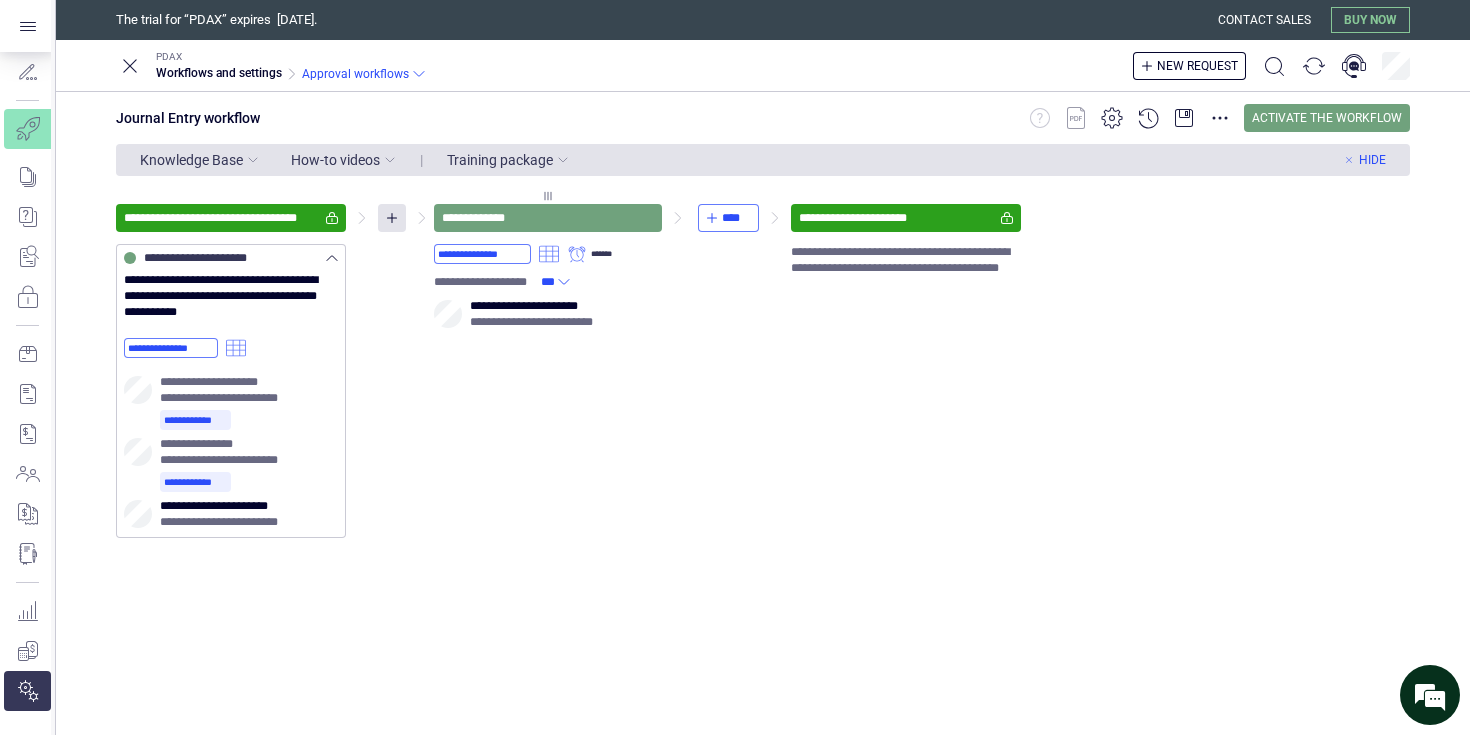 click 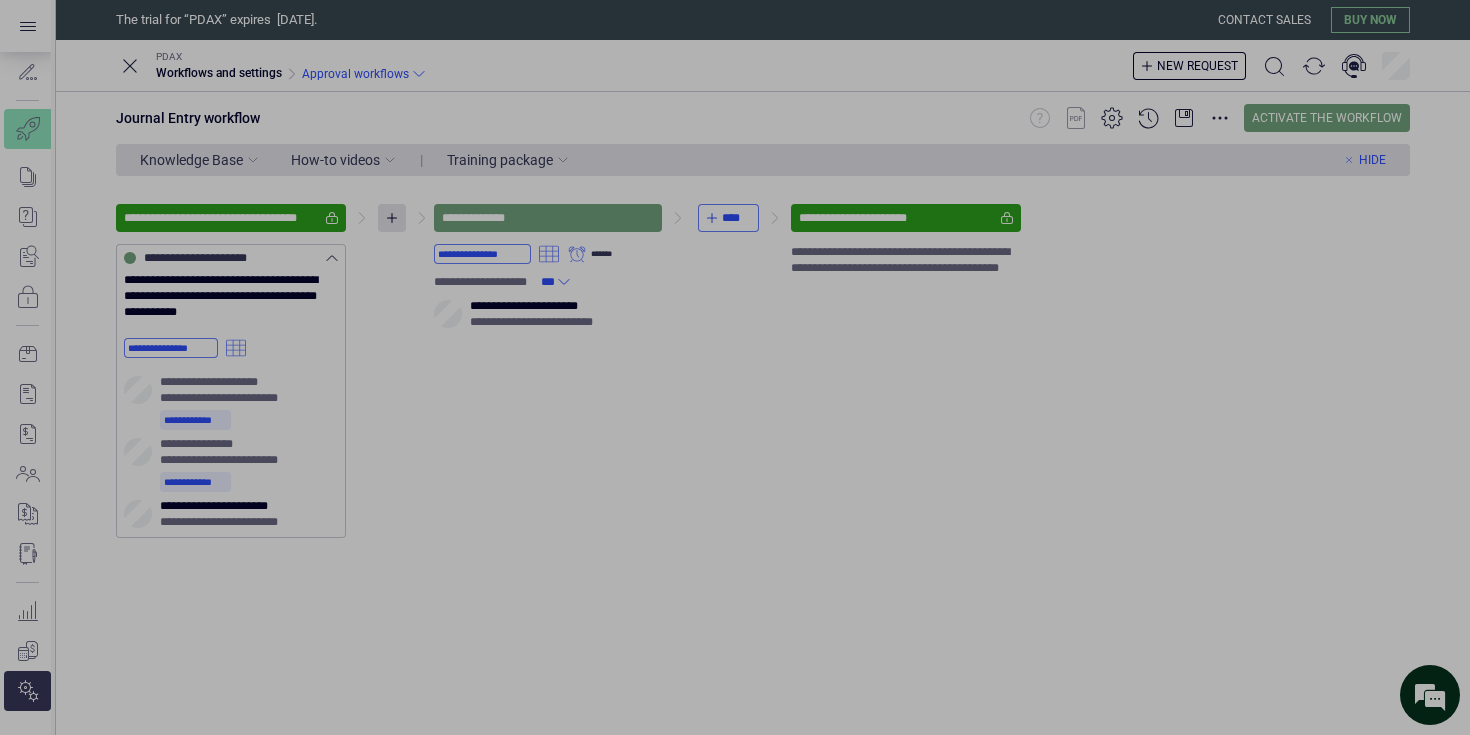click 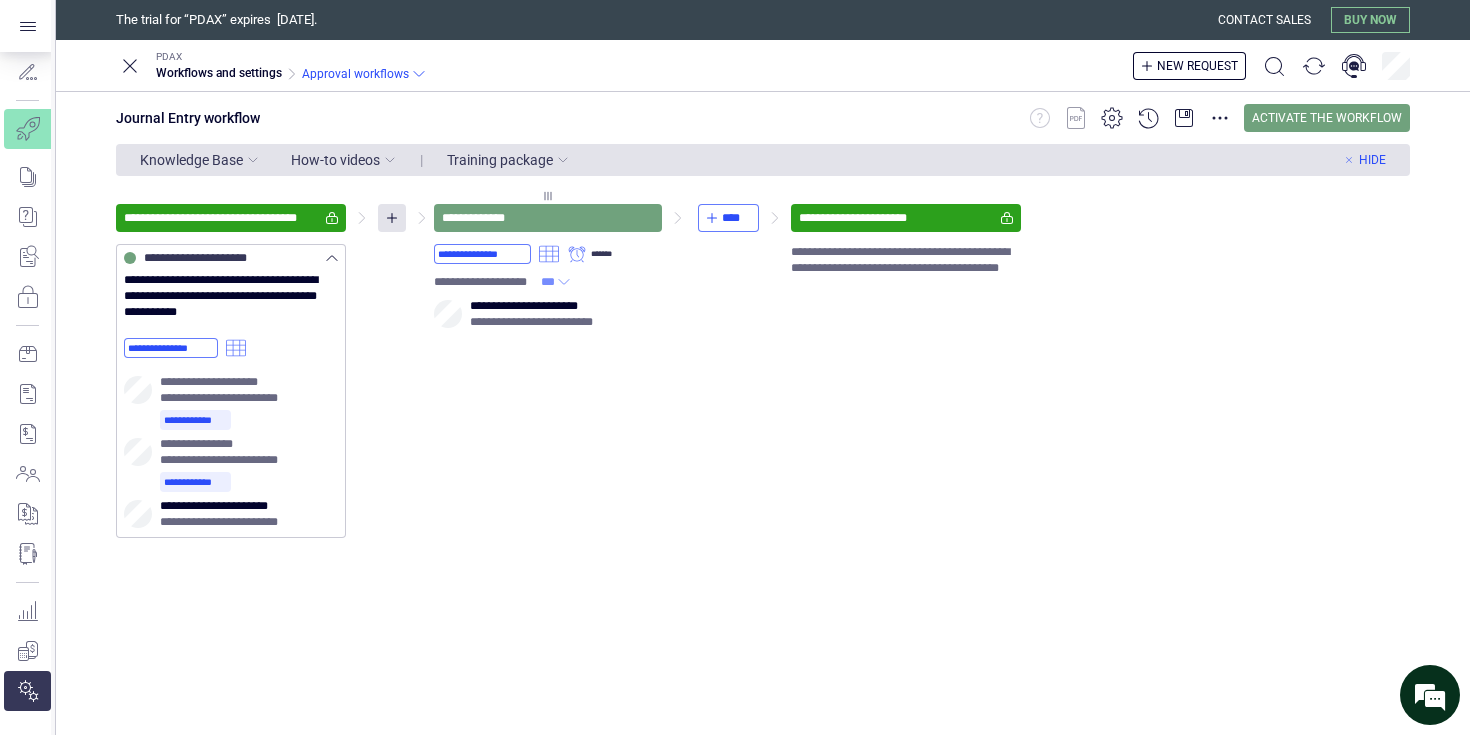 click 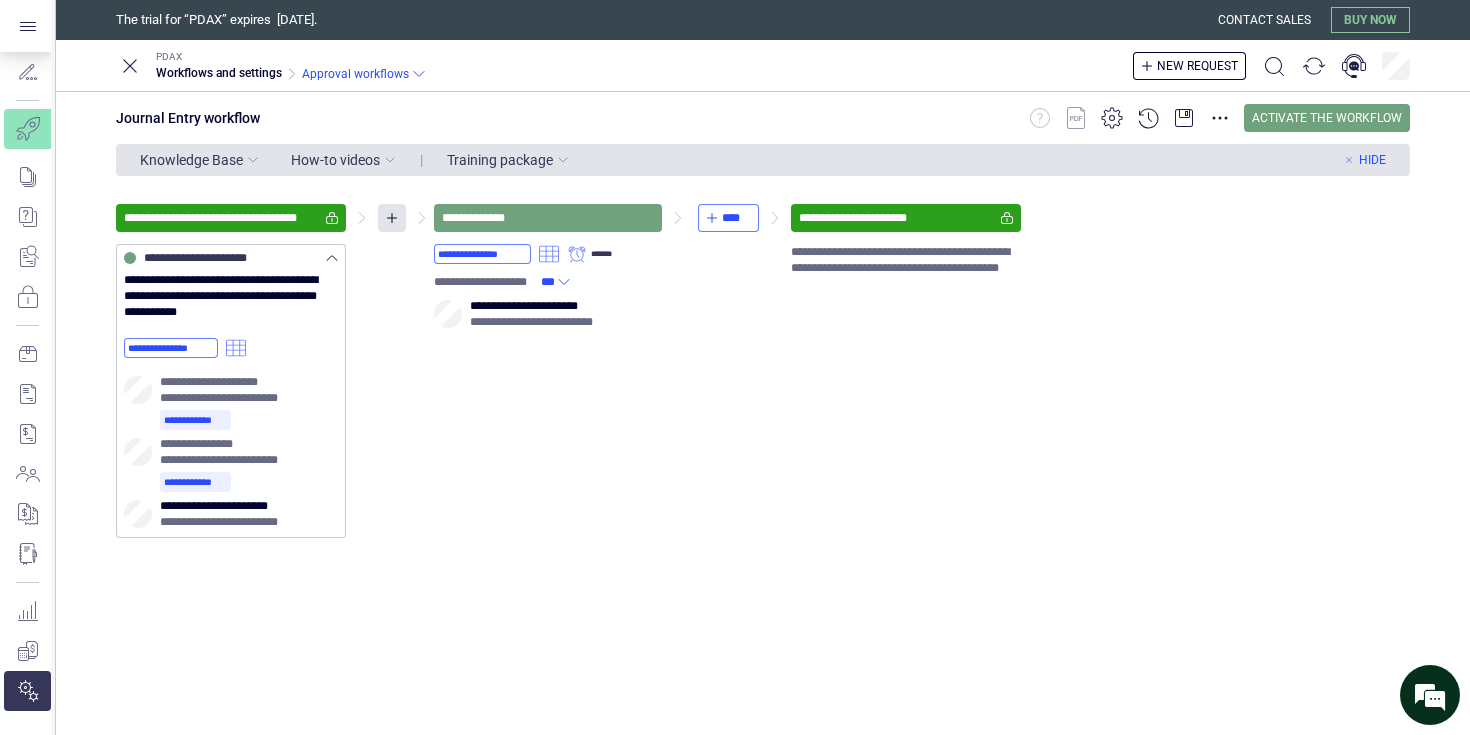 click on "**********" at bounding box center (763, 371) 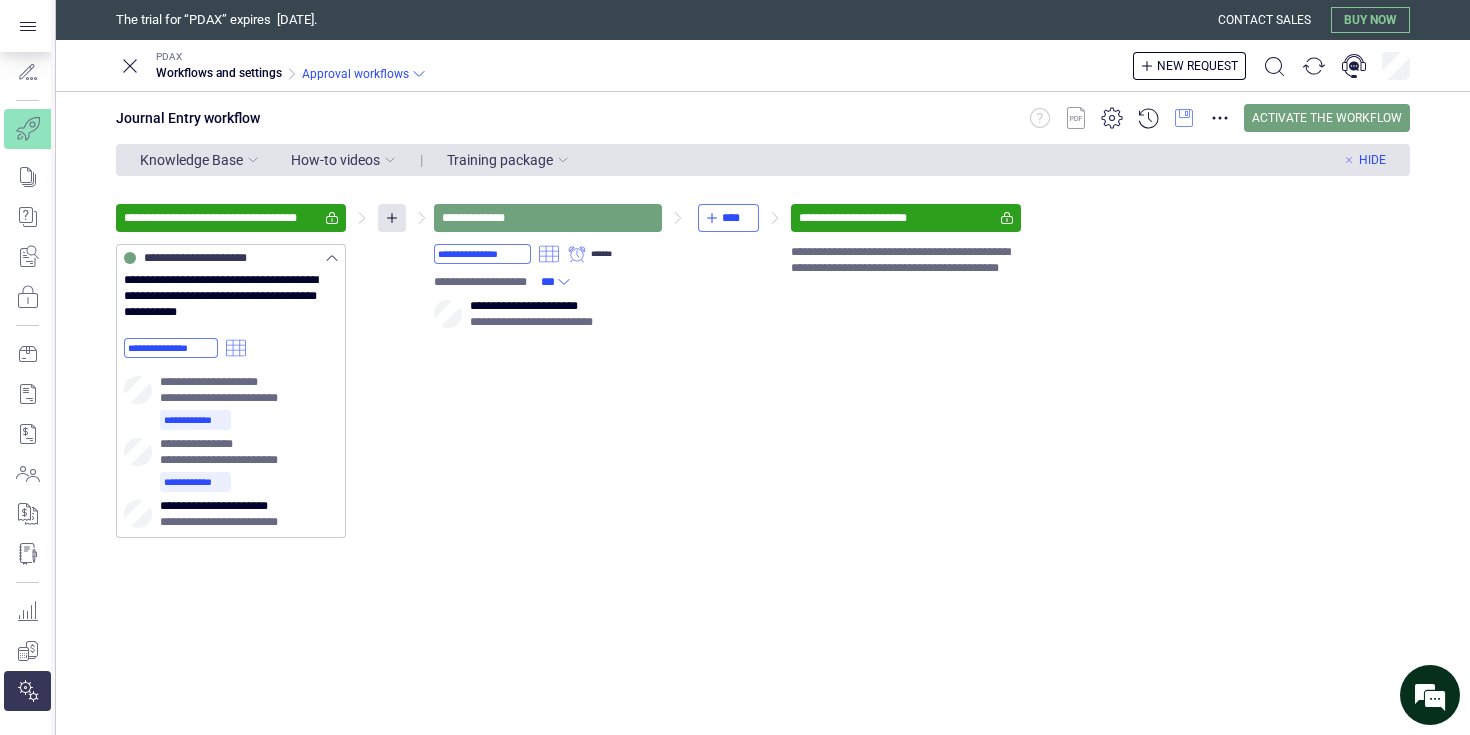 click 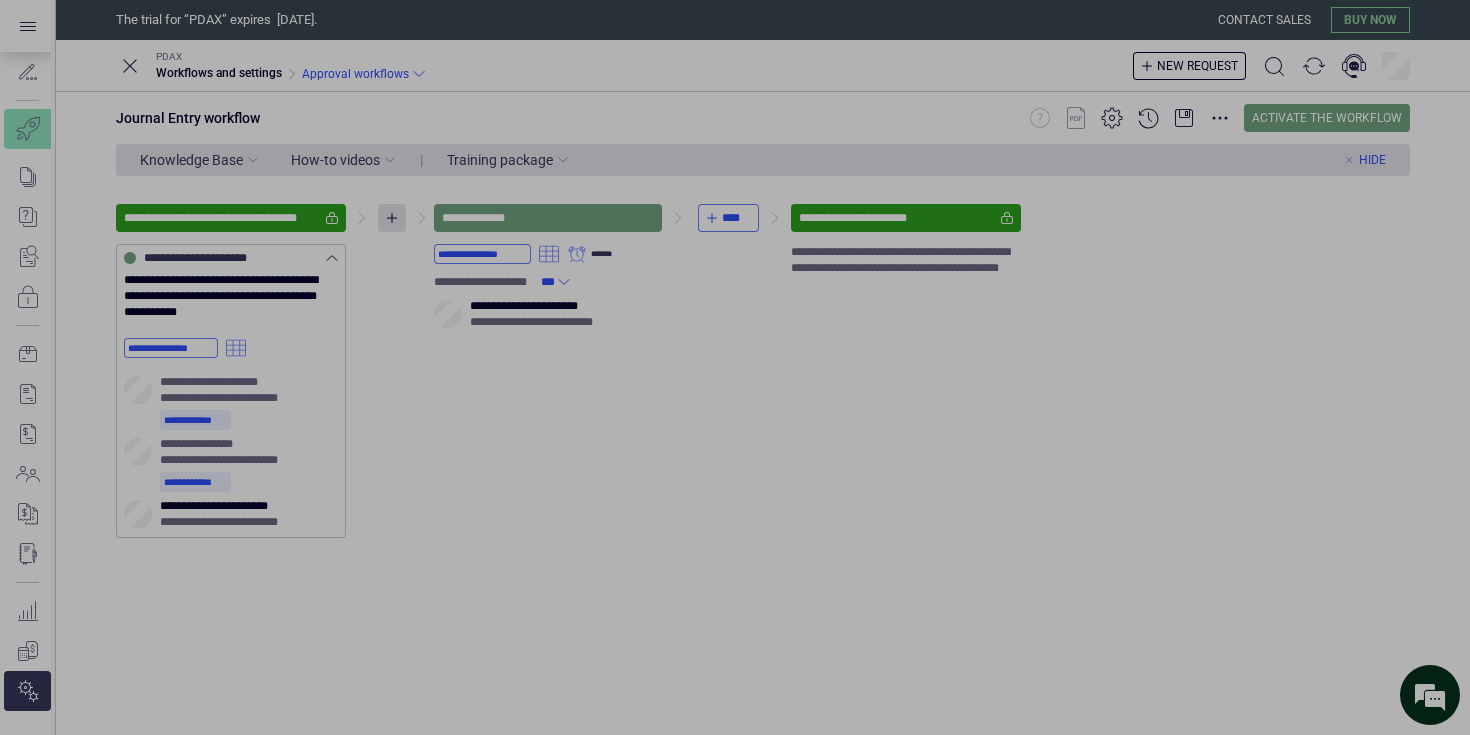 click on "Confirm" at bounding box center (0, 0) 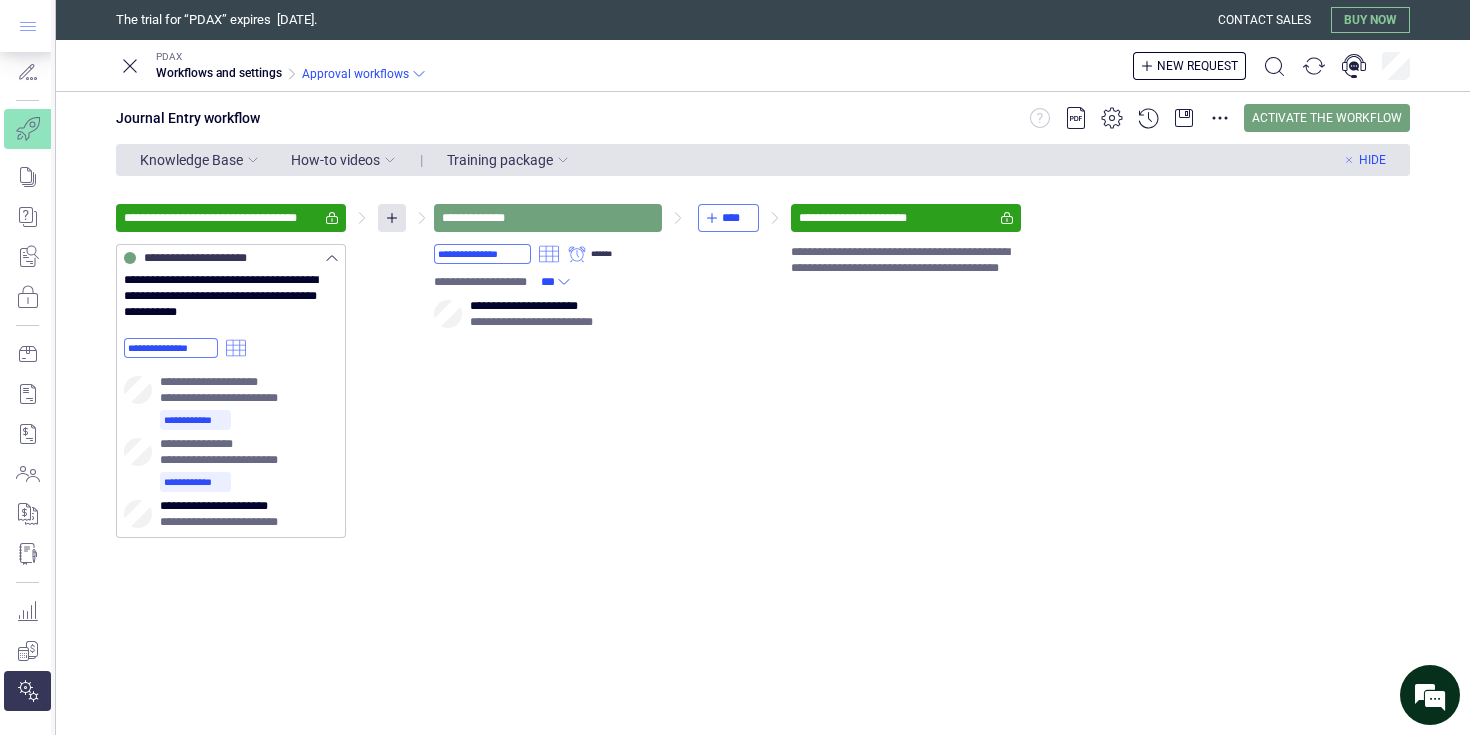 click 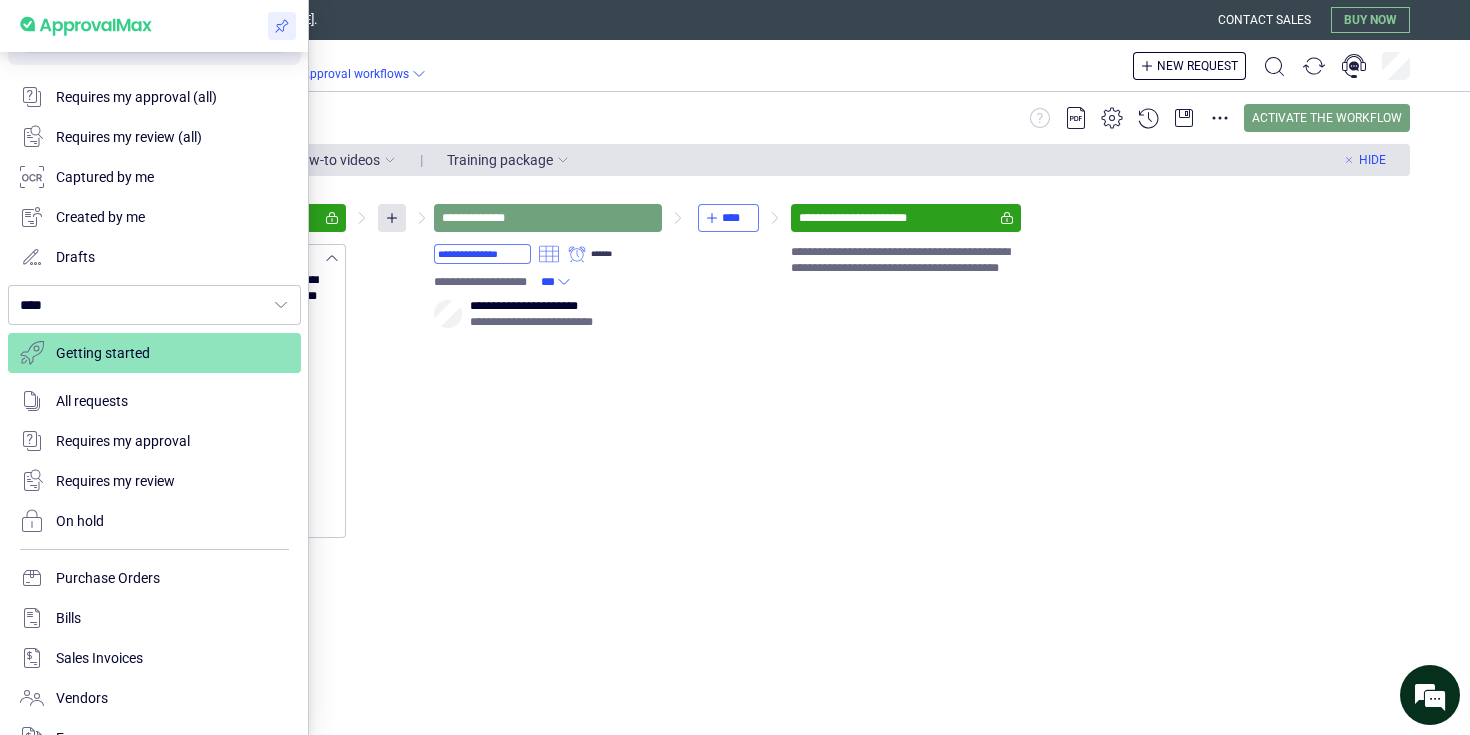 scroll, scrollTop: 278, scrollLeft: 0, axis: vertical 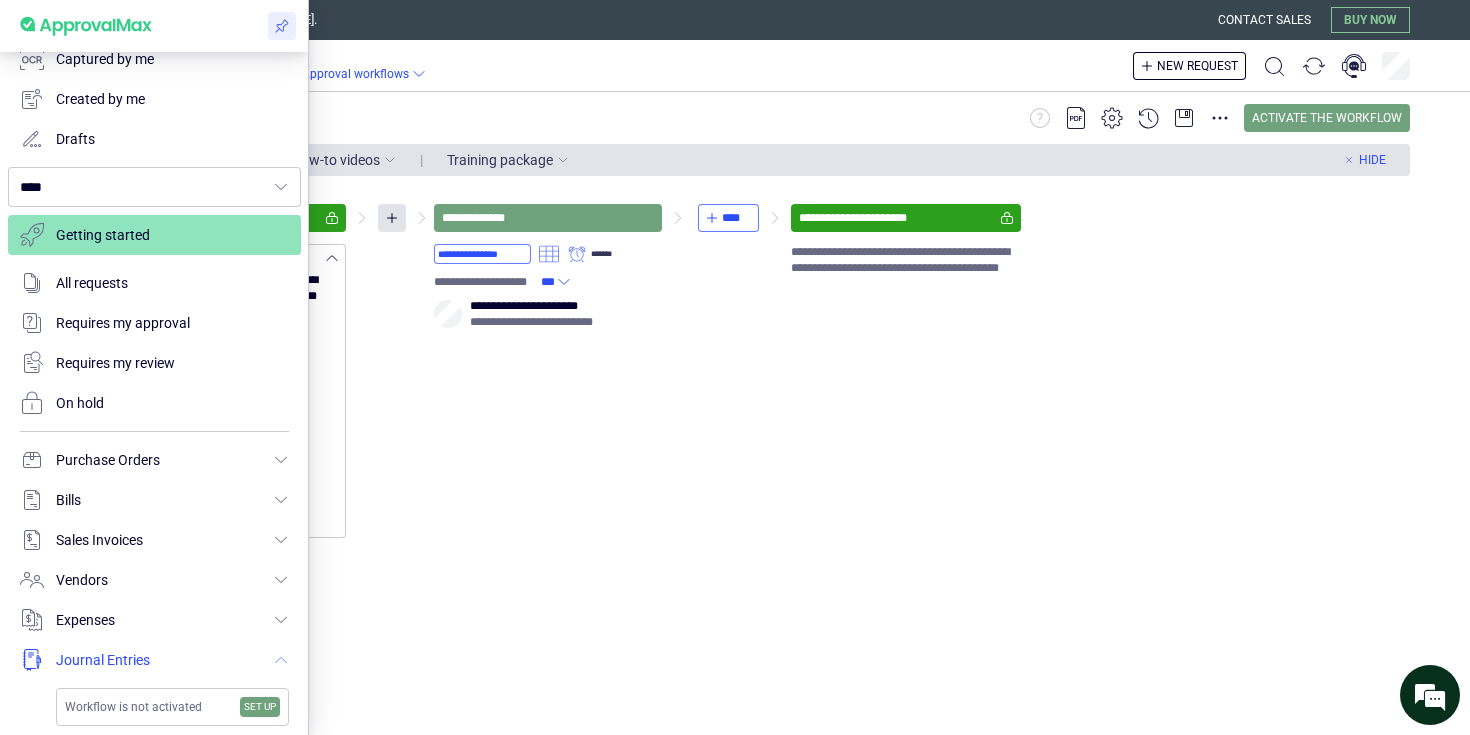 click at bounding box center (154, 660) 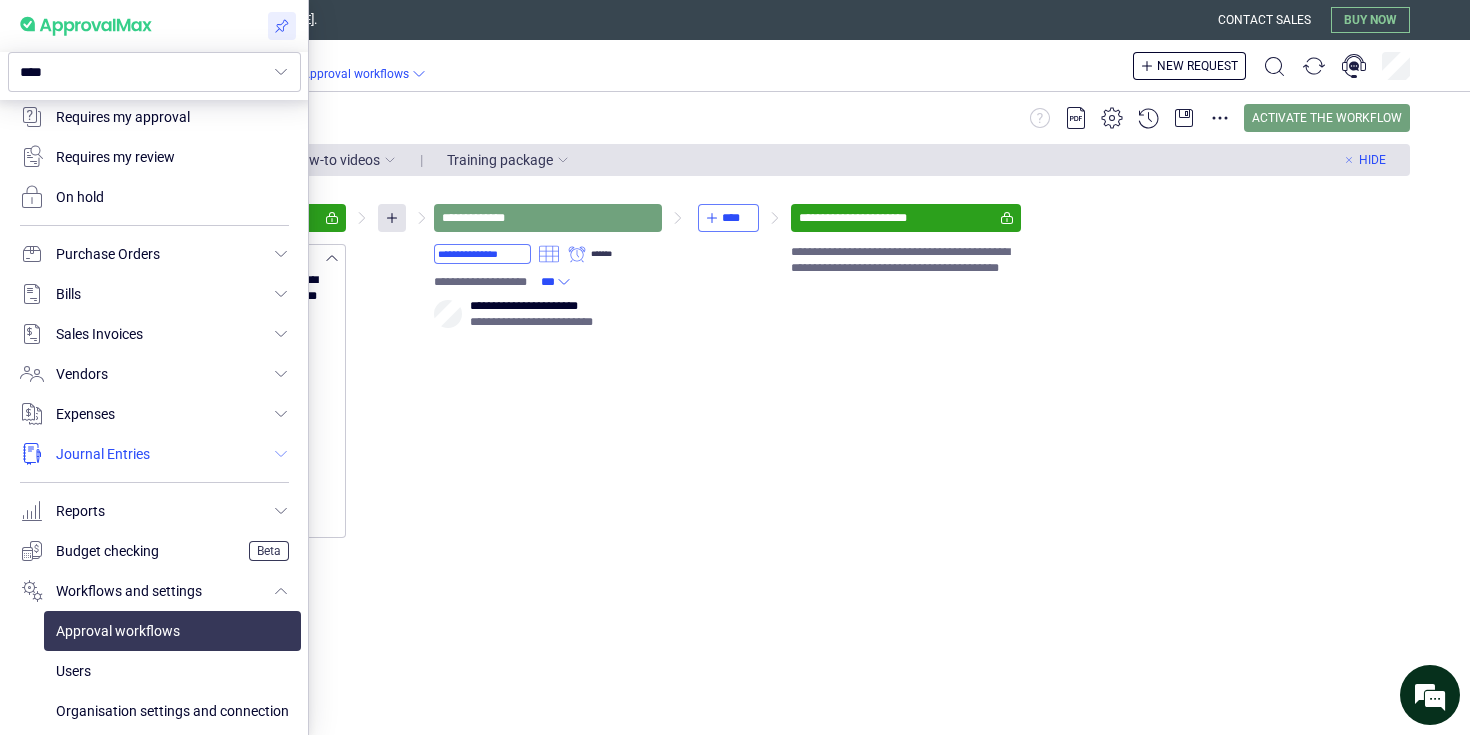scroll, scrollTop: 544, scrollLeft: 0, axis: vertical 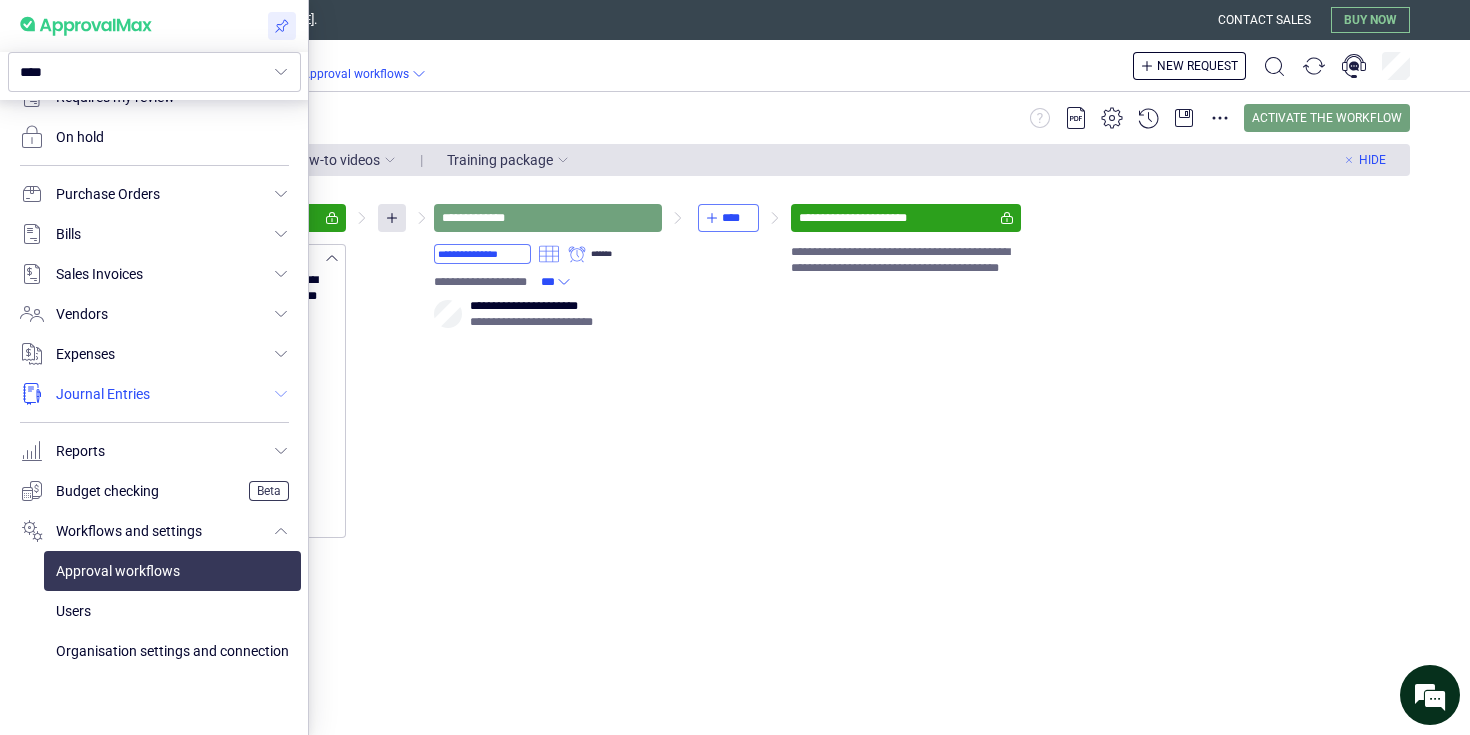 click at bounding box center [154, 394] 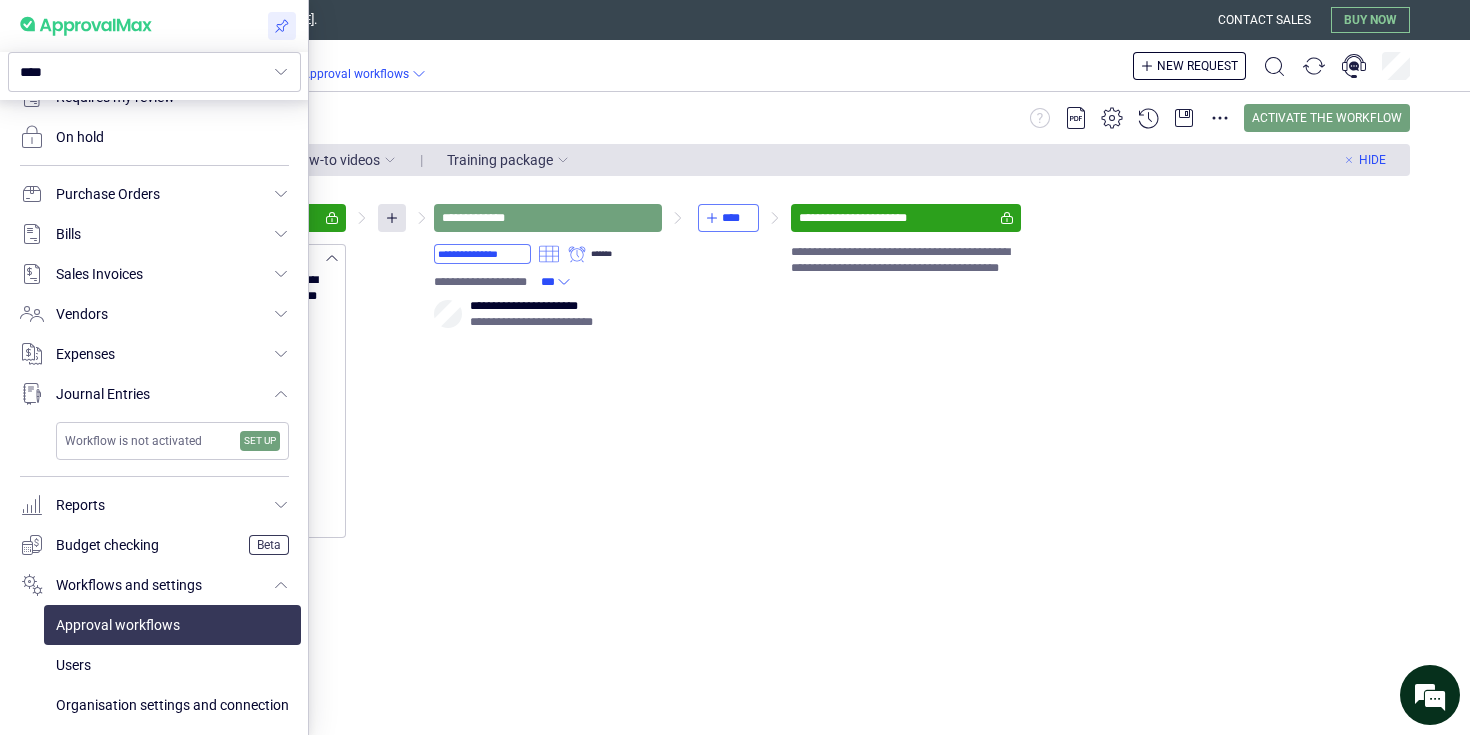 click on "Workflow is not activated" at bounding box center [150, 441] 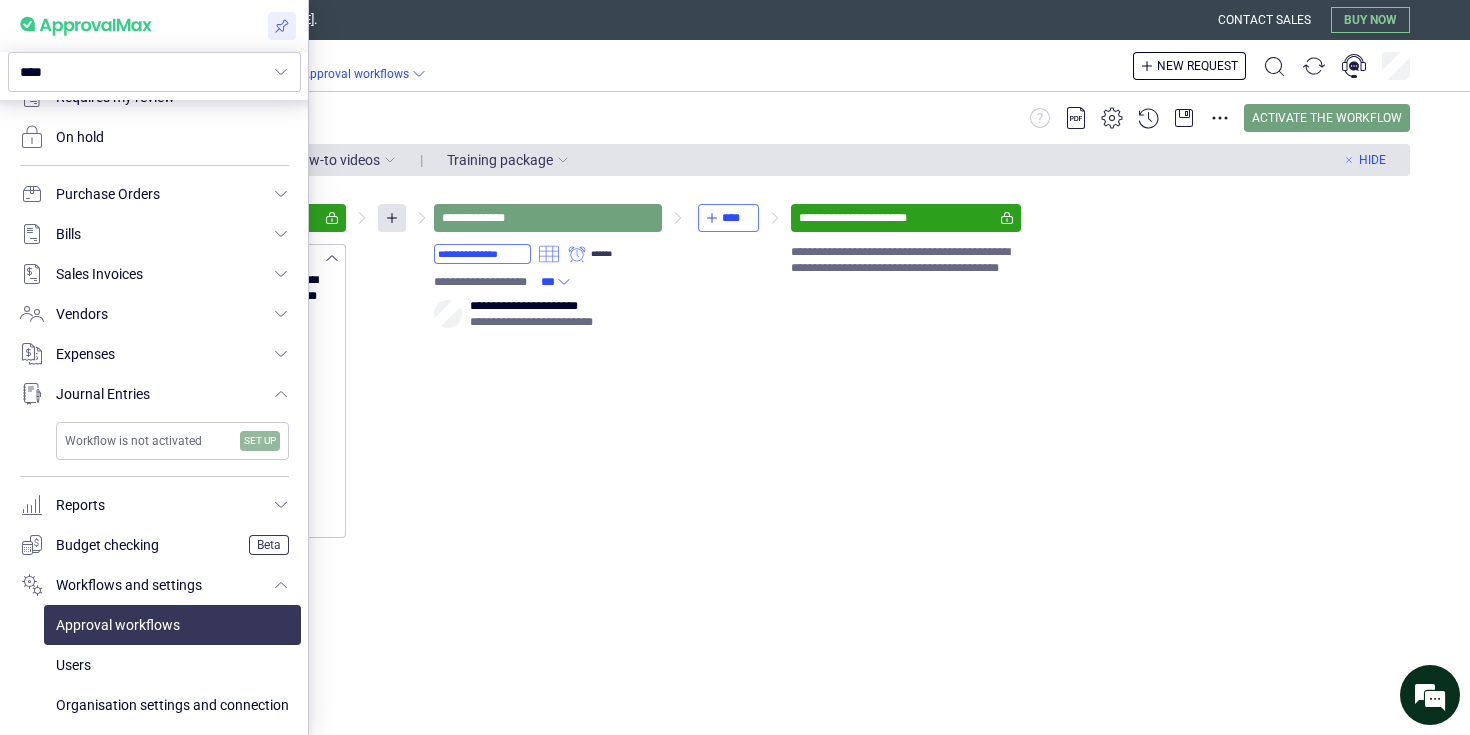 click on "Set up" at bounding box center (260, 441) 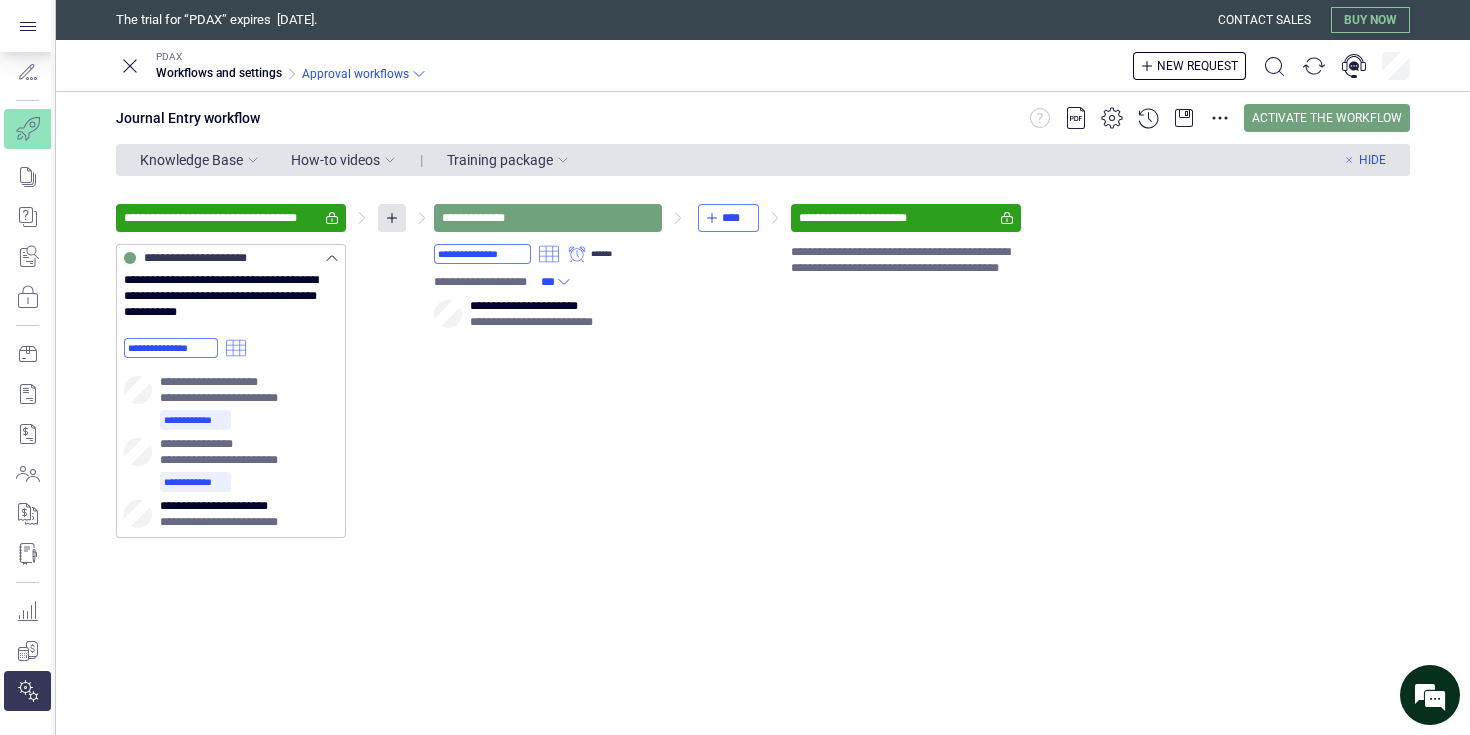 scroll, scrollTop: 160, scrollLeft: 0, axis: vertical 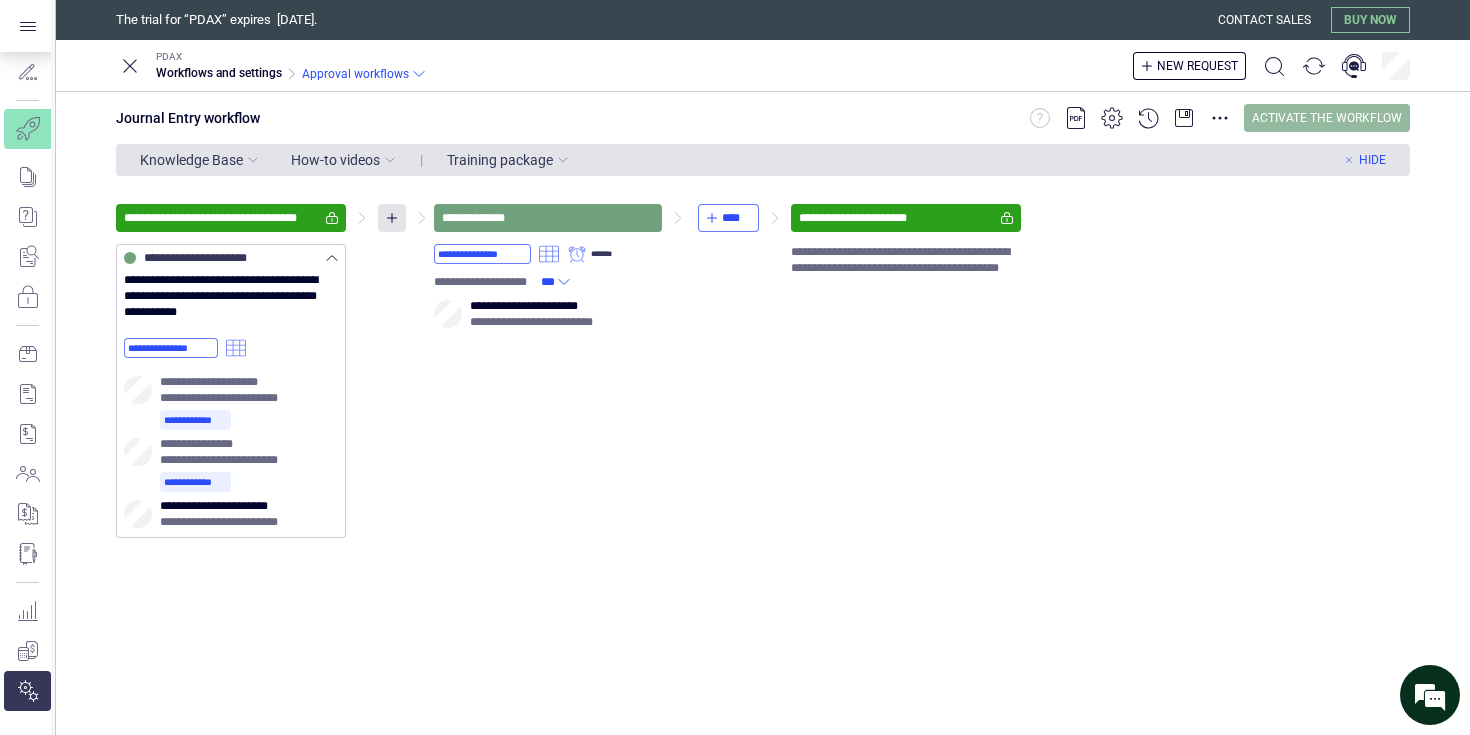 click on "Activate the workflow" at bounding box center (1327, 118) 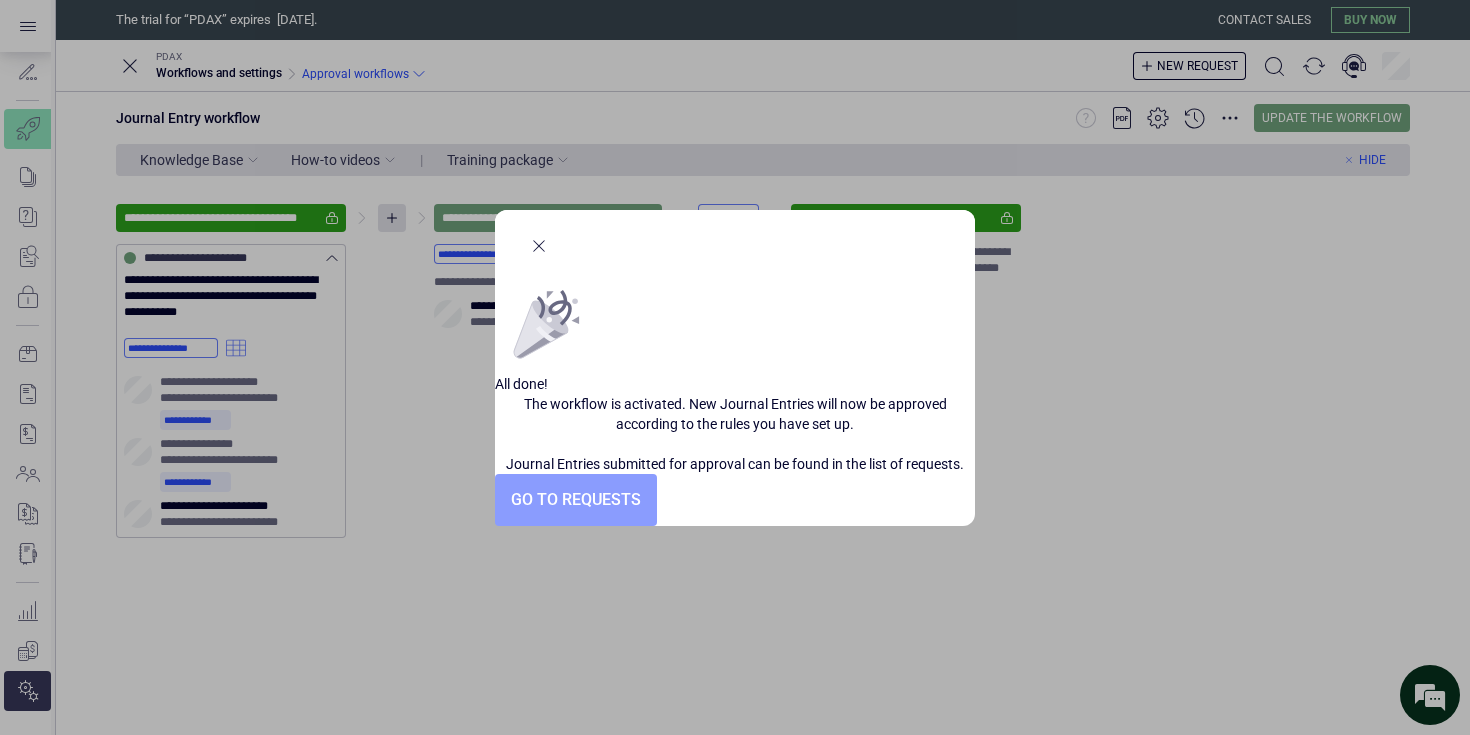 click on "Go to requests" at bounding box center [576, 500] 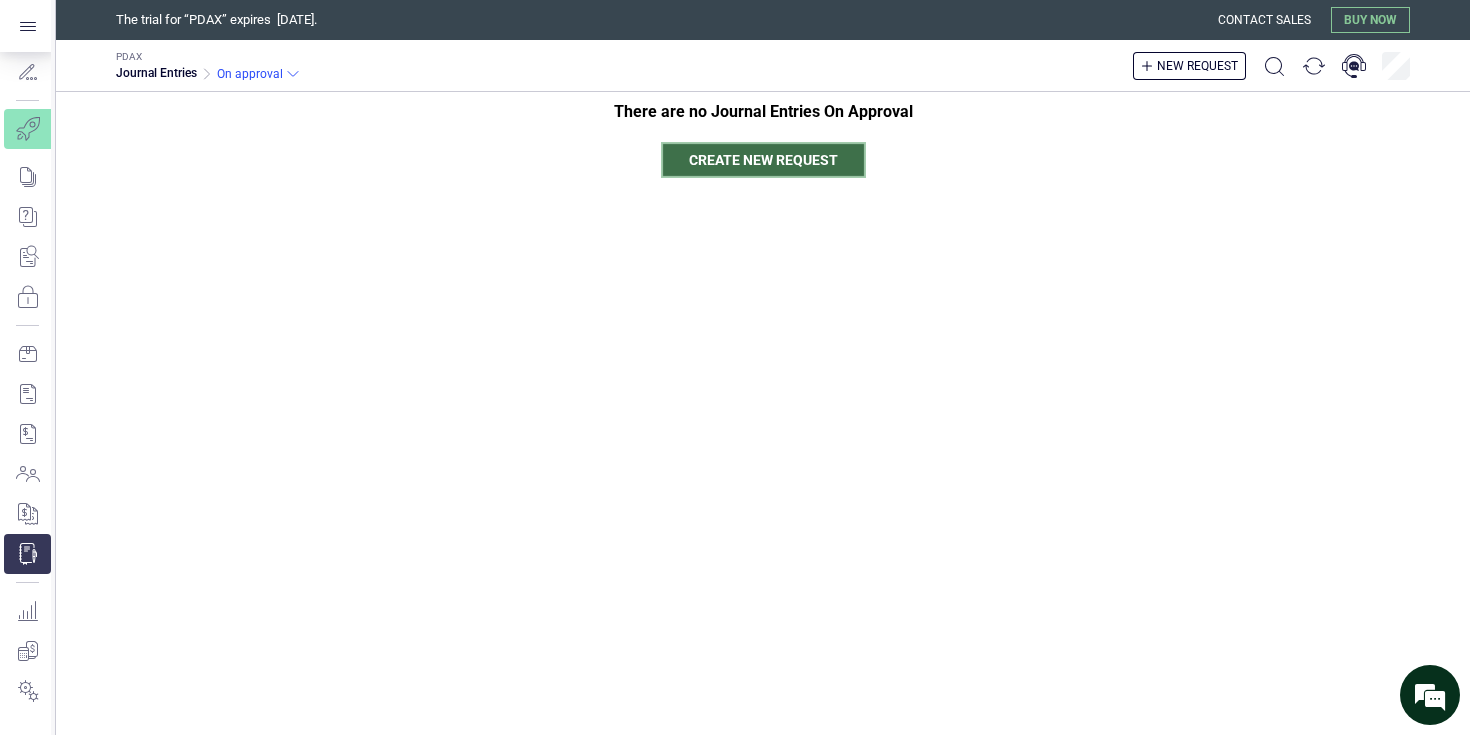 click on "Create new request" at bounding box center (763, 160) 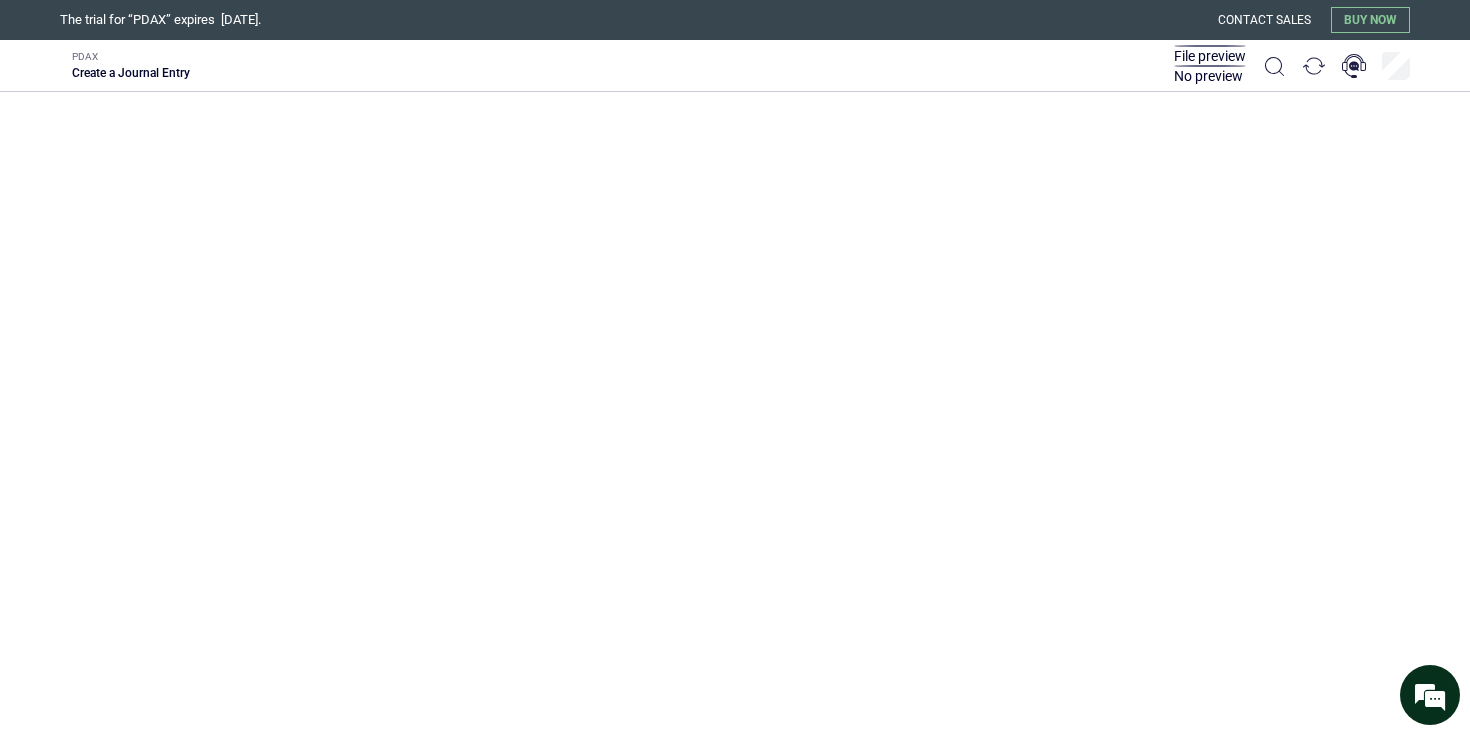 type on "**********" 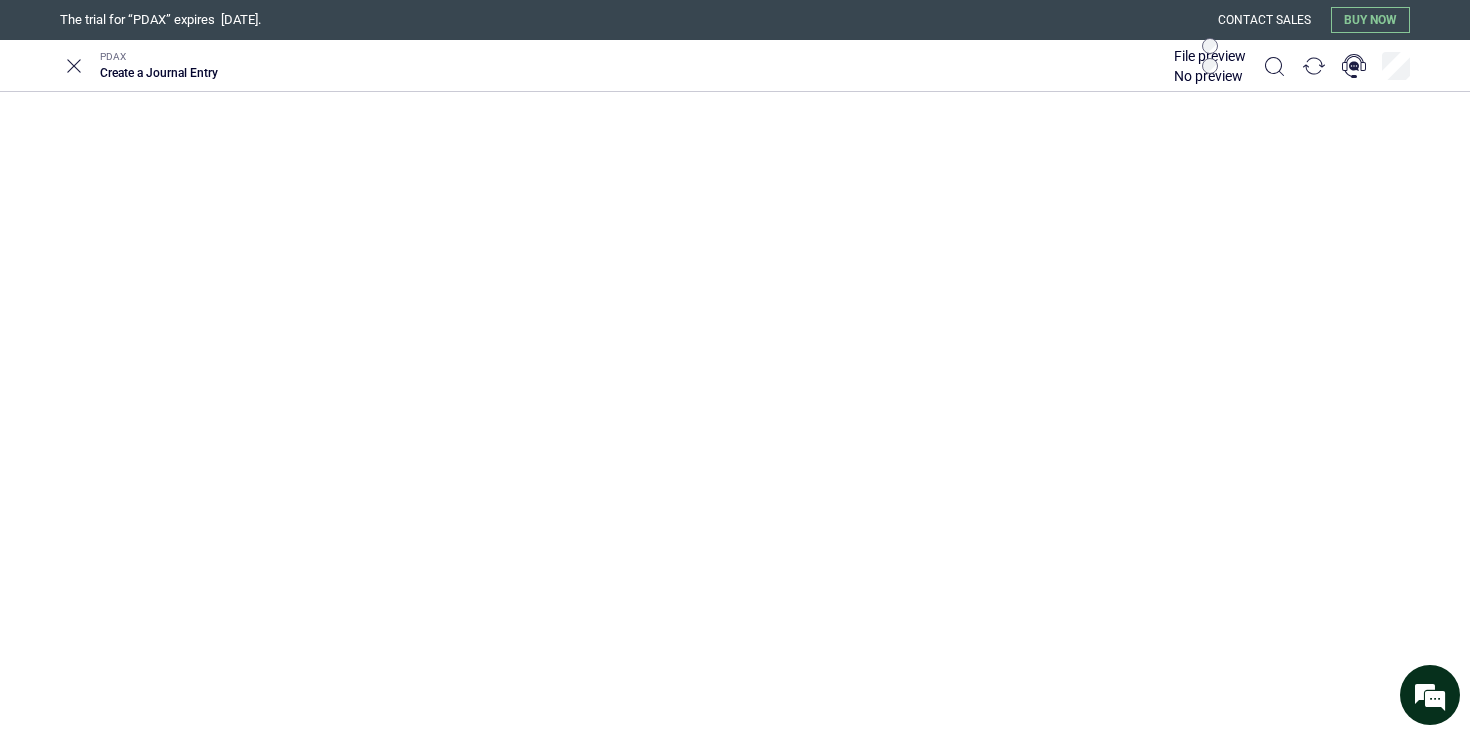 scroll, scrollTop: 208, scrollLeft: 0, axis: vertical 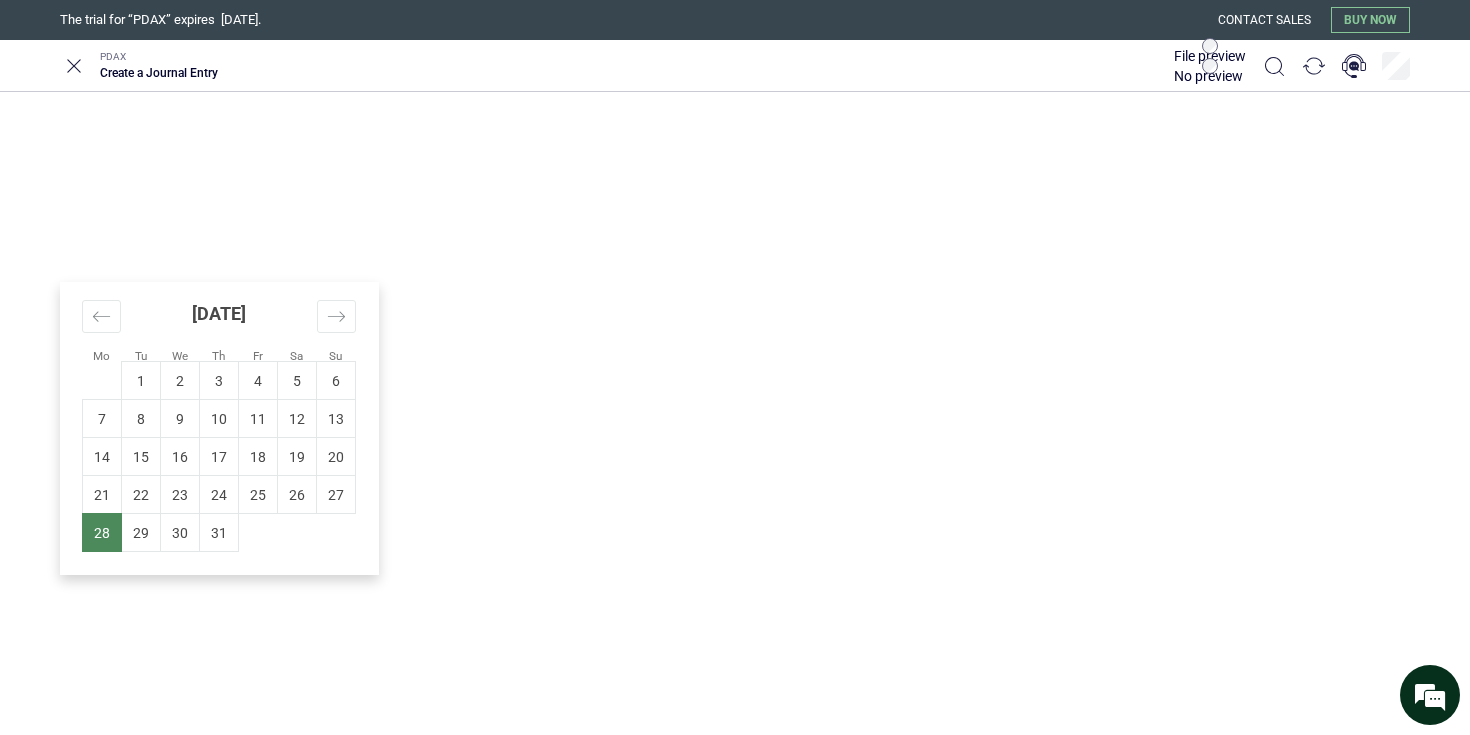 click on "**********" at bounding box center [735, 336] 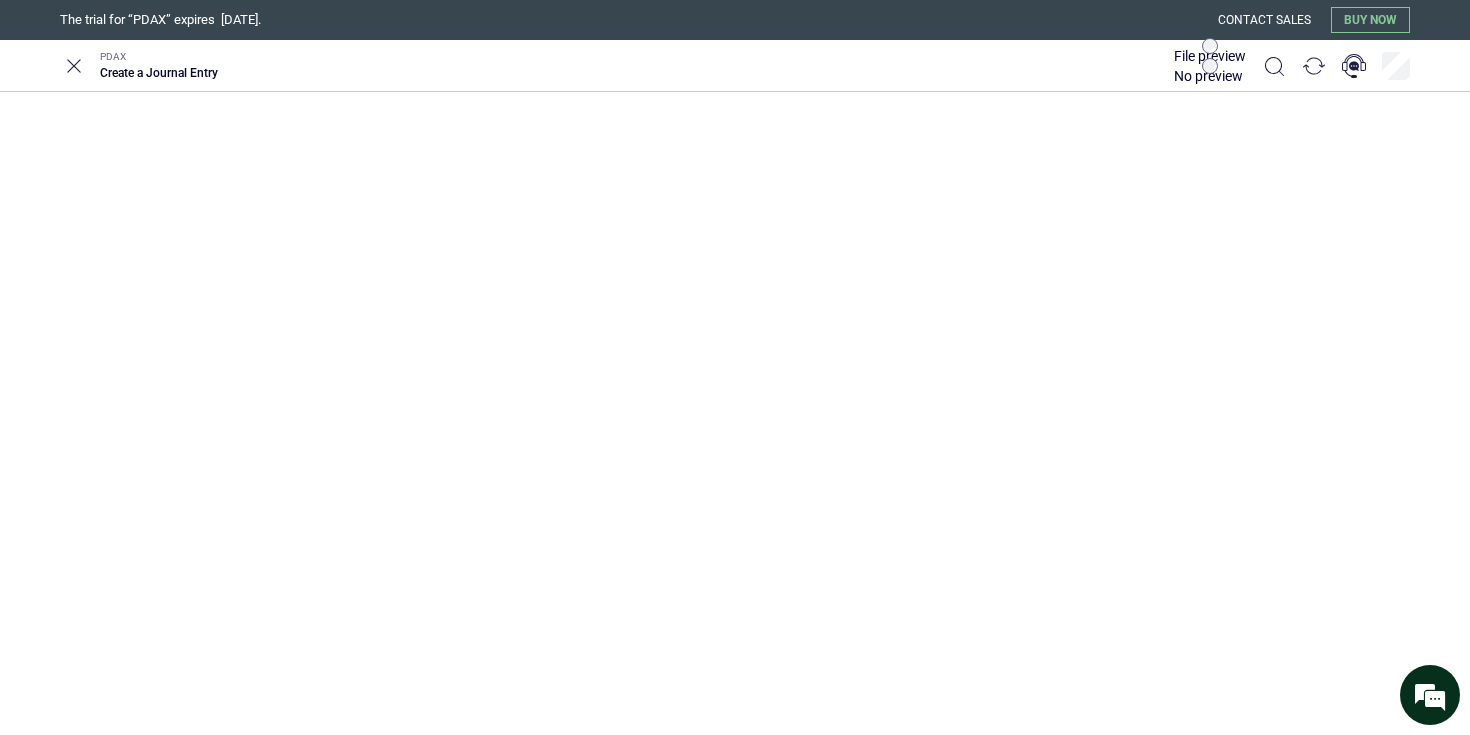 click on "**********" at bounding box center (735, 350) 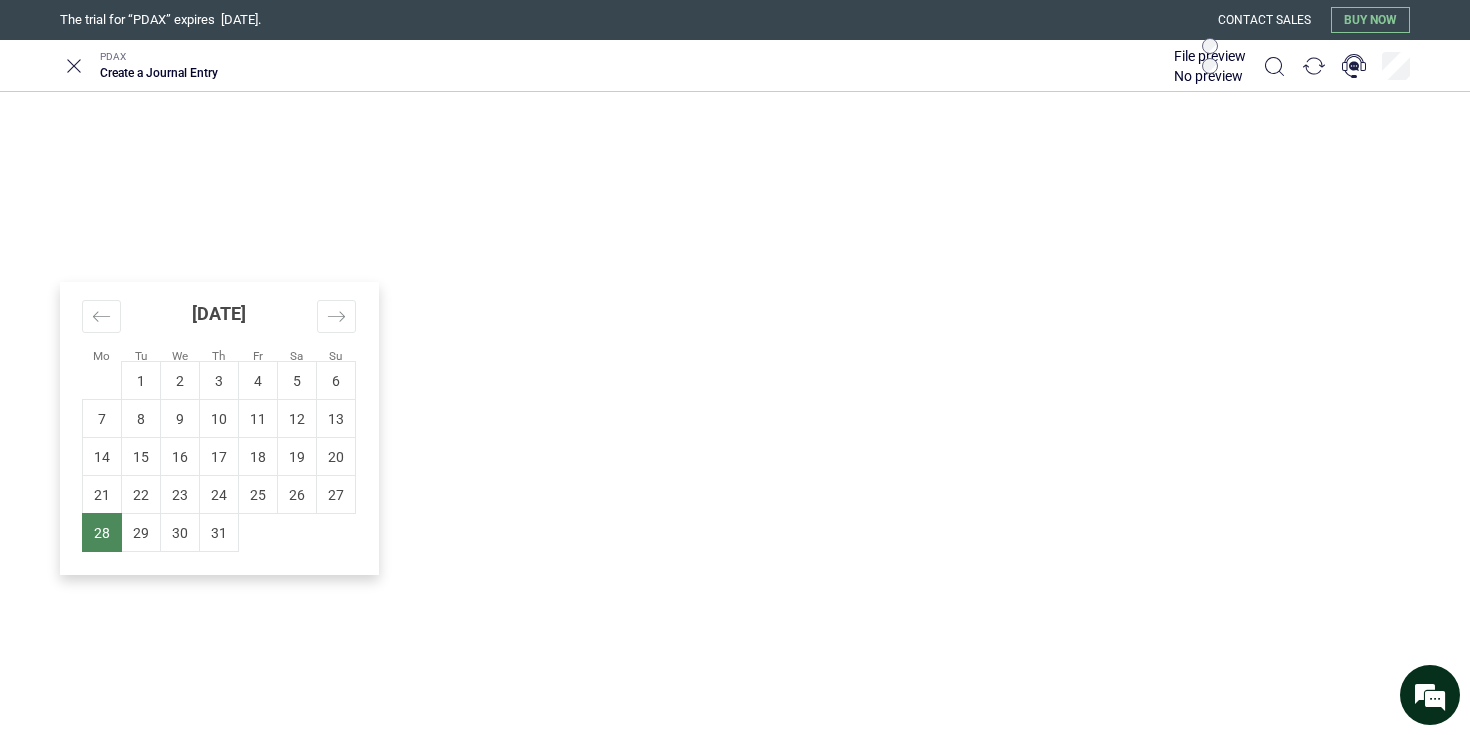 type on "**********" 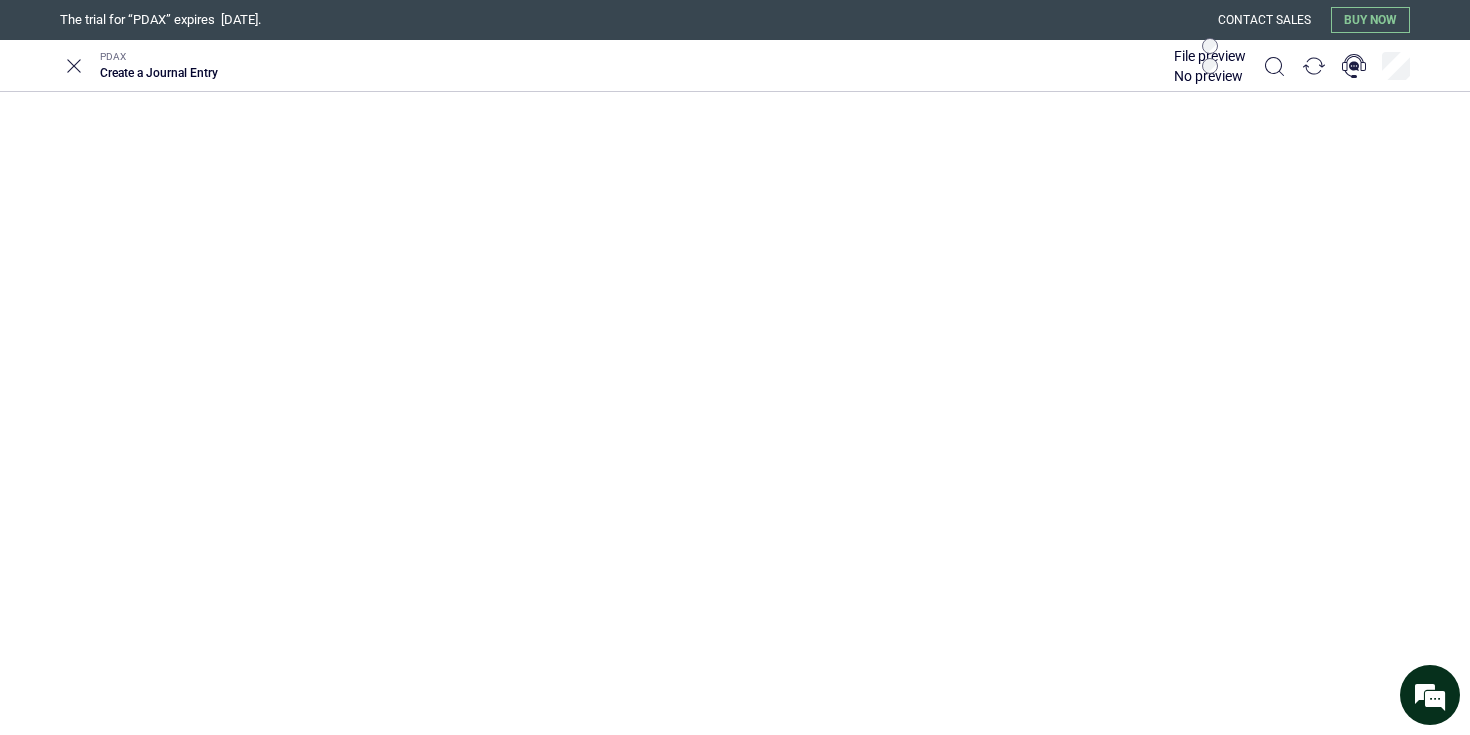 scroll, scrollTop: 0, scrollLeft: 0, axis: both 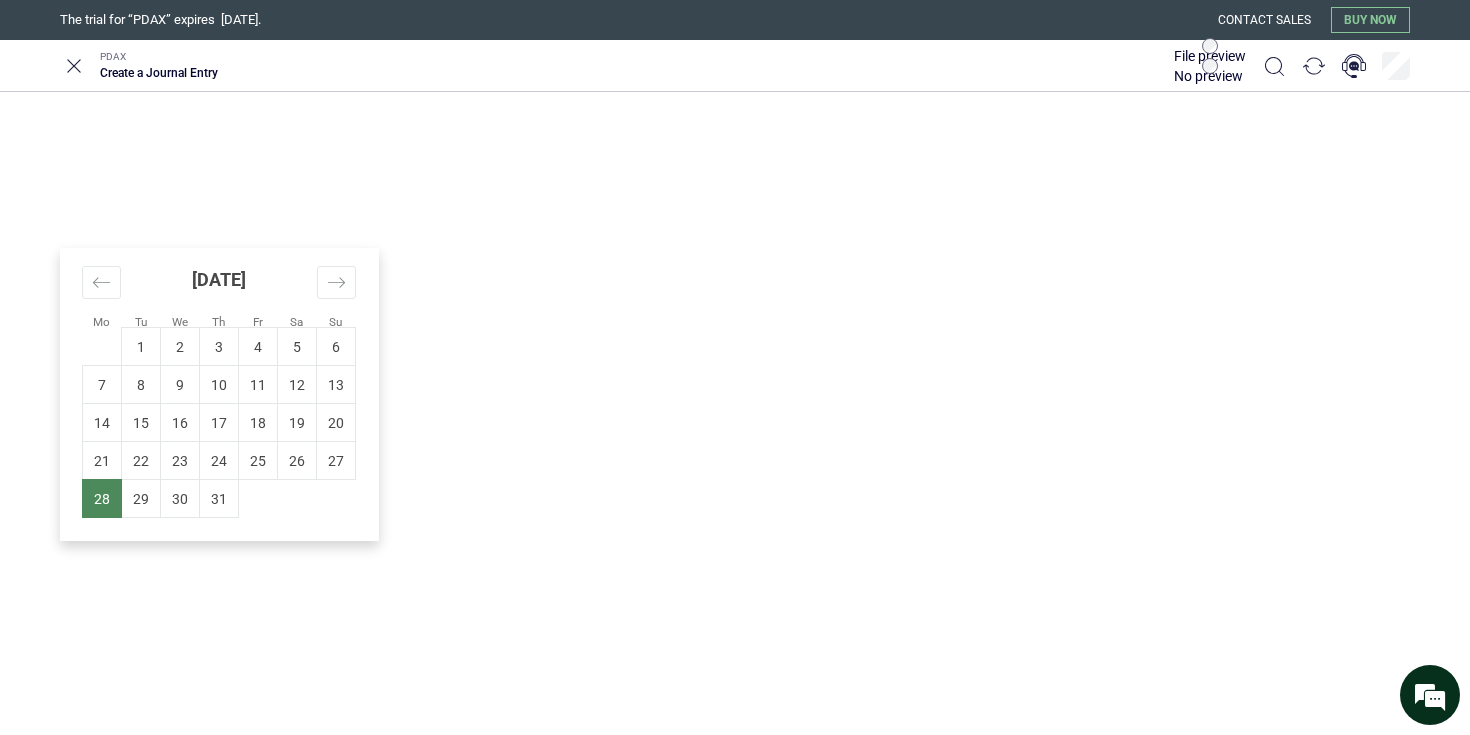 click on "**********" at bounding box center [735, 336] 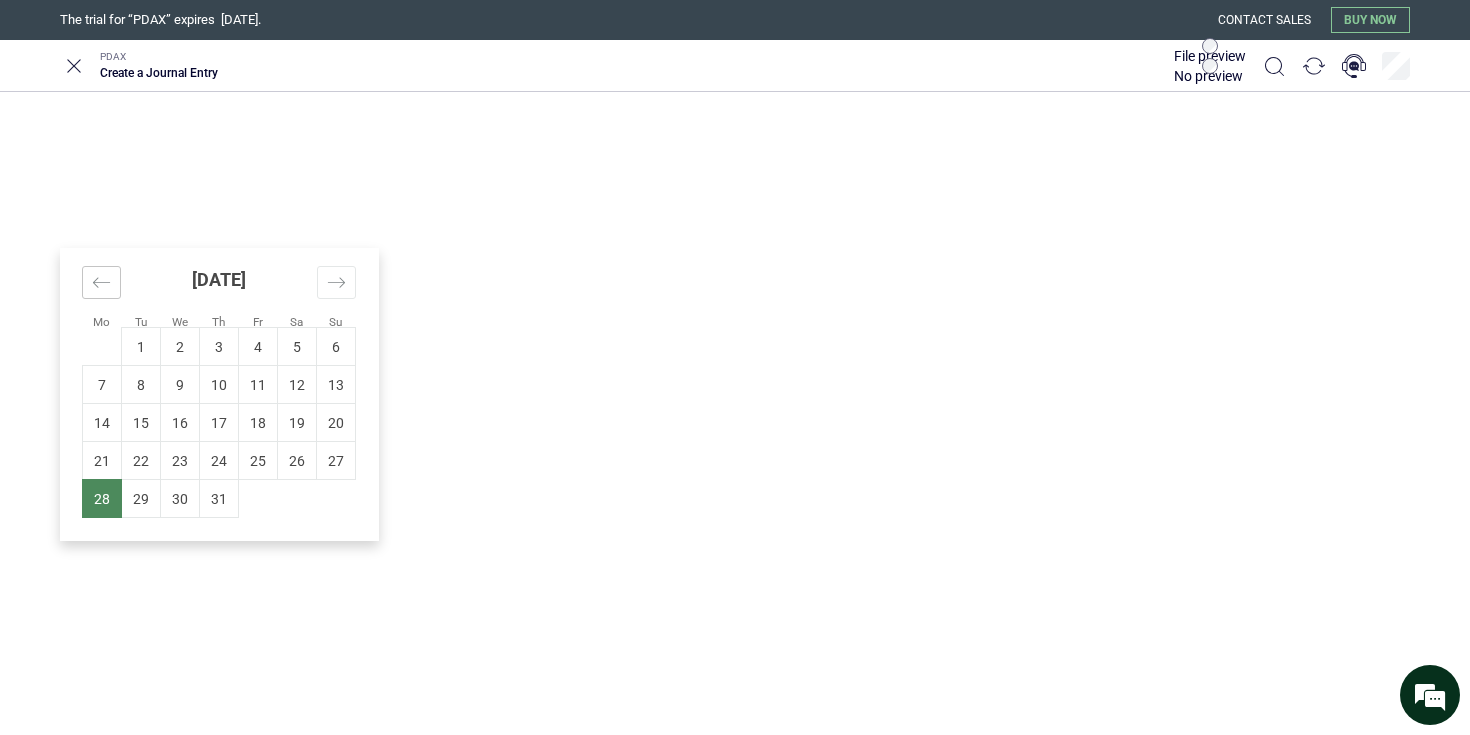 click 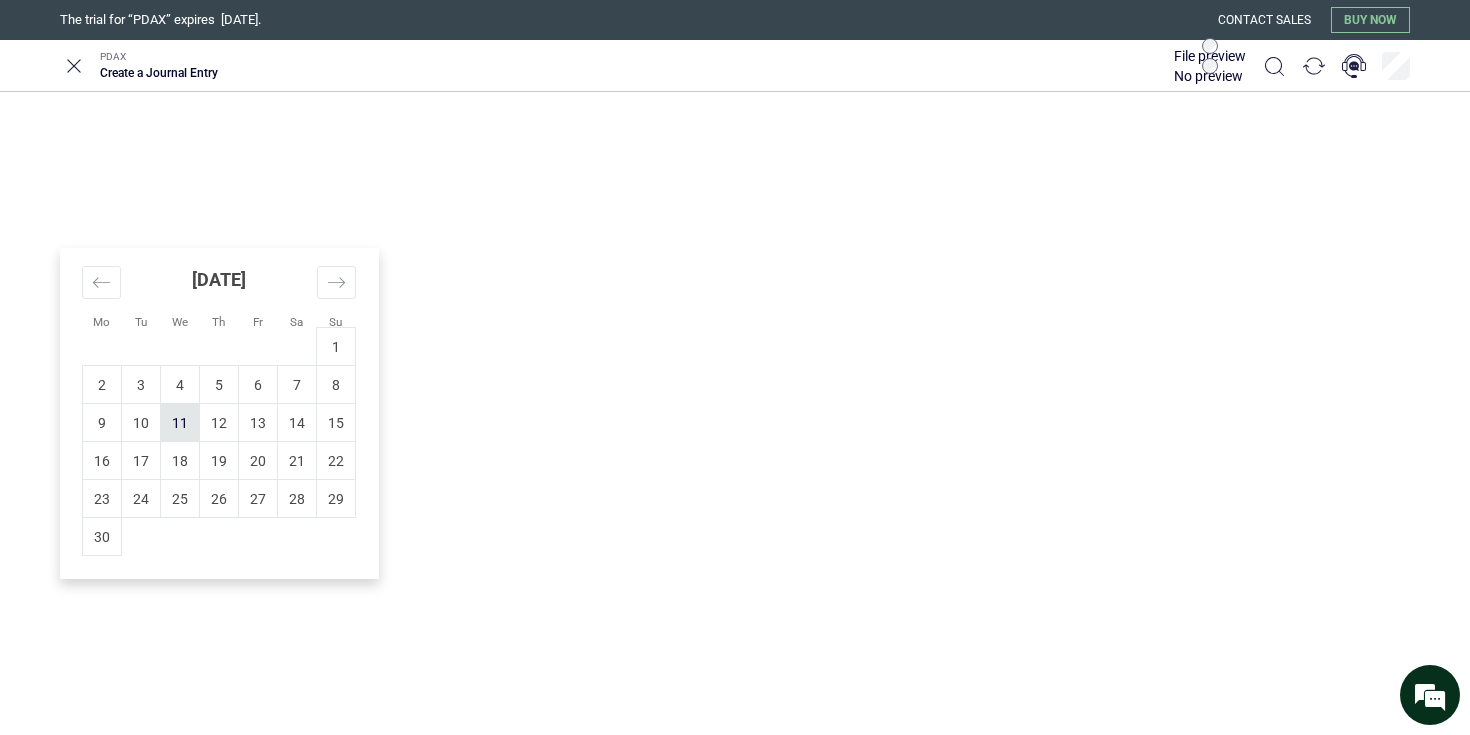 click on "11" at bounding box center [180, 423] 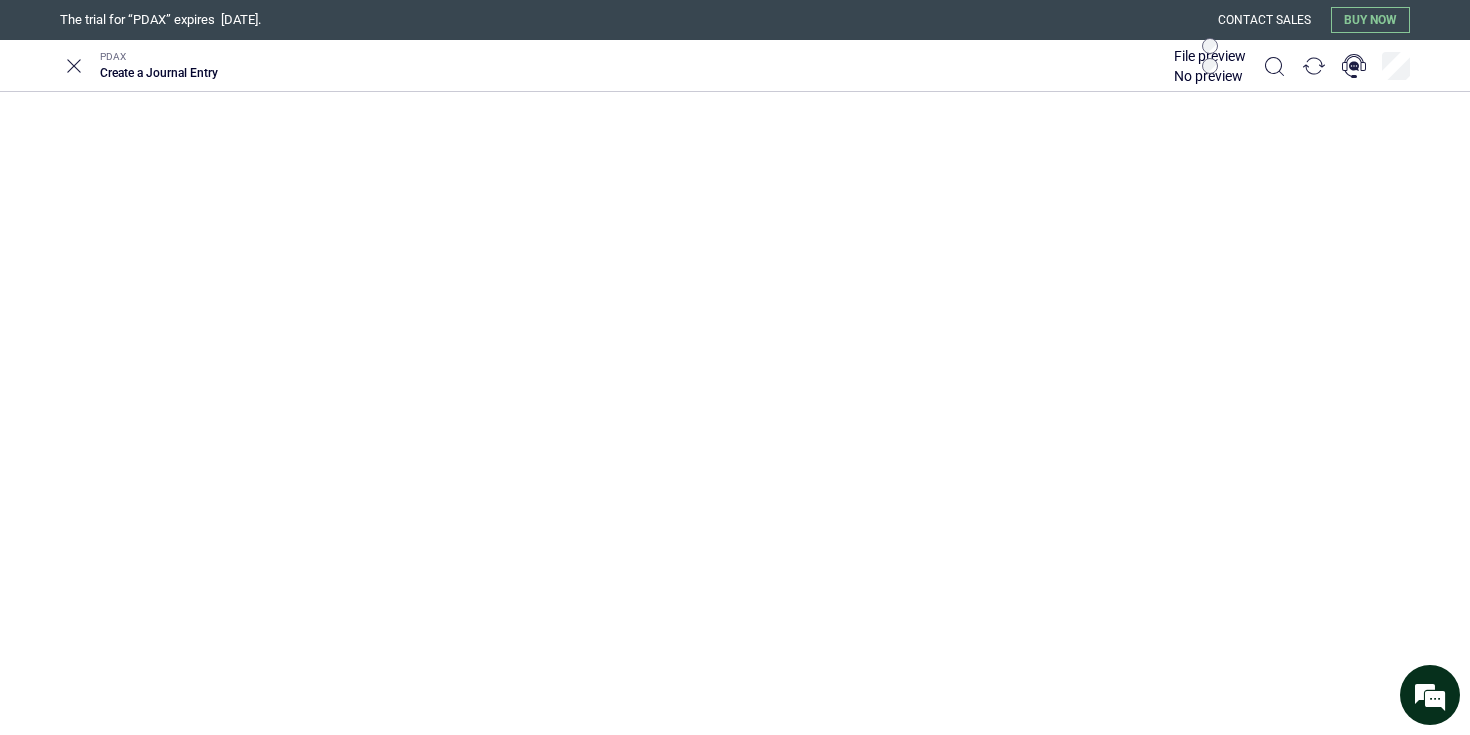 scroll, scrollTop: 71, scrollLeft: 0, axis: vertical 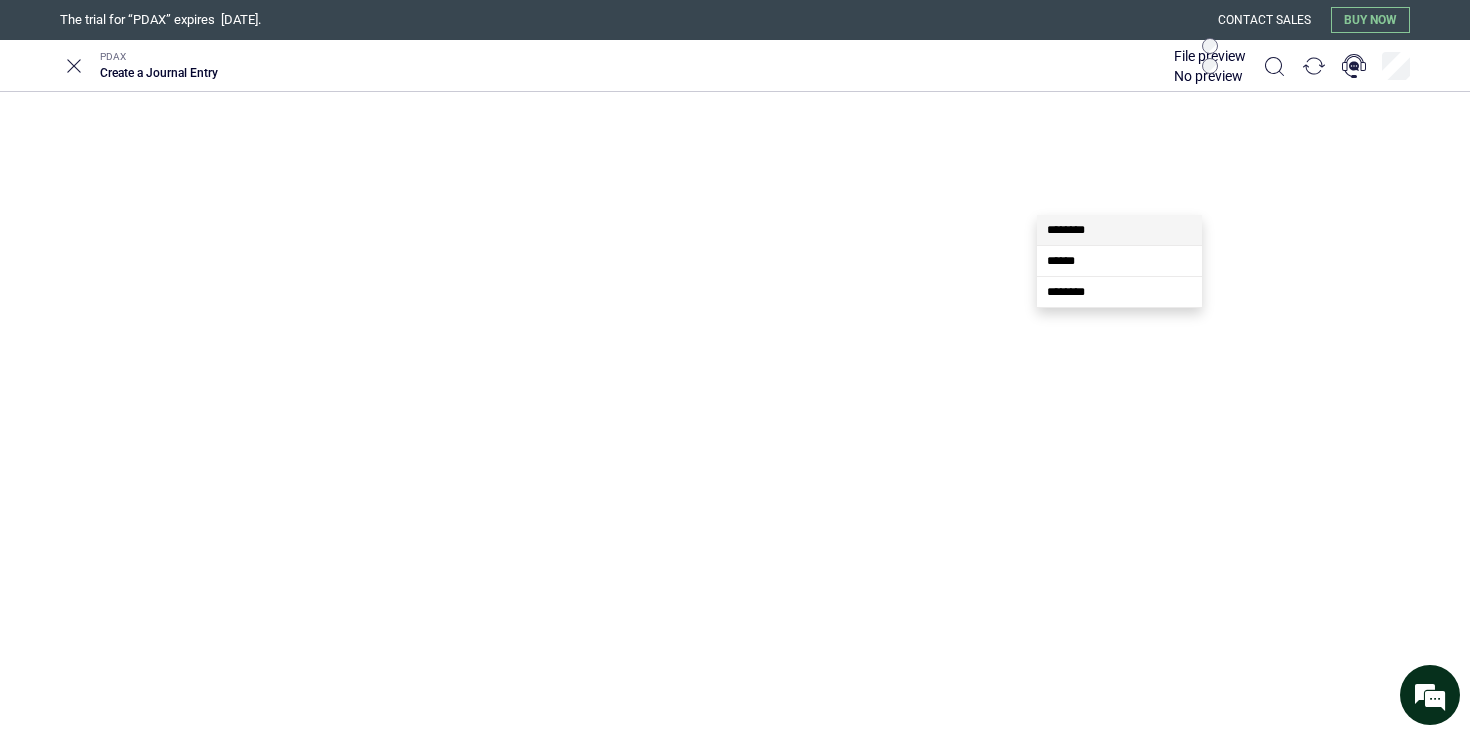 click at bounding box center [1128, 549] 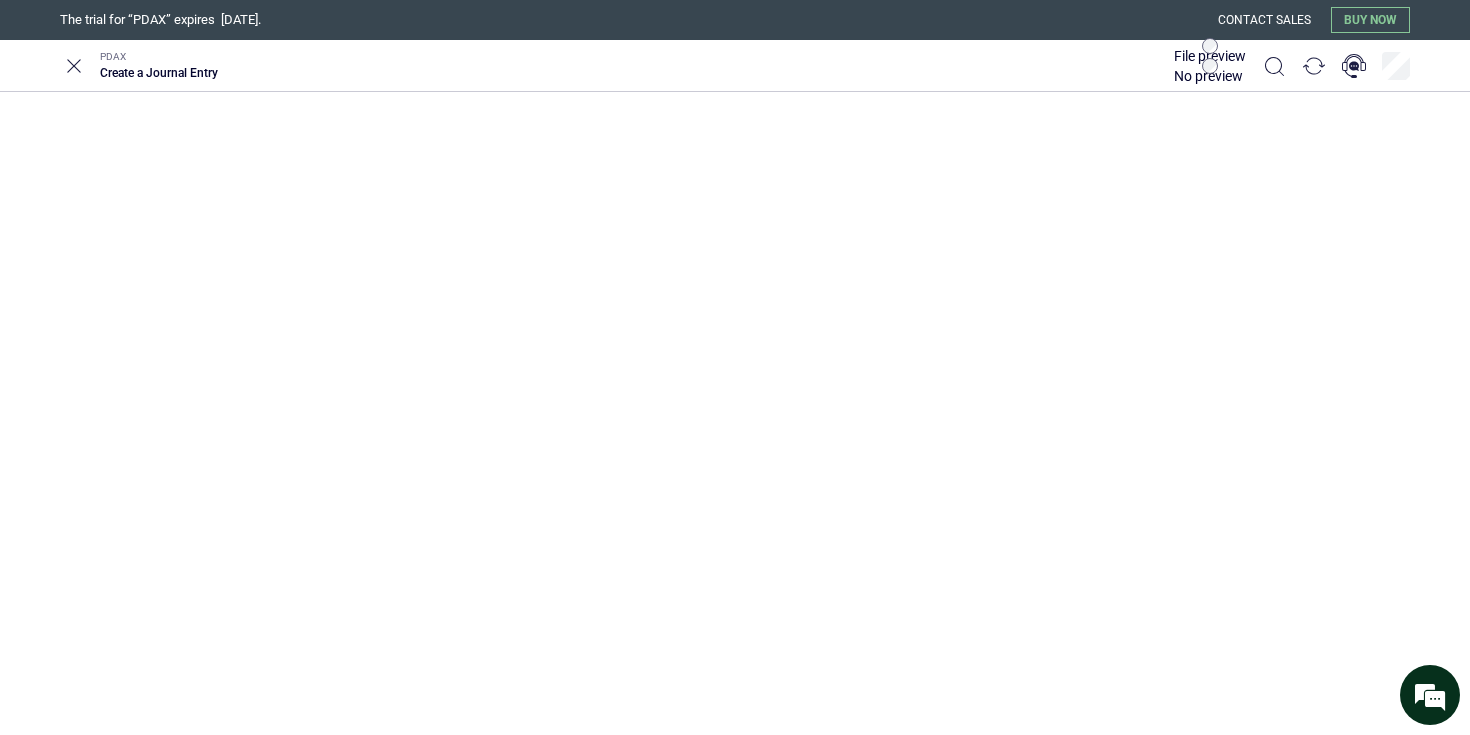 click at bounding box center (1430, 552) 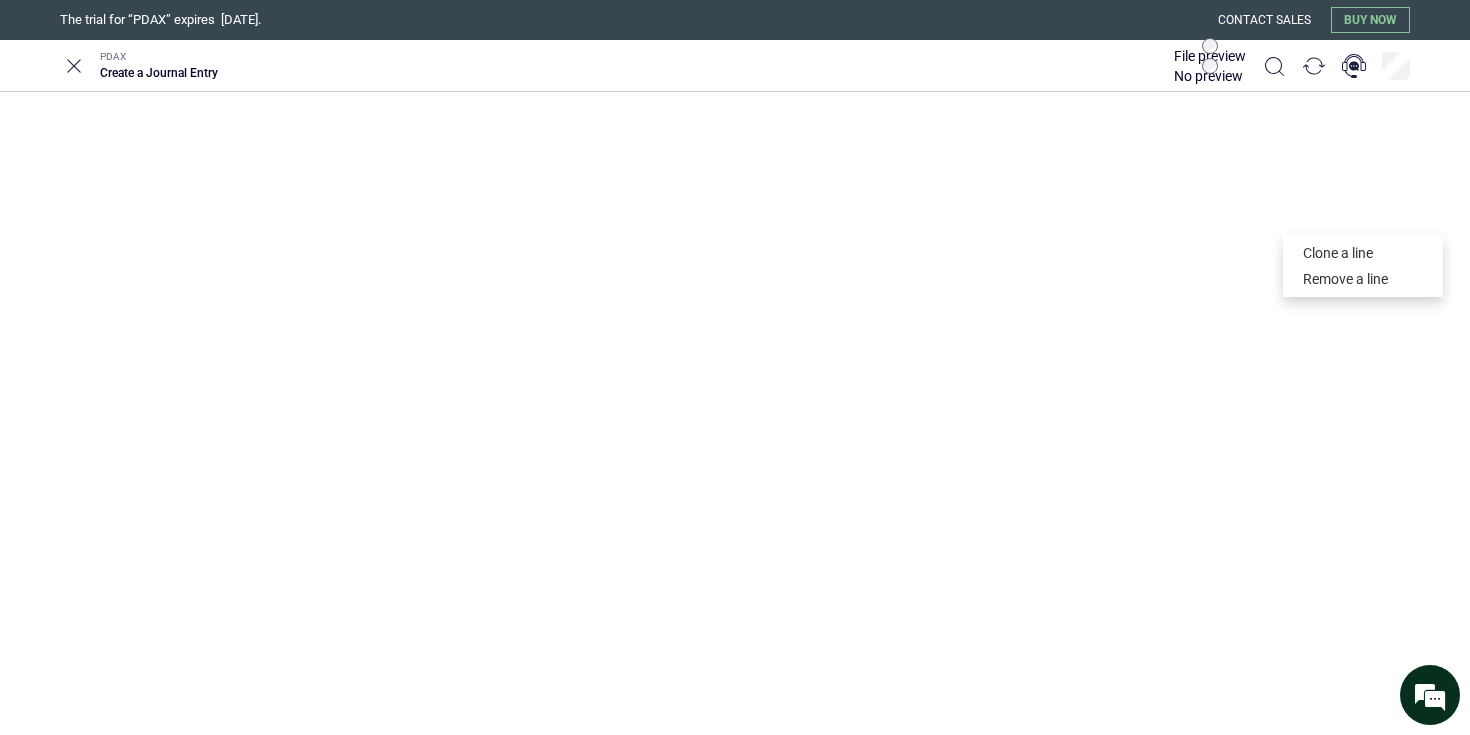 click at bounding box center [1316, 556] 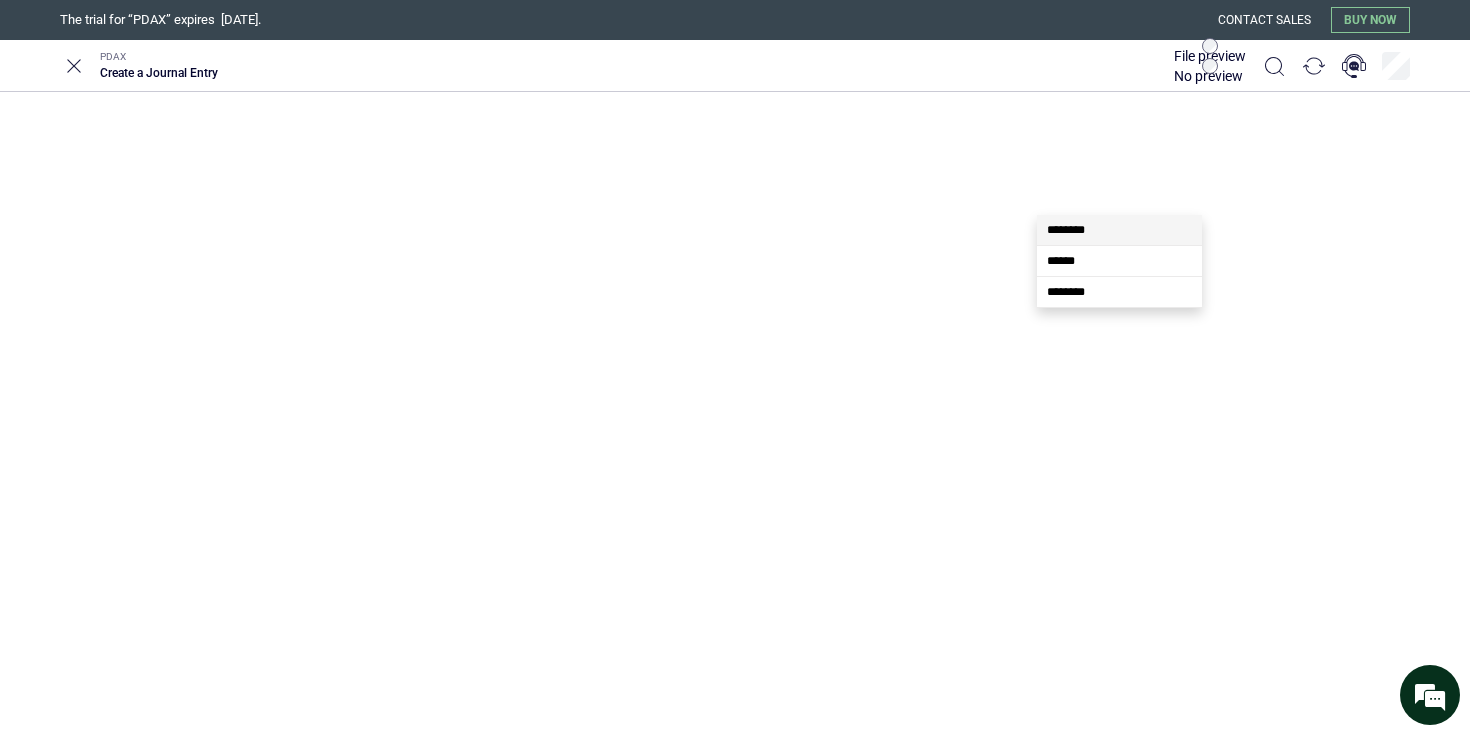 click at bounding box center (1128, 549) 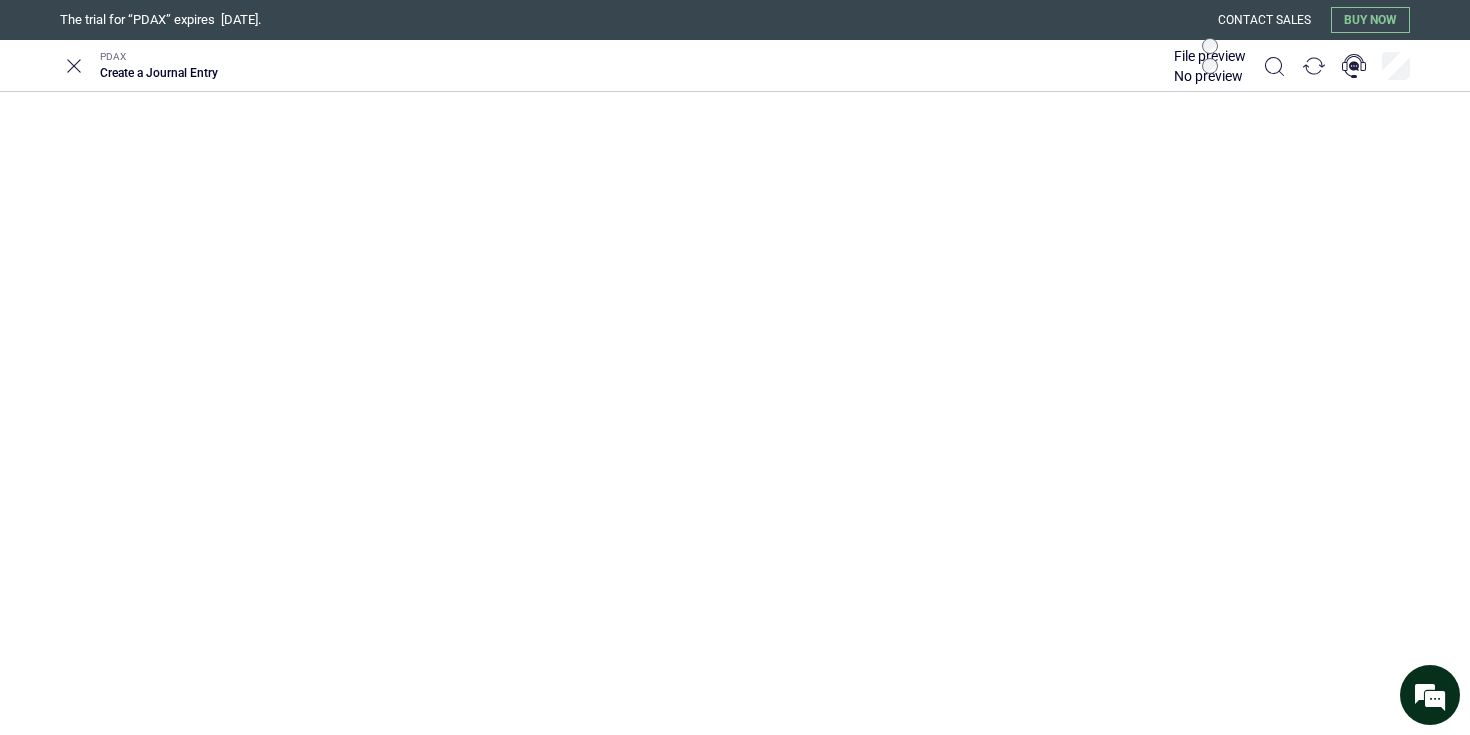 click at bounding box center [588, 546] 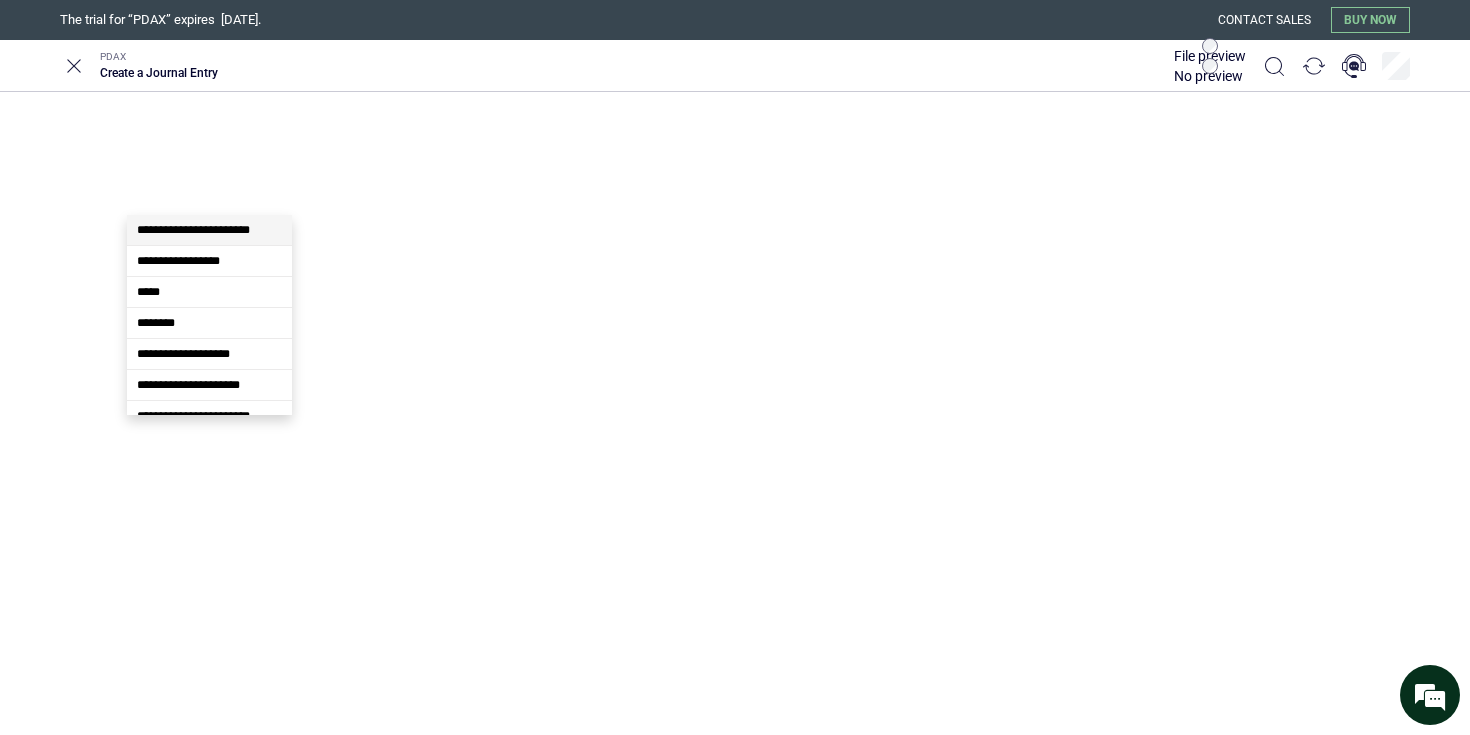 paste on "**********" 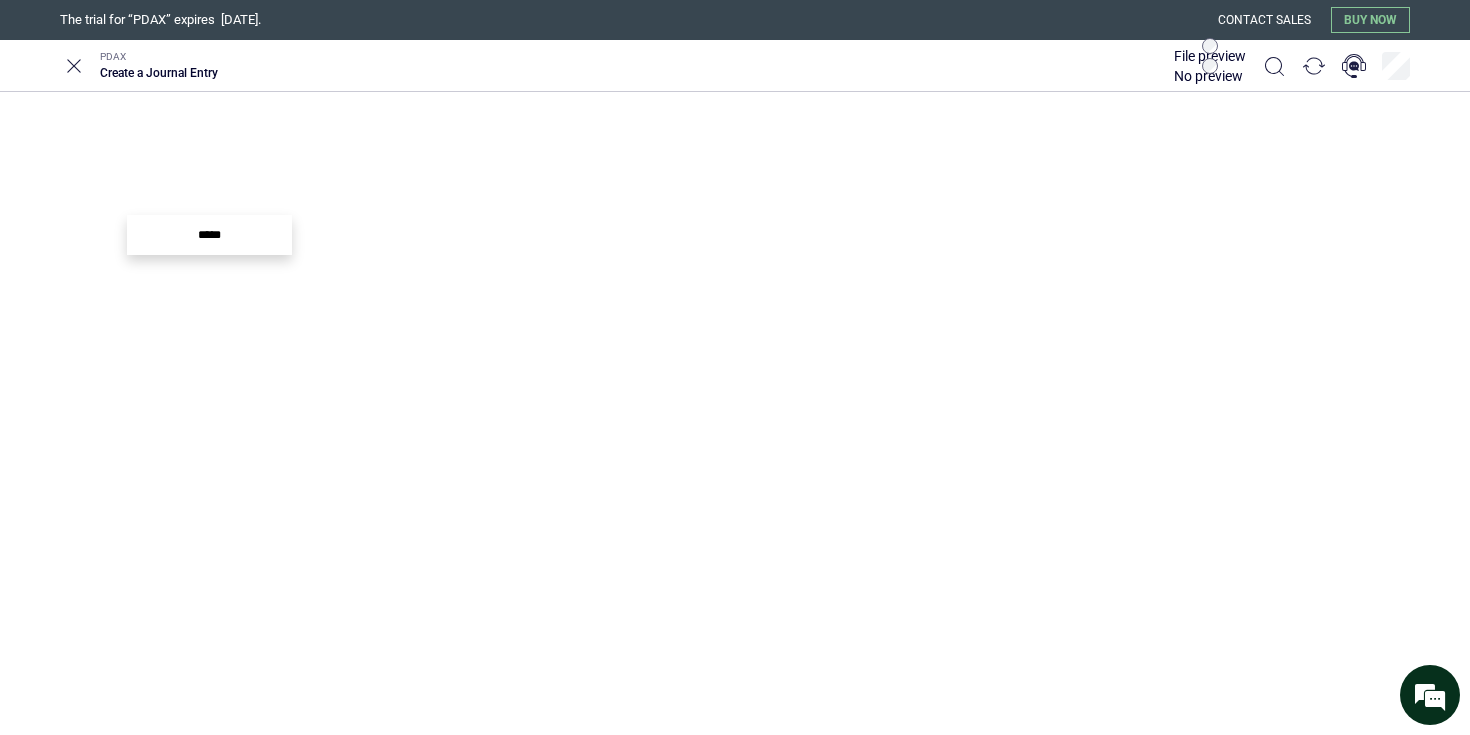 scroll, scrollTop: 0, scrollLeft: 39707, axis: horizontal 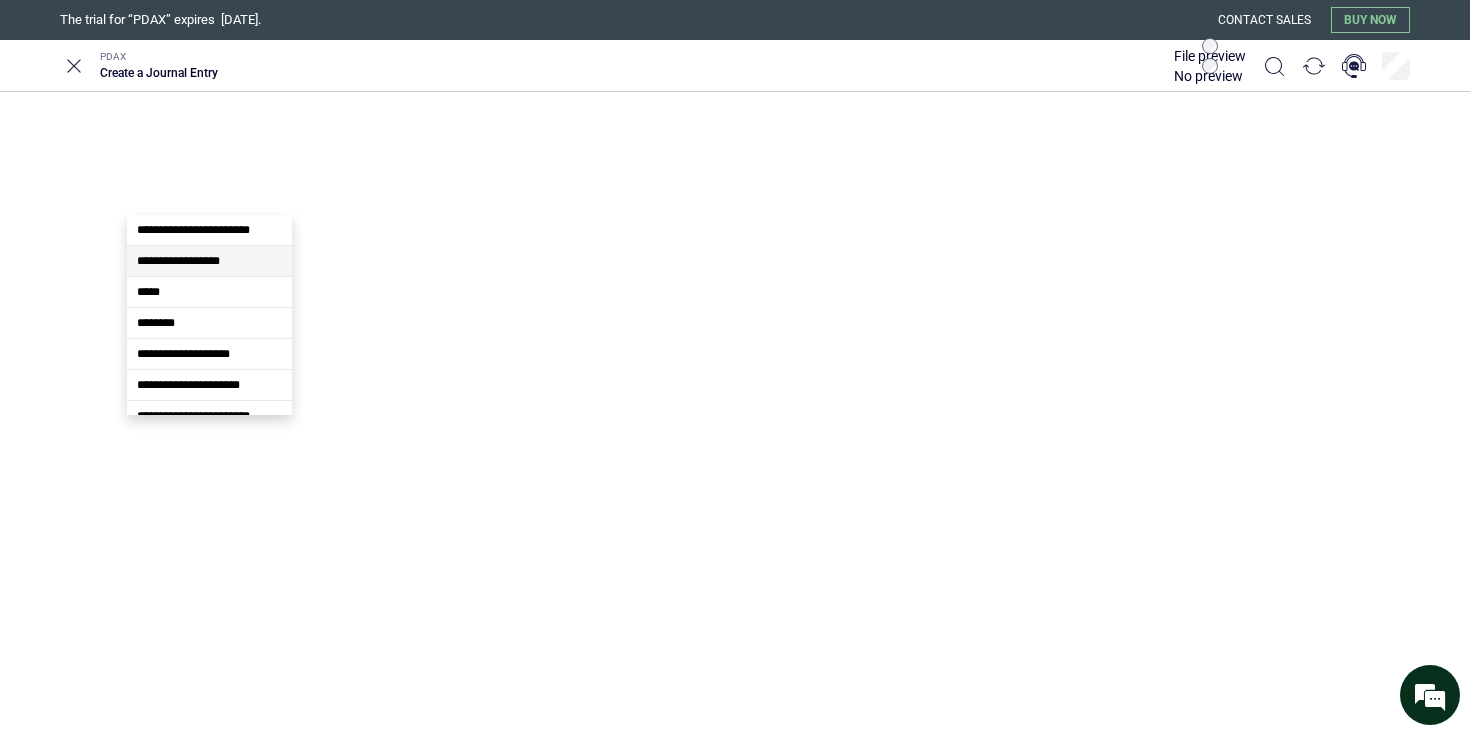click on "*" at bounding box center [90, 546] 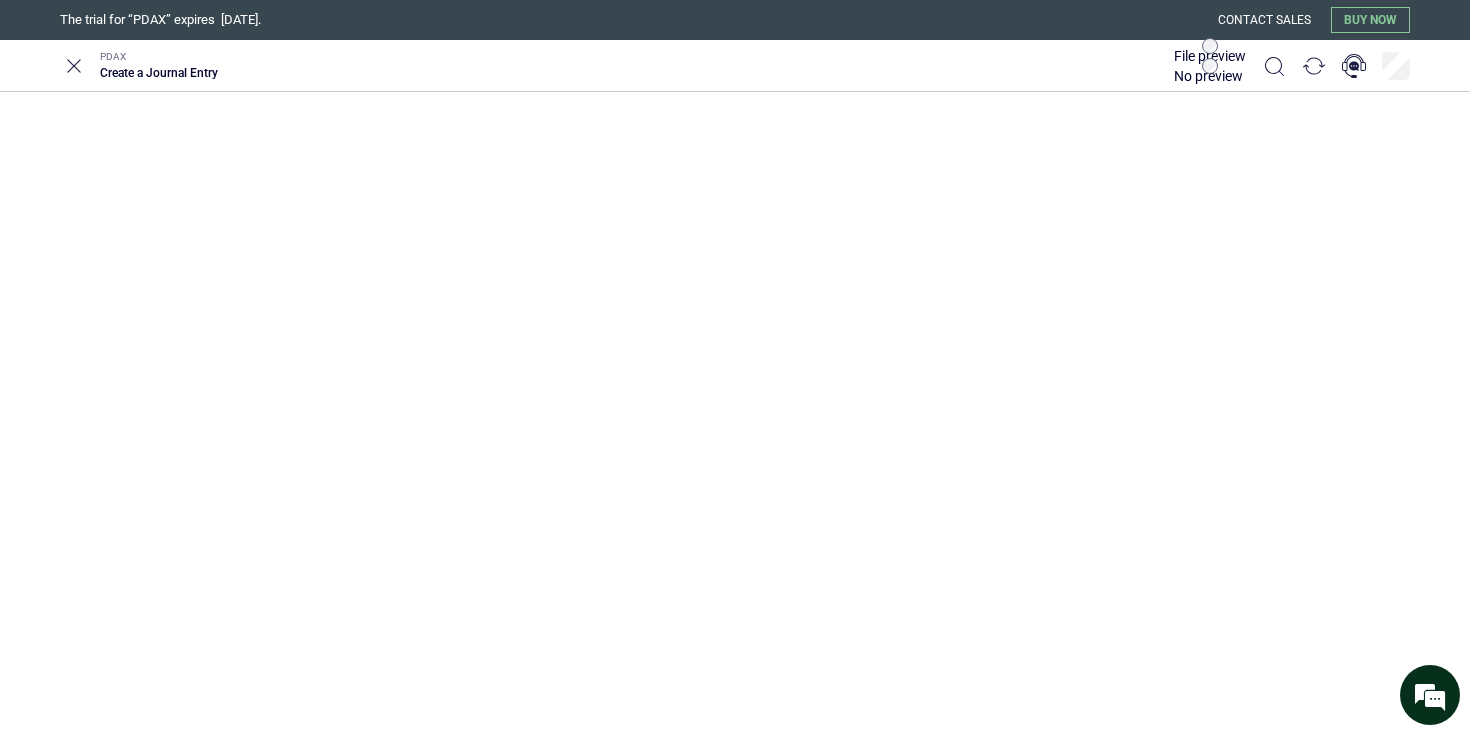 scroll, scrollTop: 0, scrollLeft: 0, axis: both 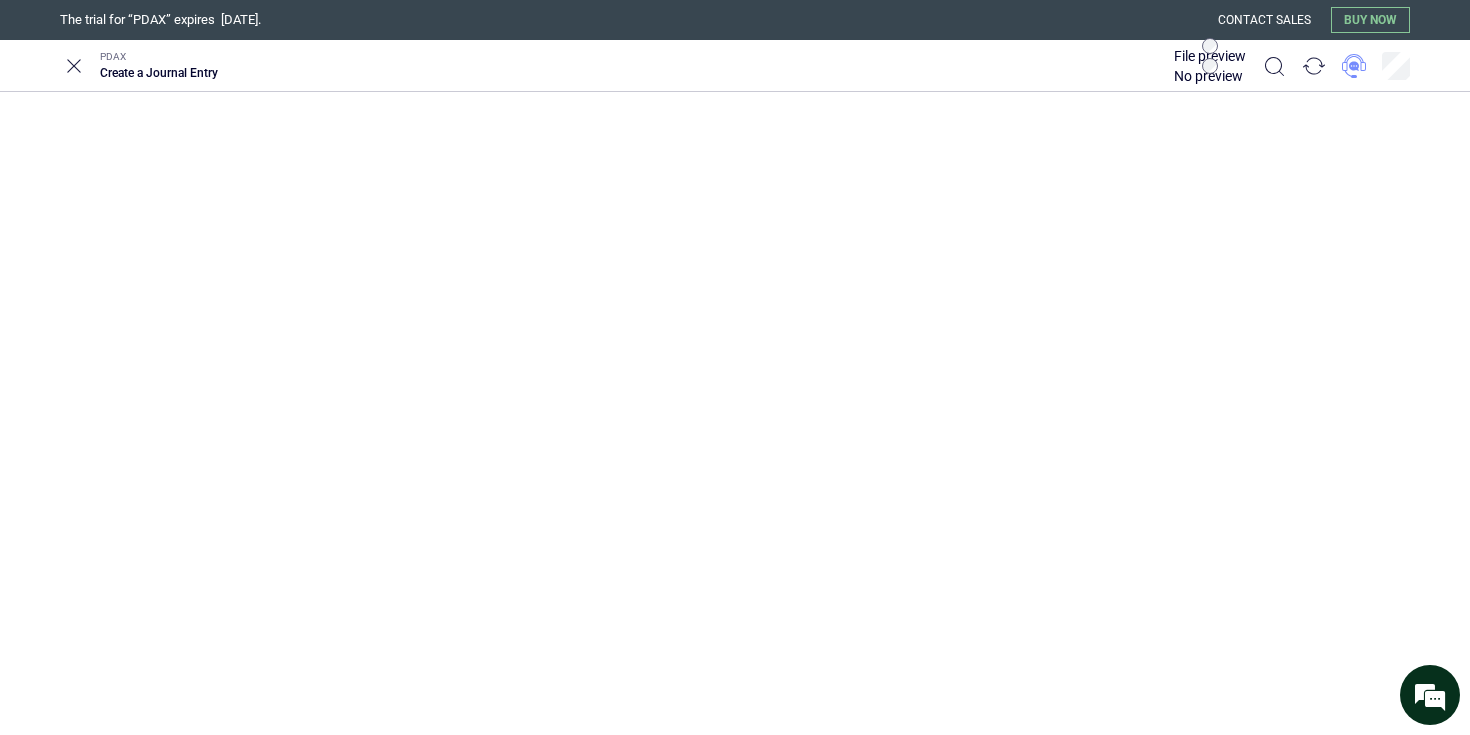 click 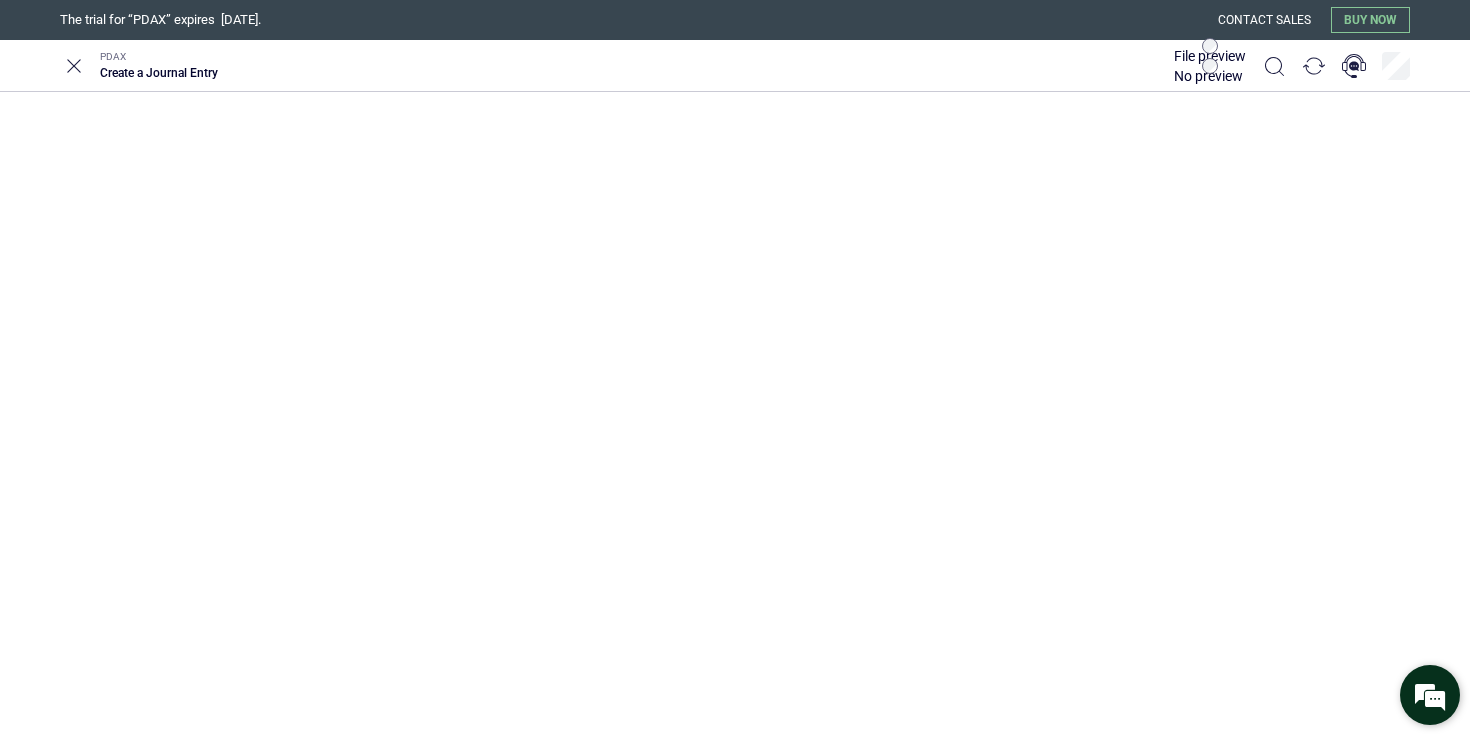 click at bounding box center [1430, 695] 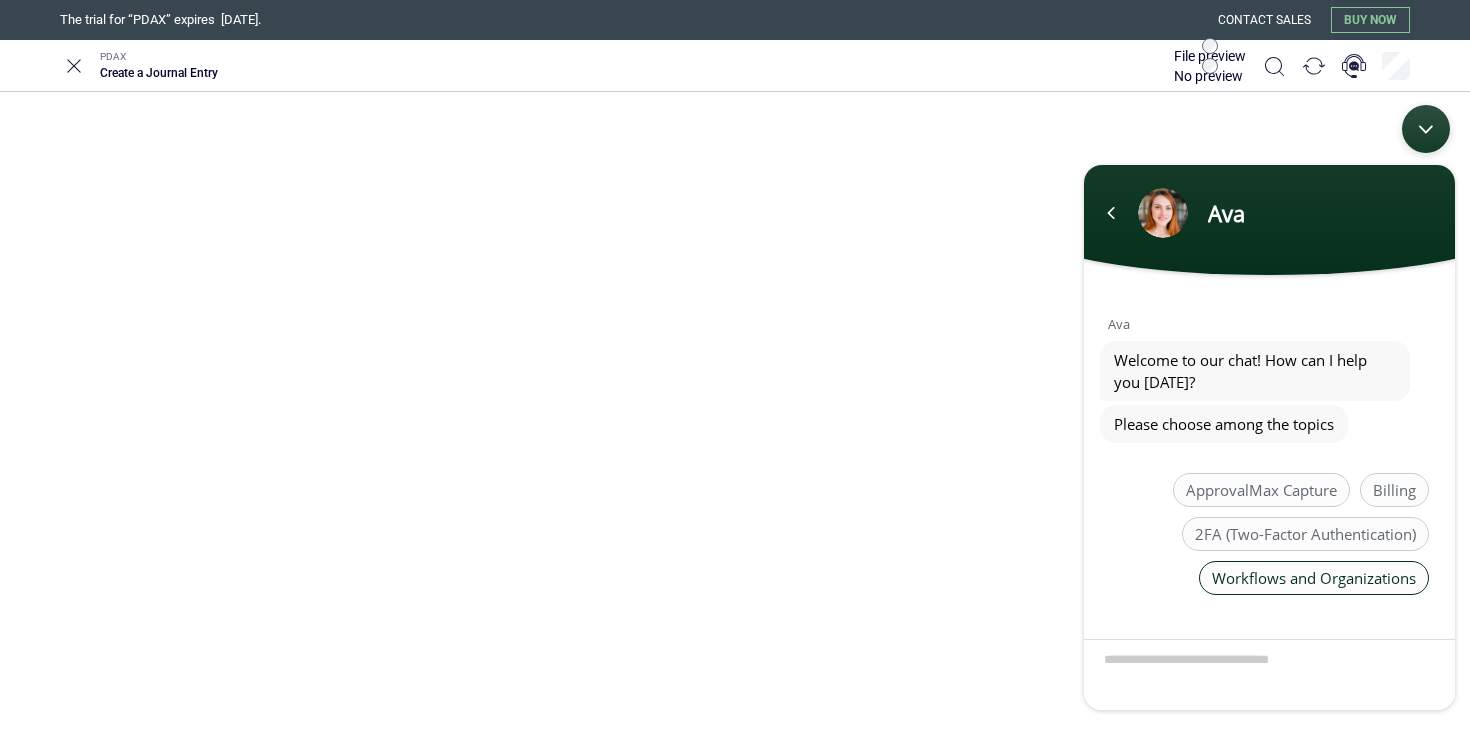 click on "Workflows and Organizations" at bounding box center [1314, 578] 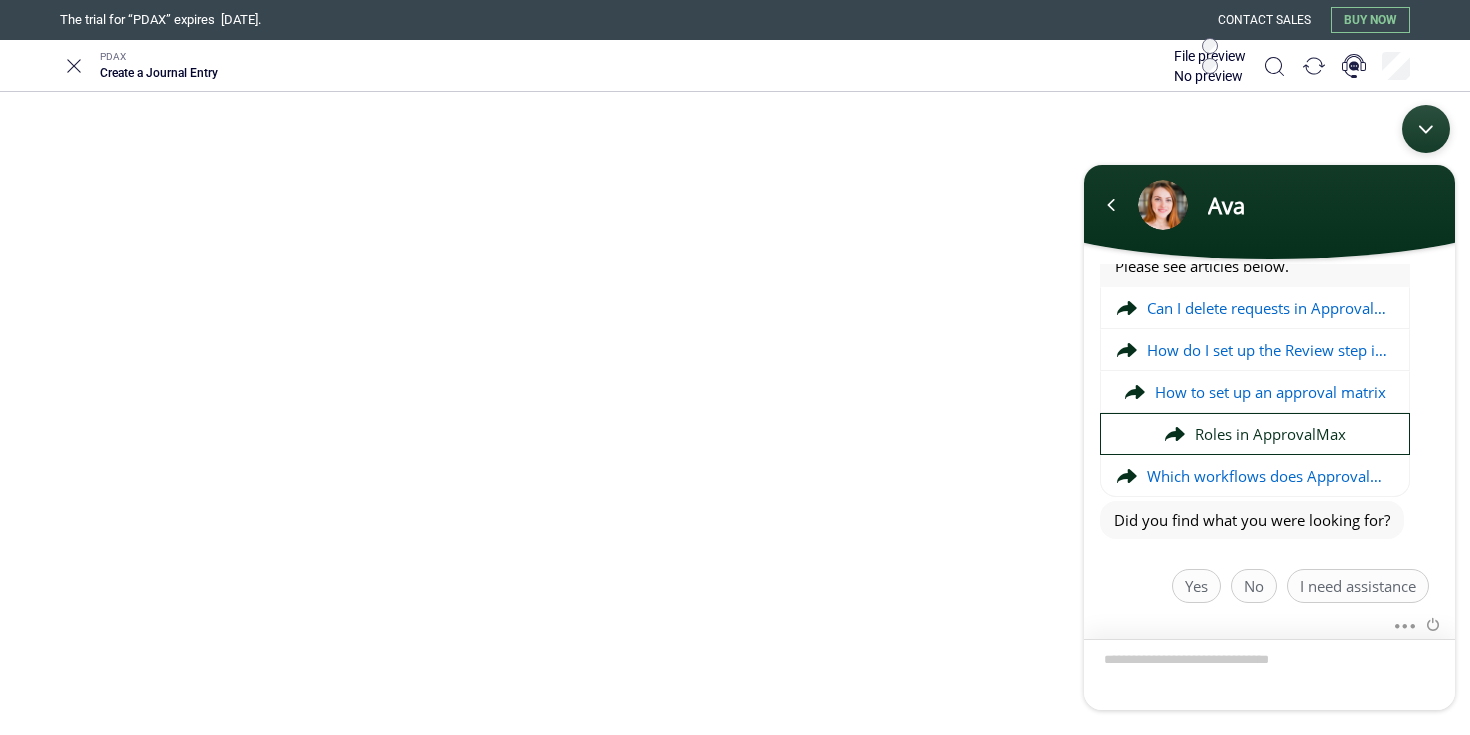 scroll, scrollTop: 301, scrollLeft: 0, axis: vertical 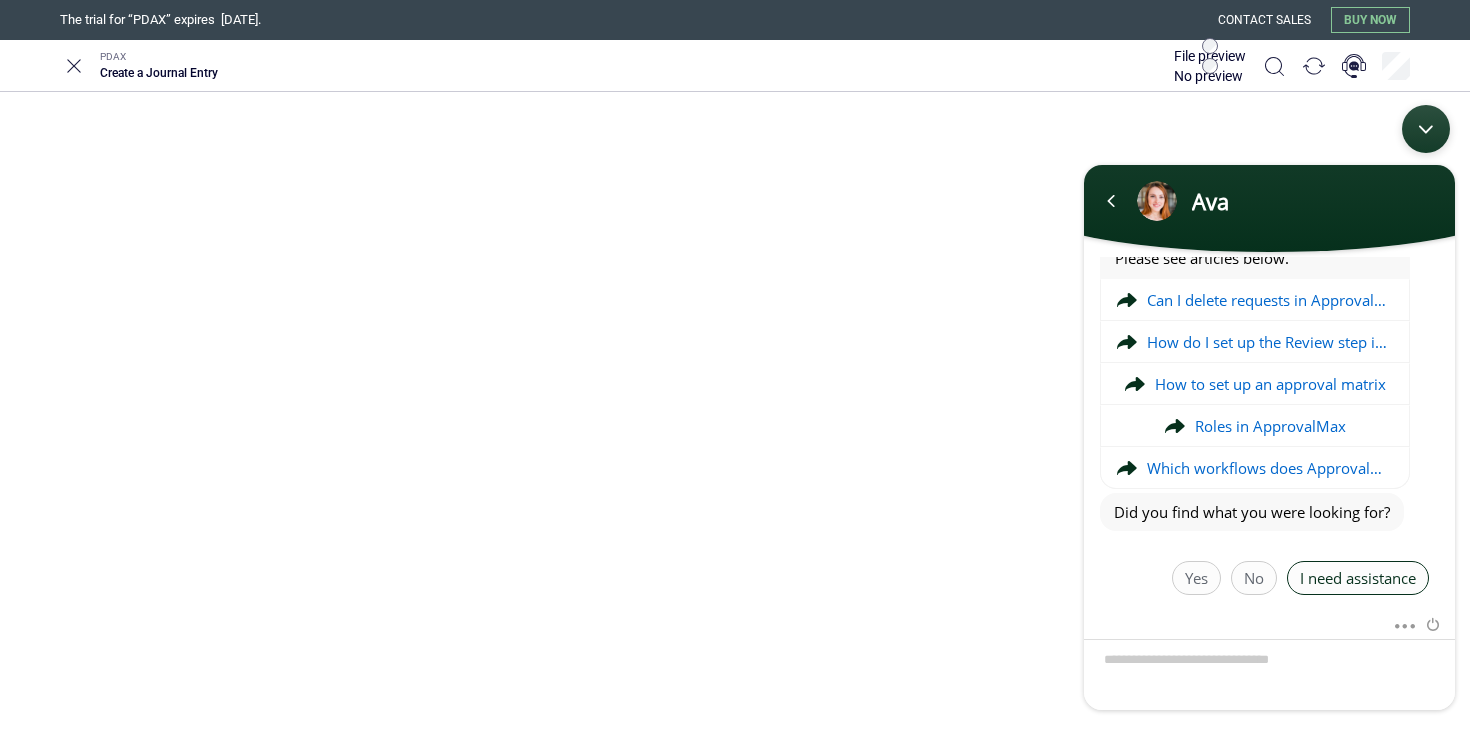 click on "I need assistance" at bounding box center (1358, 578) 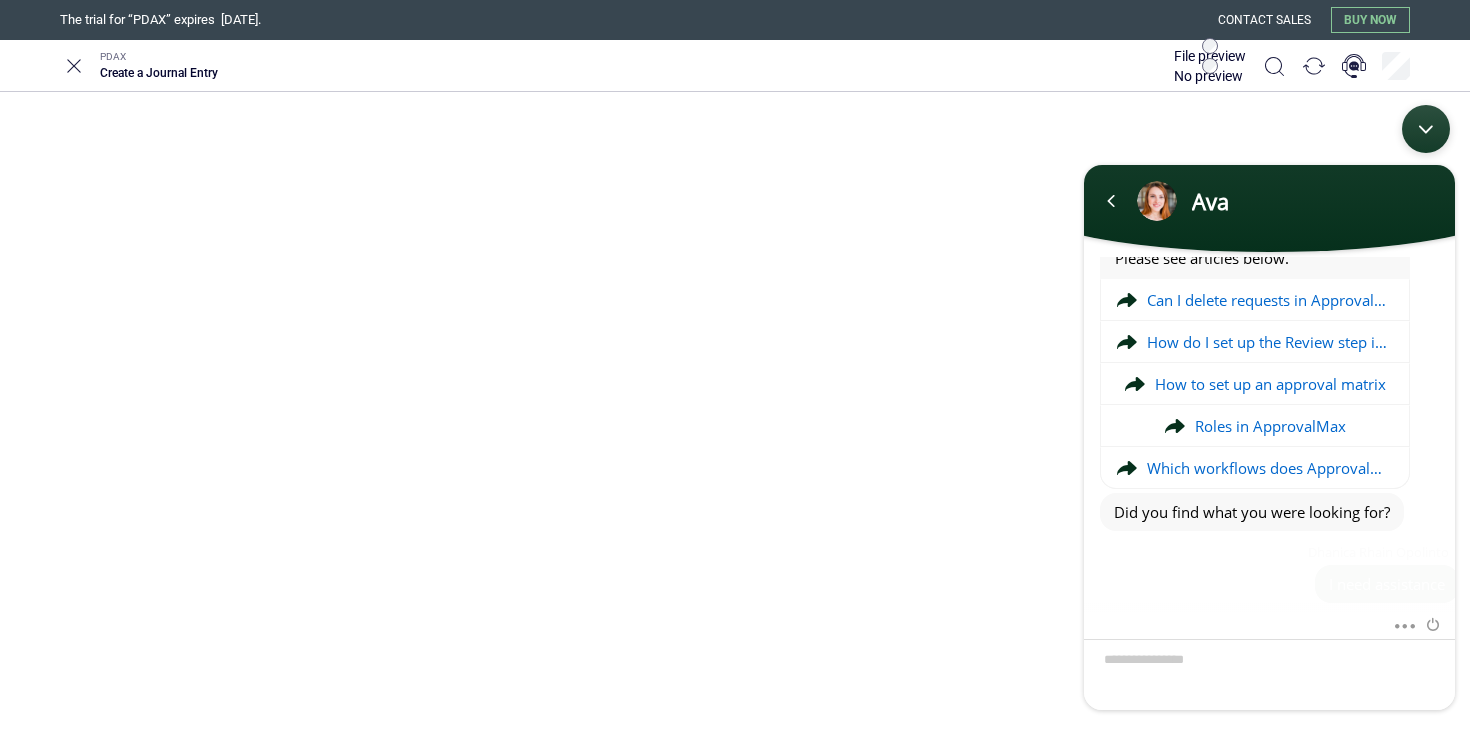 scroll, scrollTop: 368, scrollLeft: 0, axis: vertical 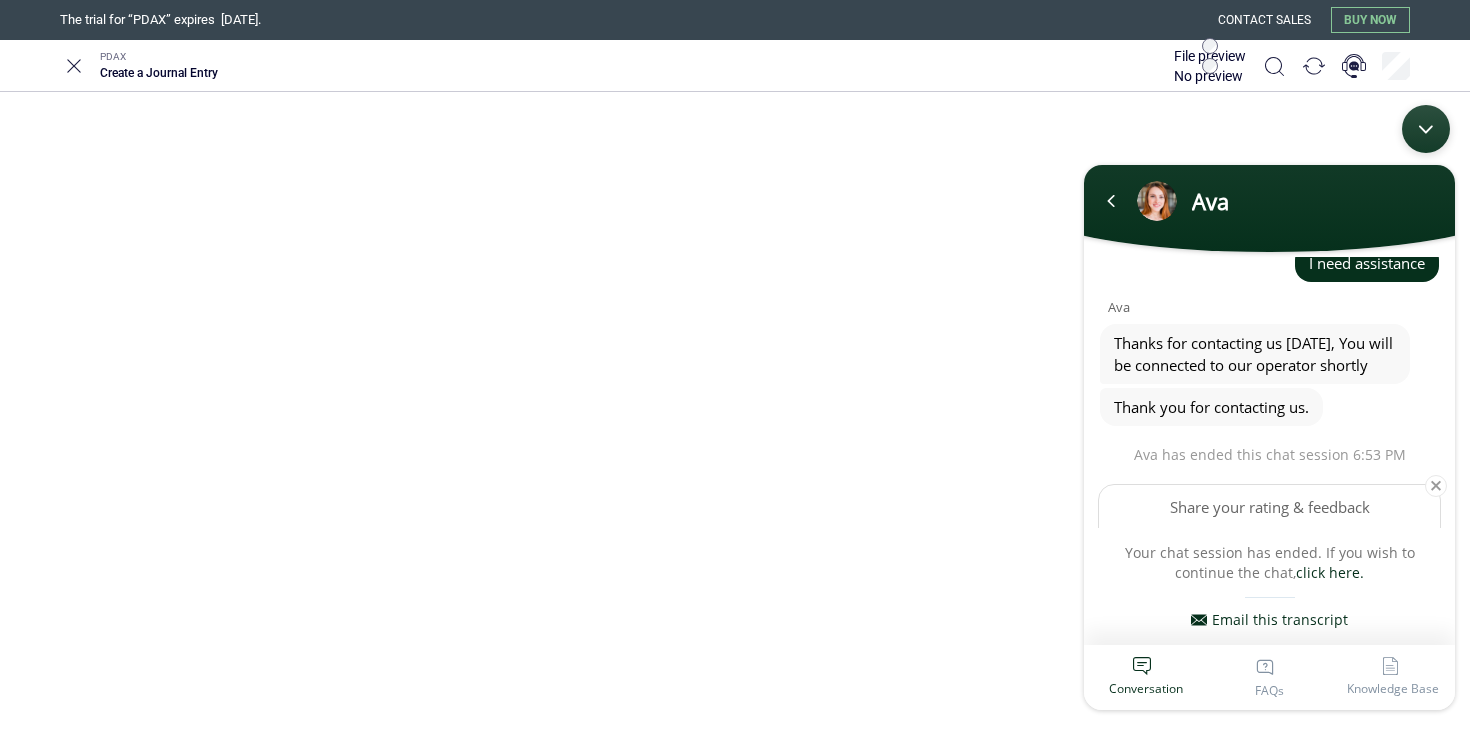 click on "Conversation" at bounding box center (1146, 677) 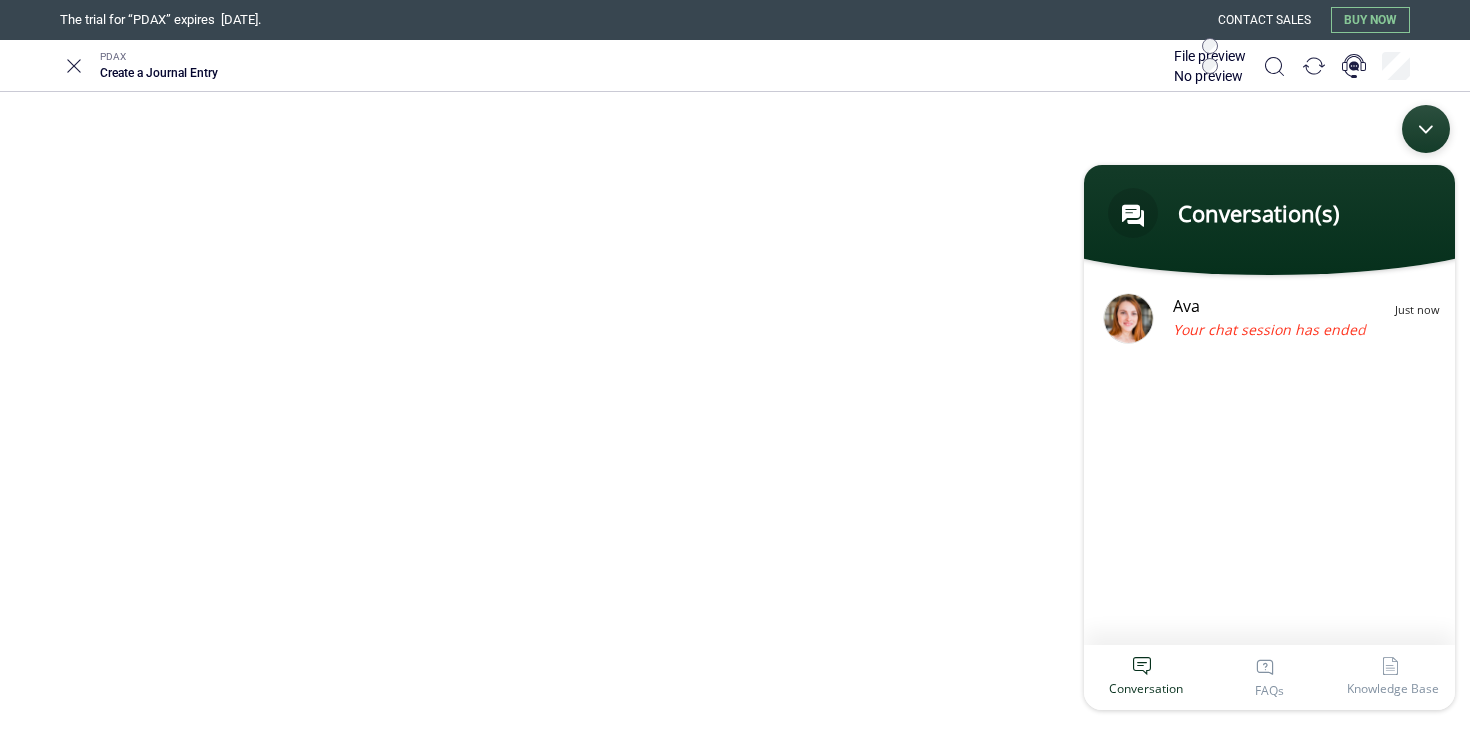click on "Conversation" at bounding box center [1146, 677] 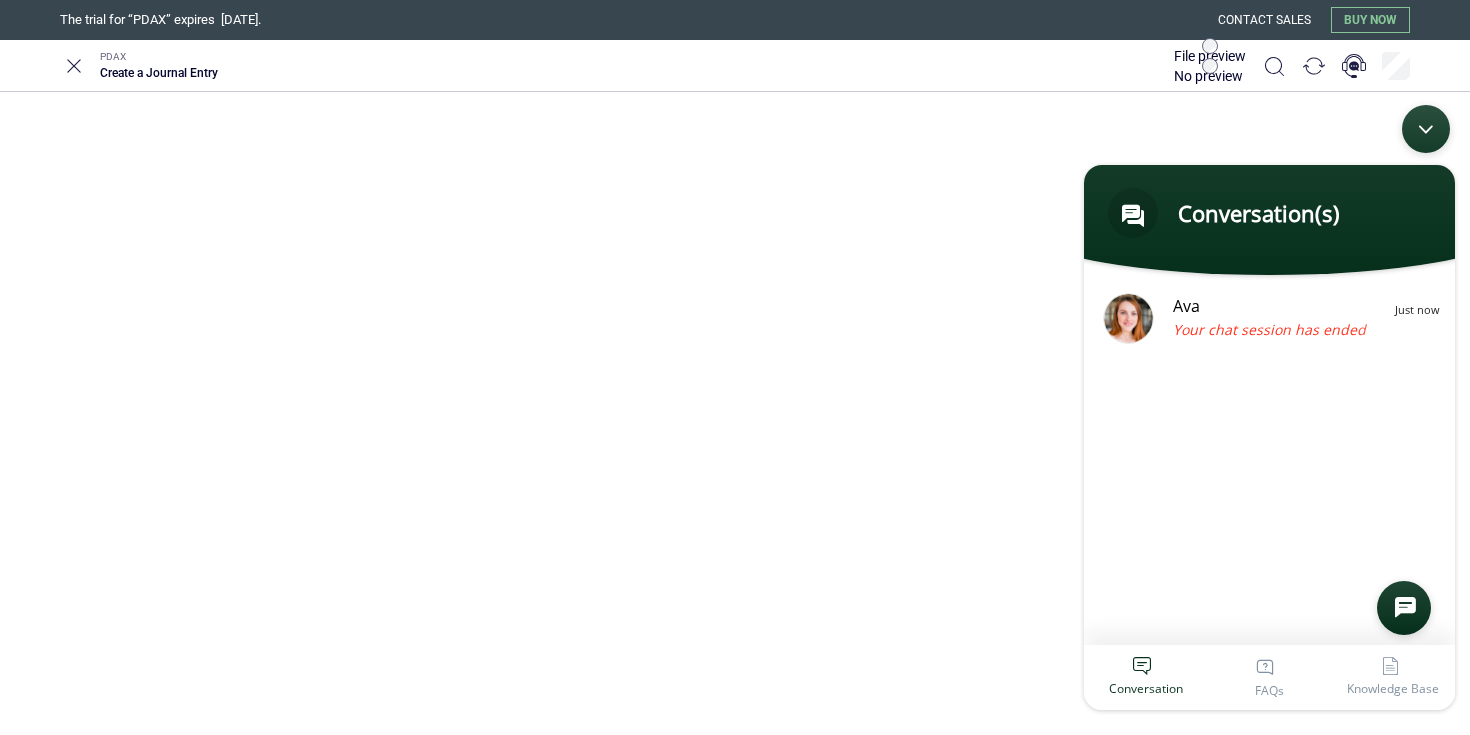 click at bounding box center [1404, 608] 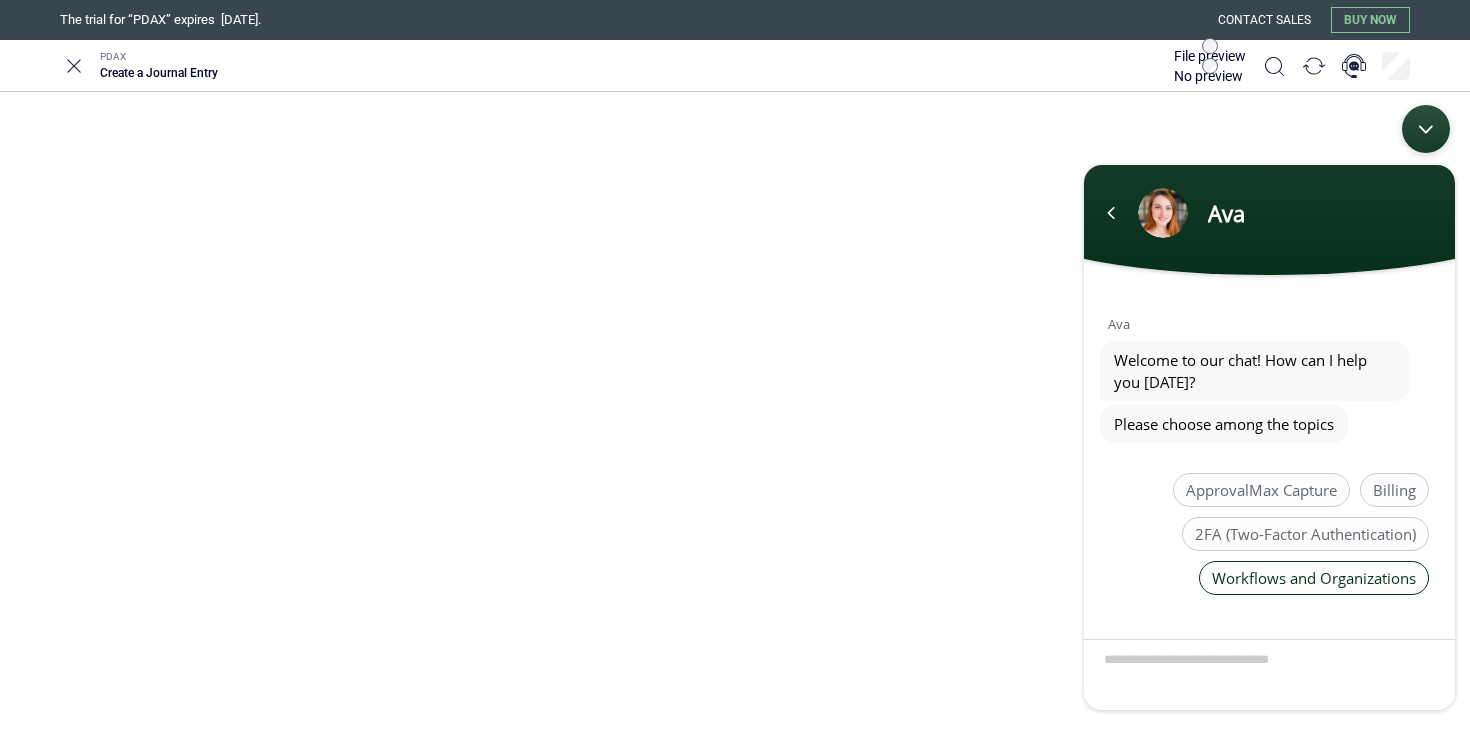 click on "Workflows and Organizations" at bounding box center (1314, 578) 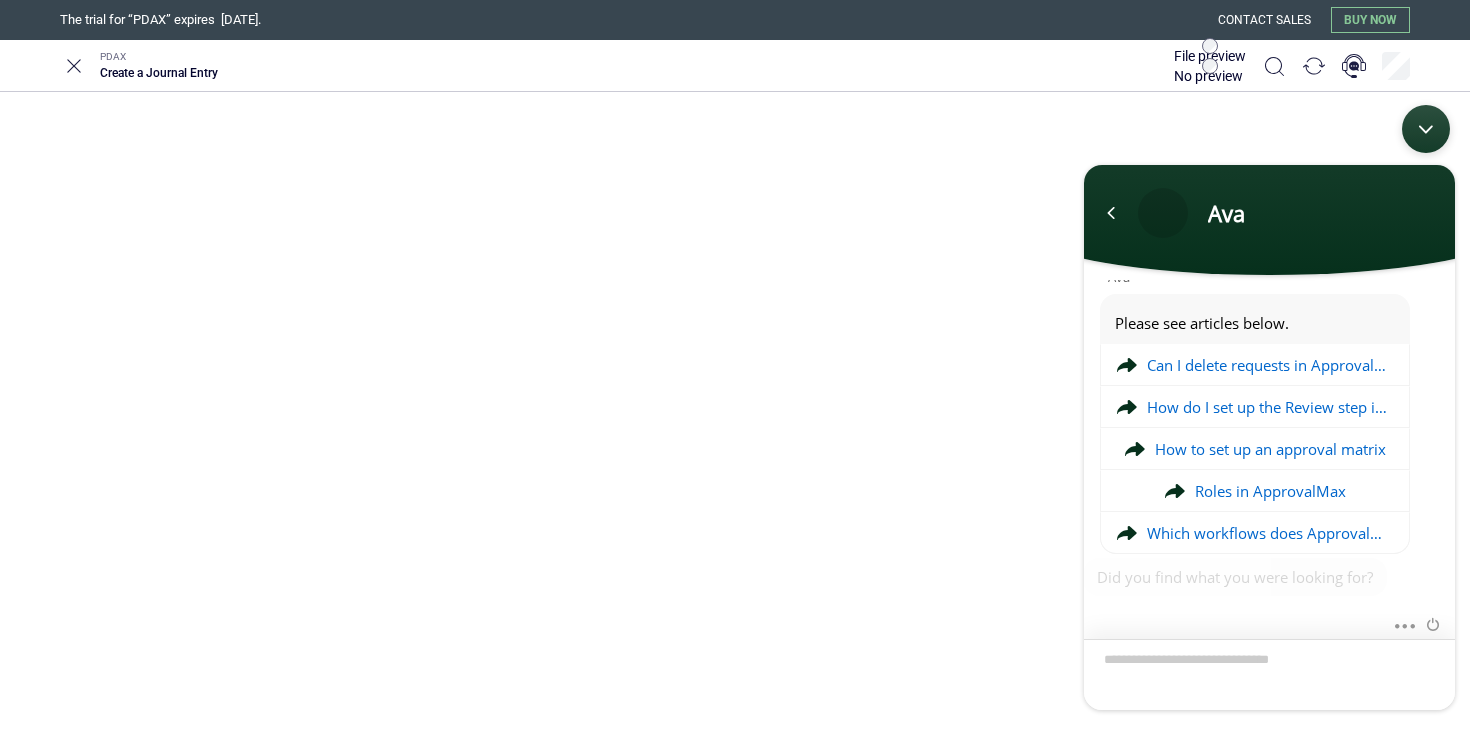 scroll, scrollTop: 324, scrollLeft: 0, axis: vertical 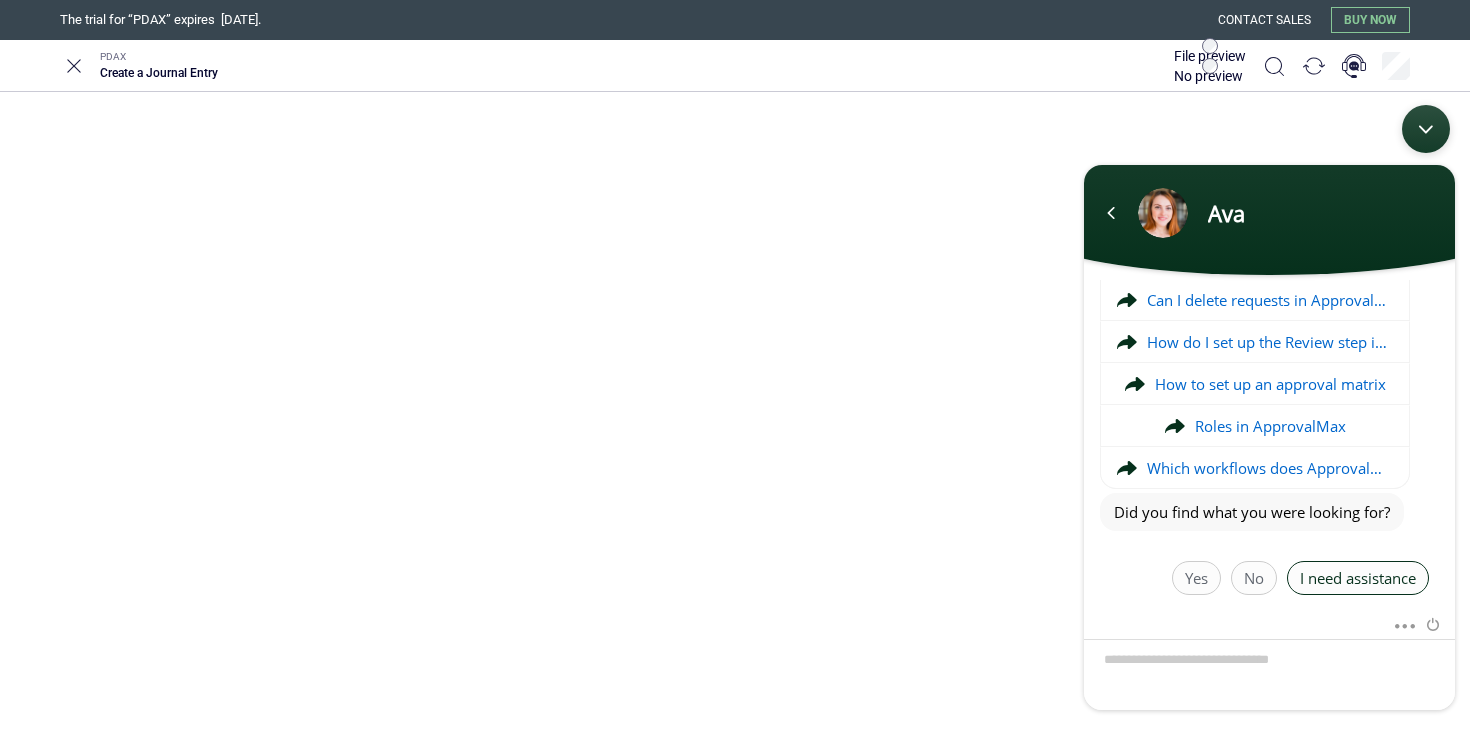 click on "I need assistance" at bounding box center (1358, 578) 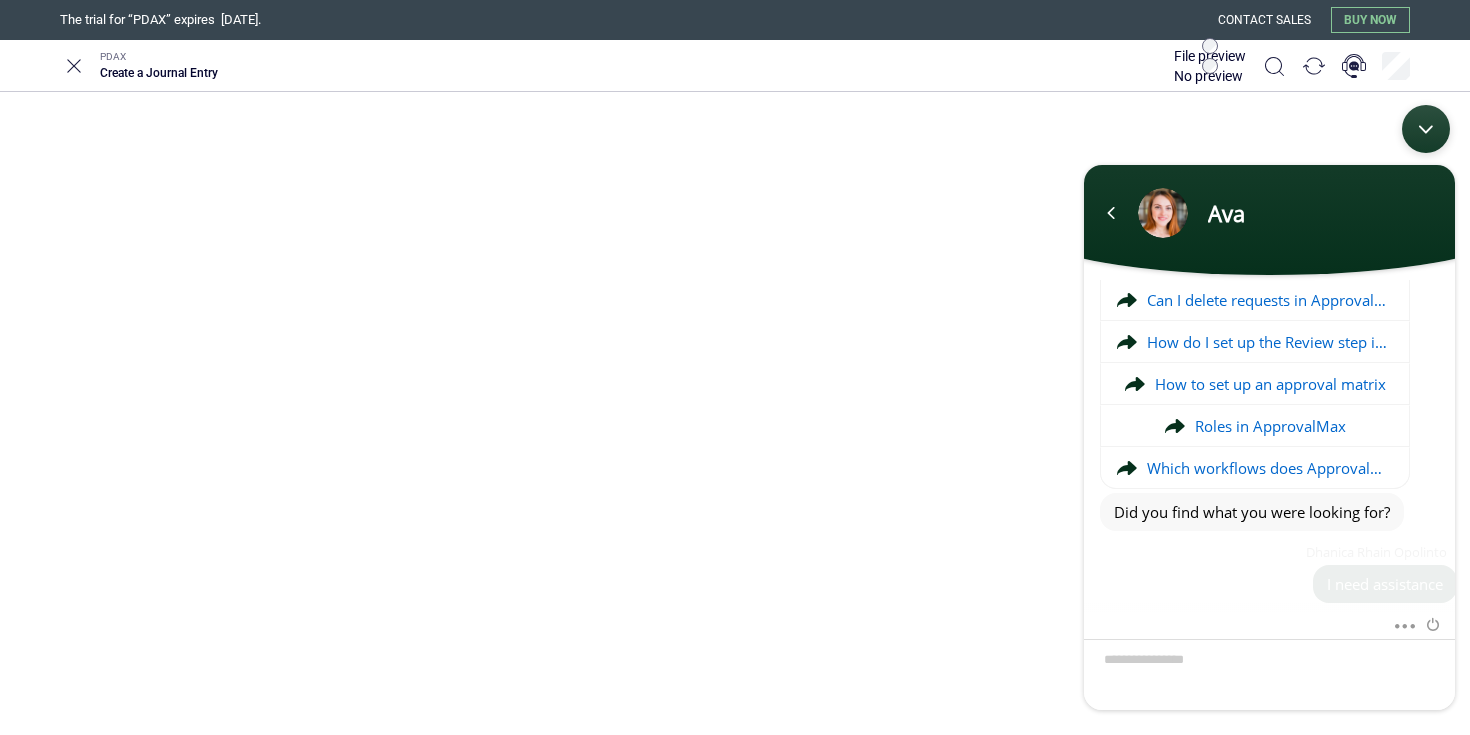 scroll, scrollTop: 391, scrollLeft: 0, axis: vertical 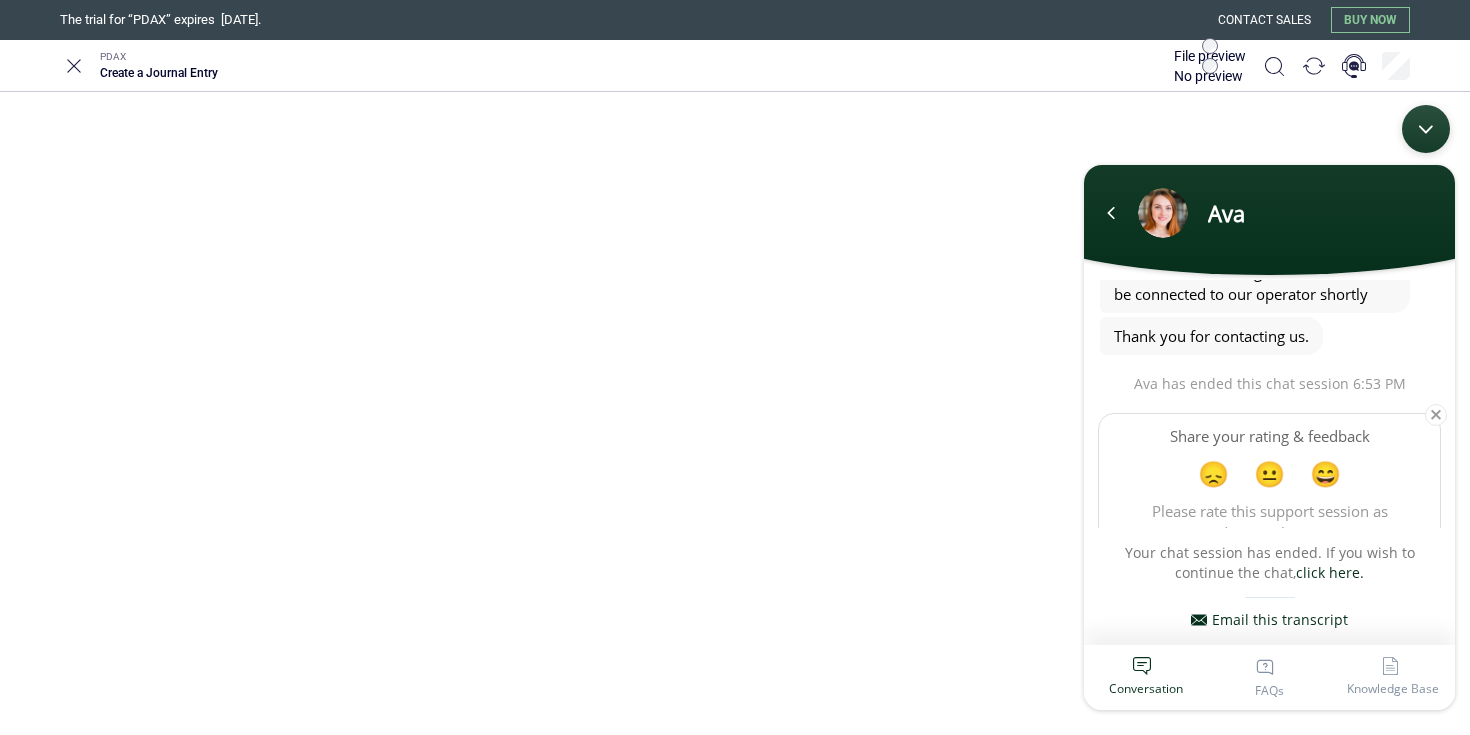 click at bounding box center [1426, 129] 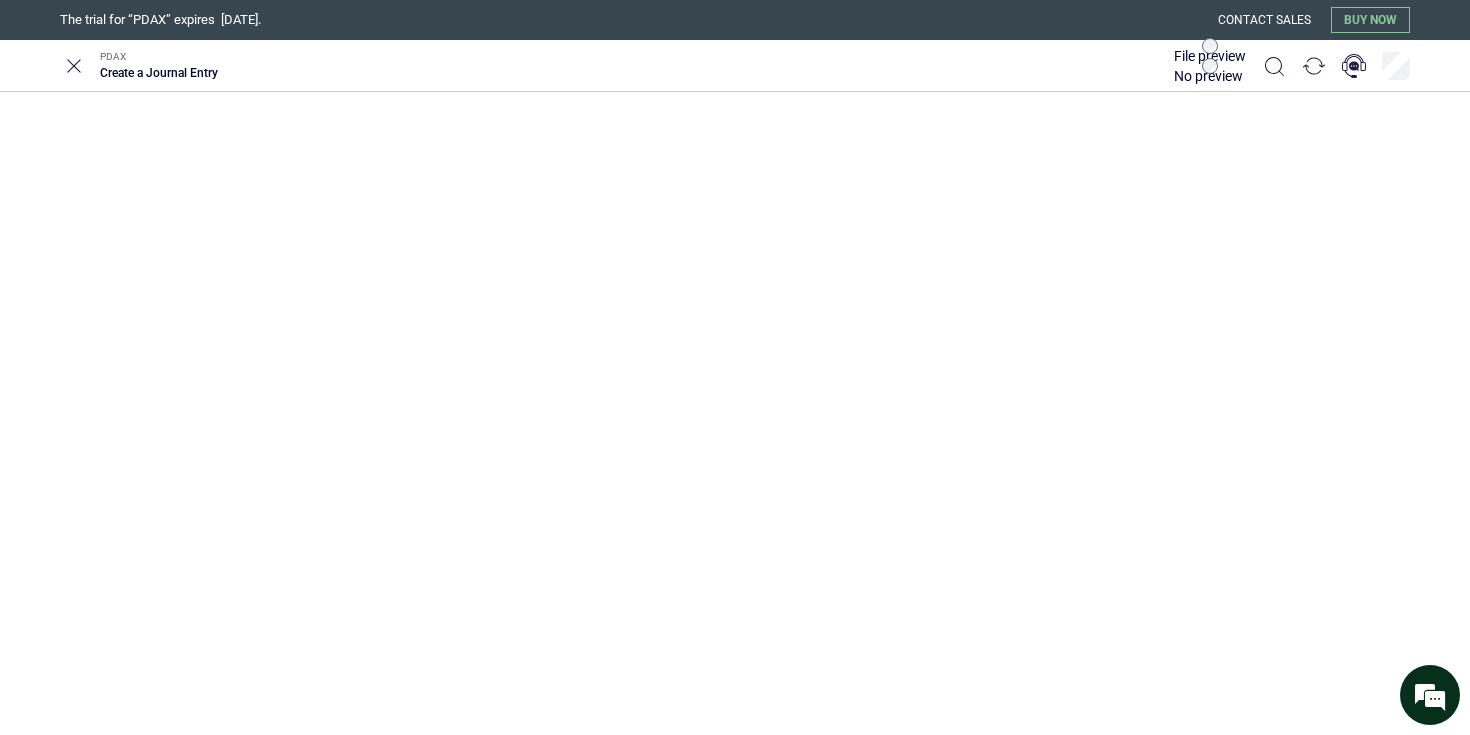 scroll, scrollTop: 24, scrollLeft: 0, axis: vertical 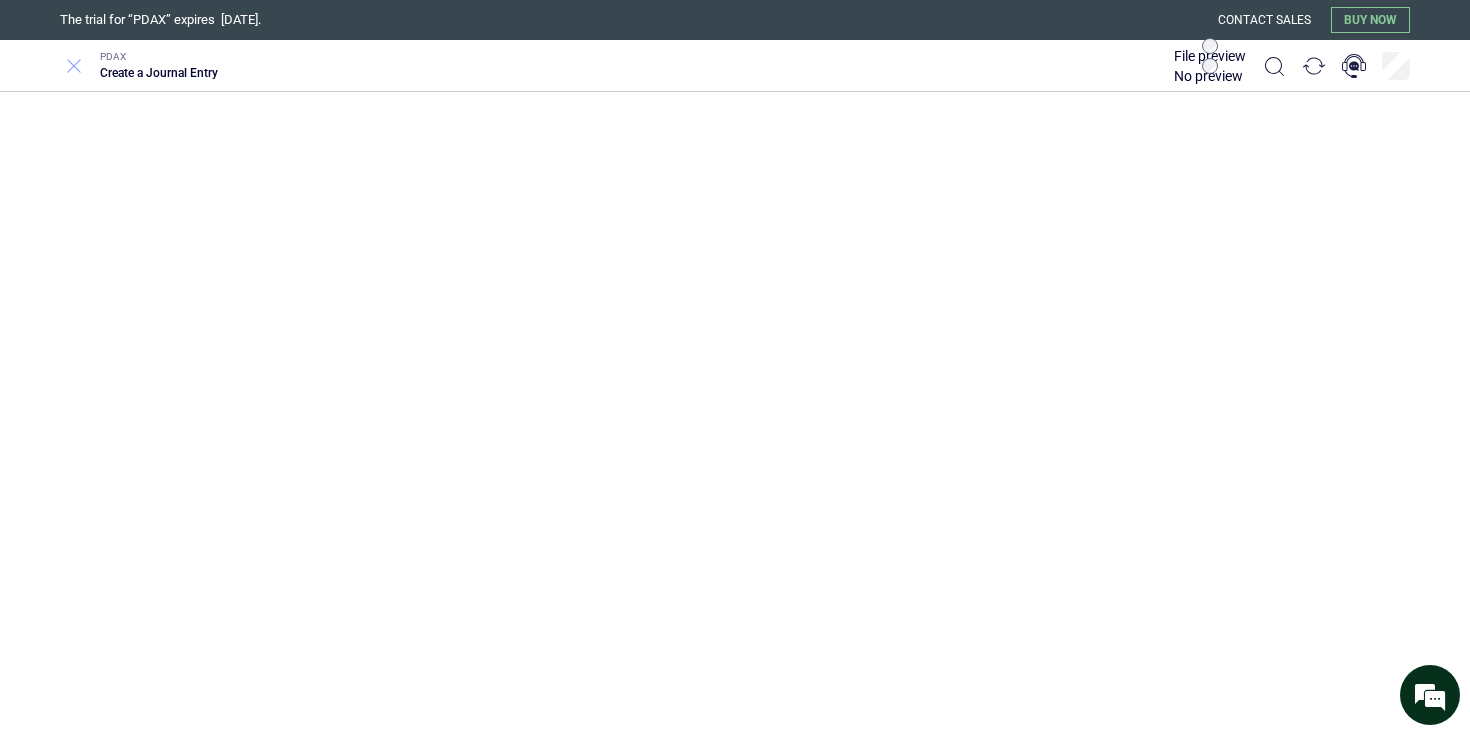 click 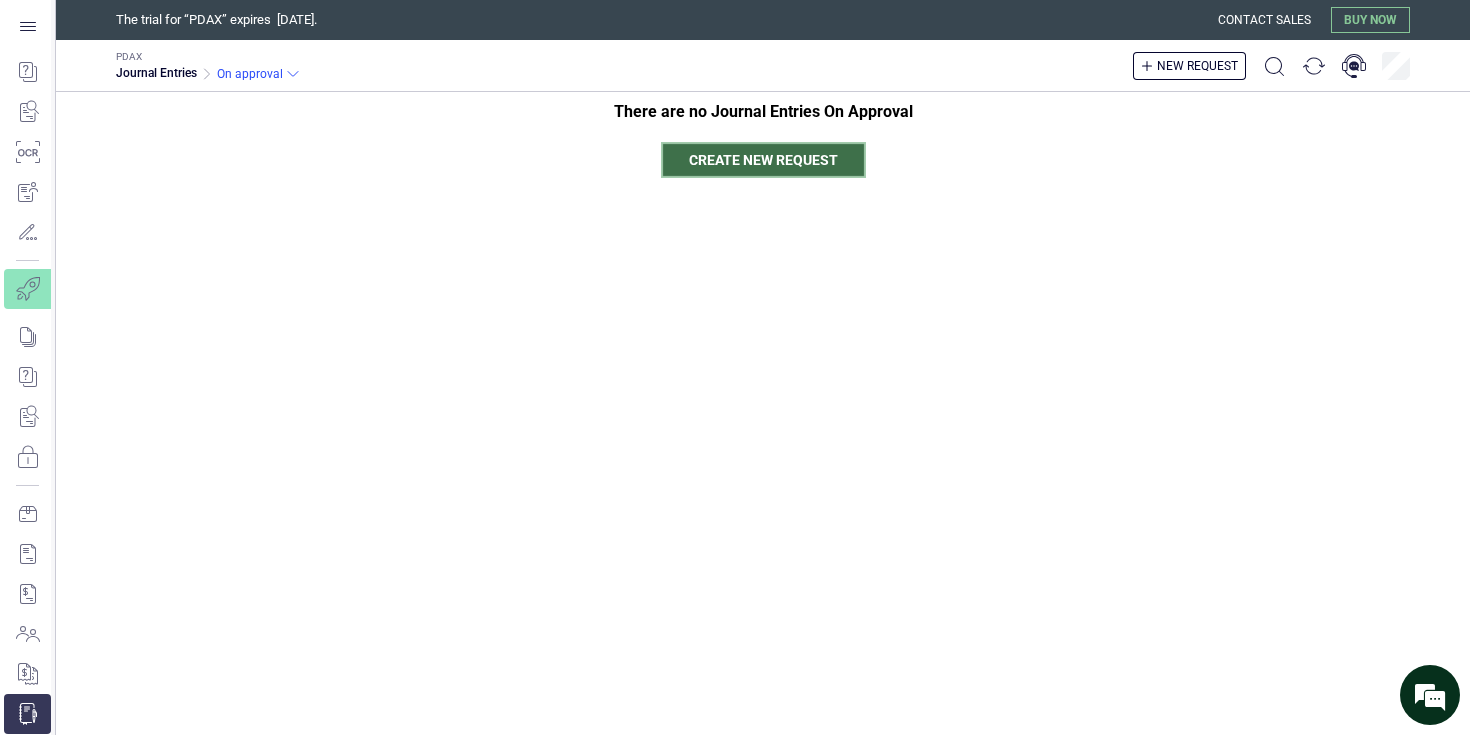 click on "Create new request" at bounding box center (763, 160) 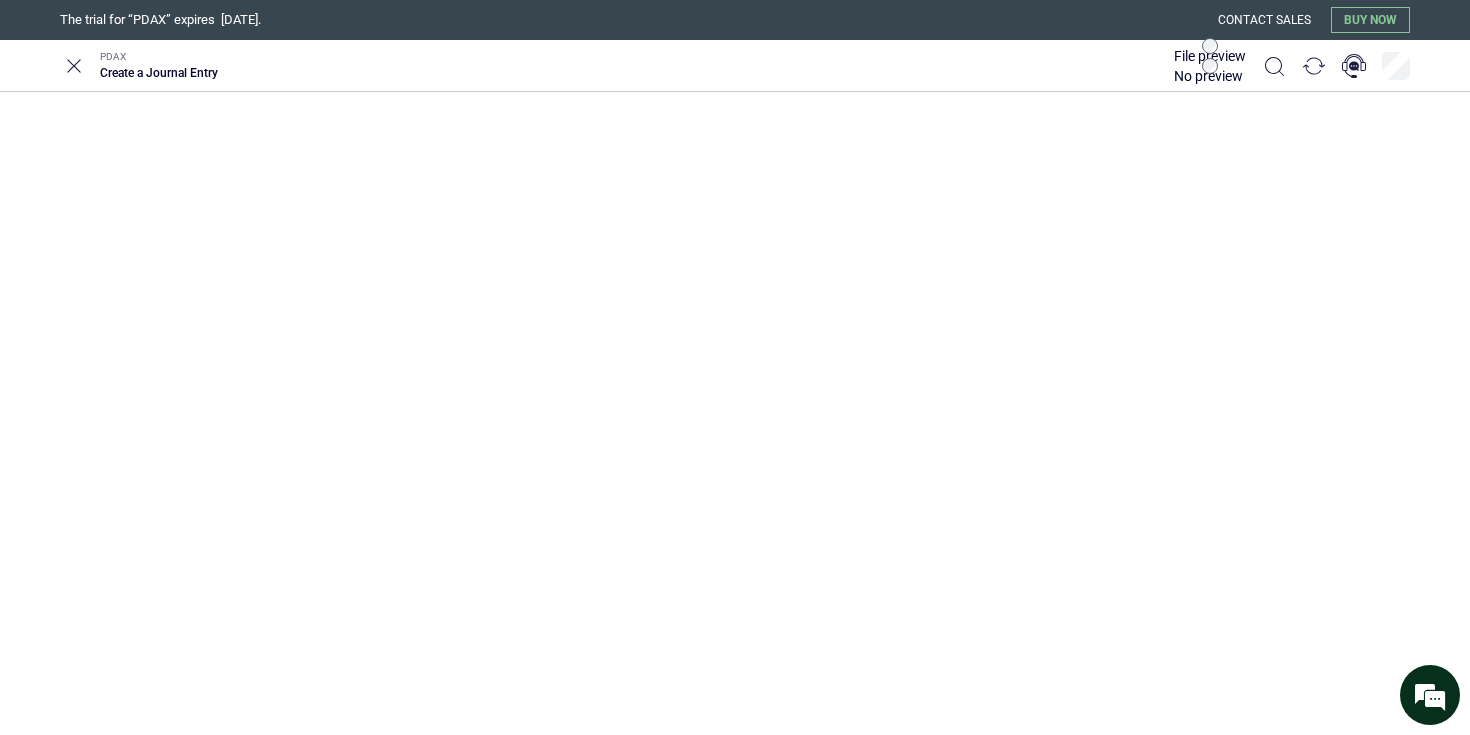 scroll, scrollTop: 69, scrollLeft: 0, axis: vertical 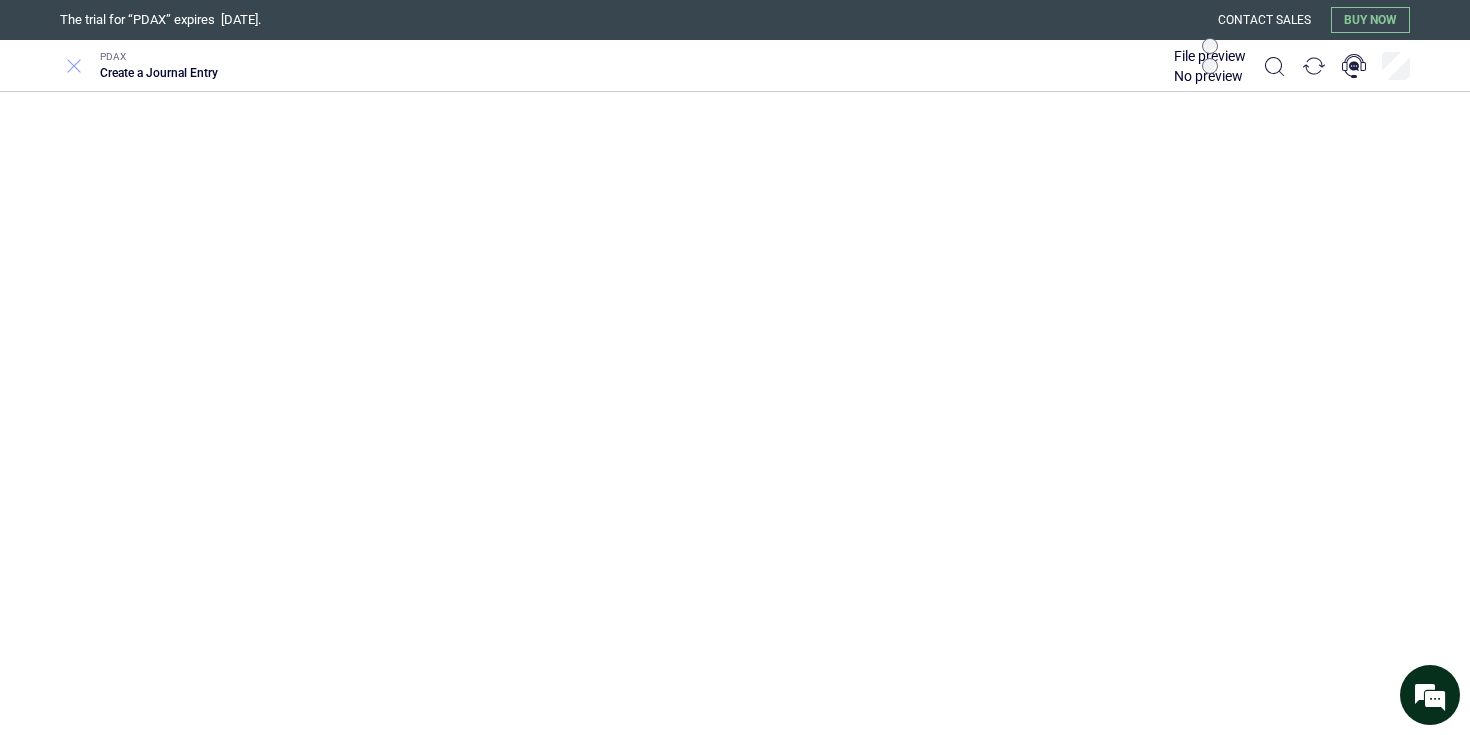click 